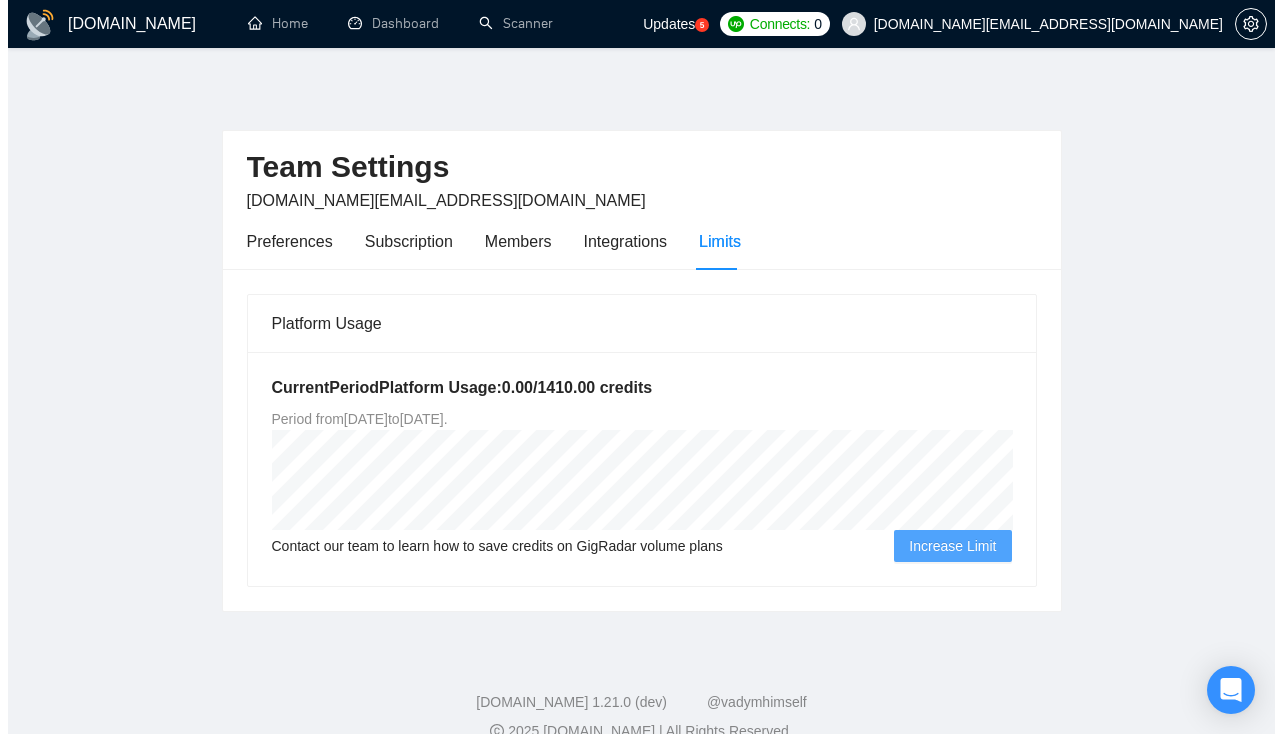 scroll, scrollTop: 0, scrollLeft: 0, axis: both 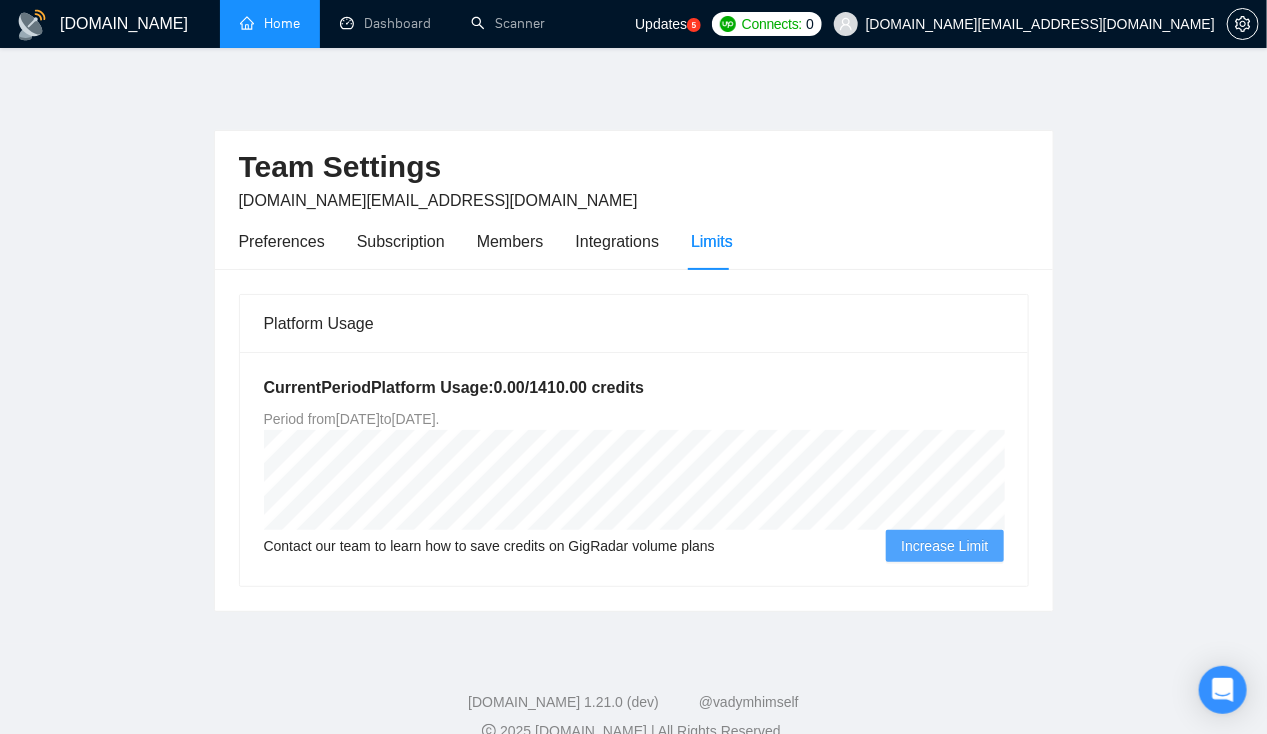 click on "Home" at bounding box center (270, 23) 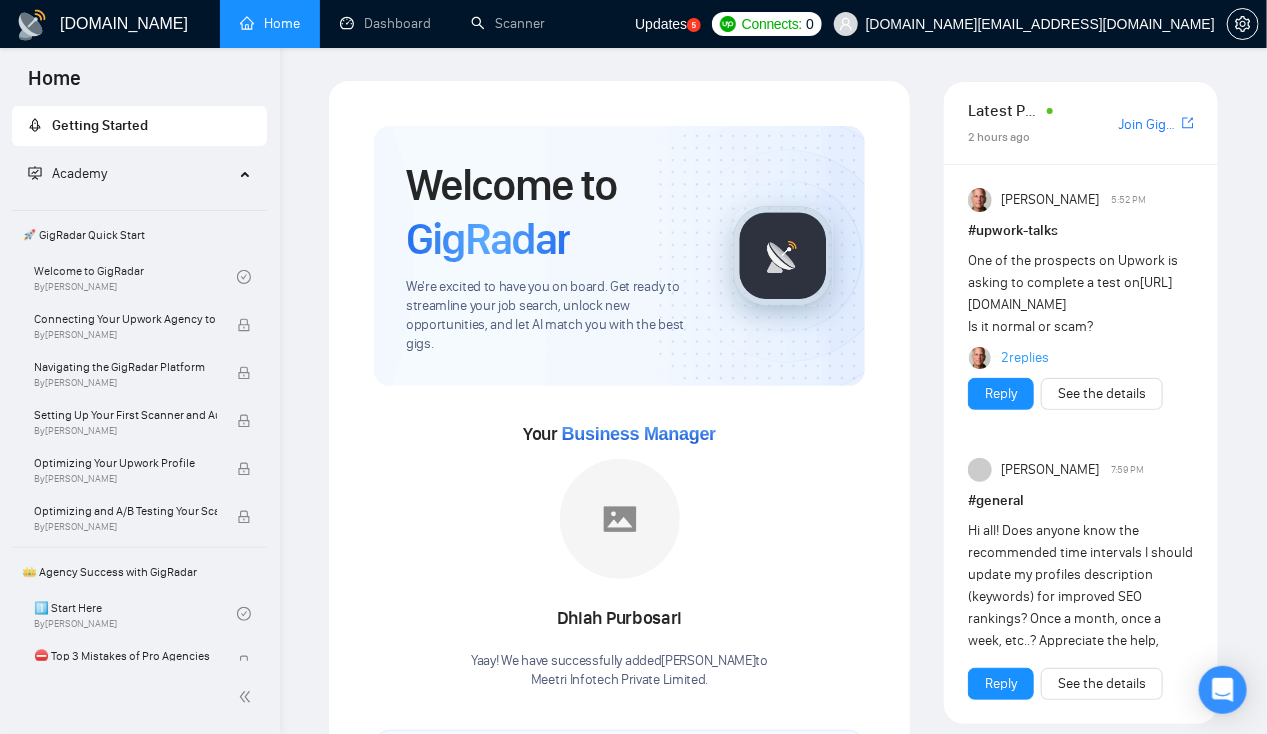click on "Updates" at bounding box center [661, 24] 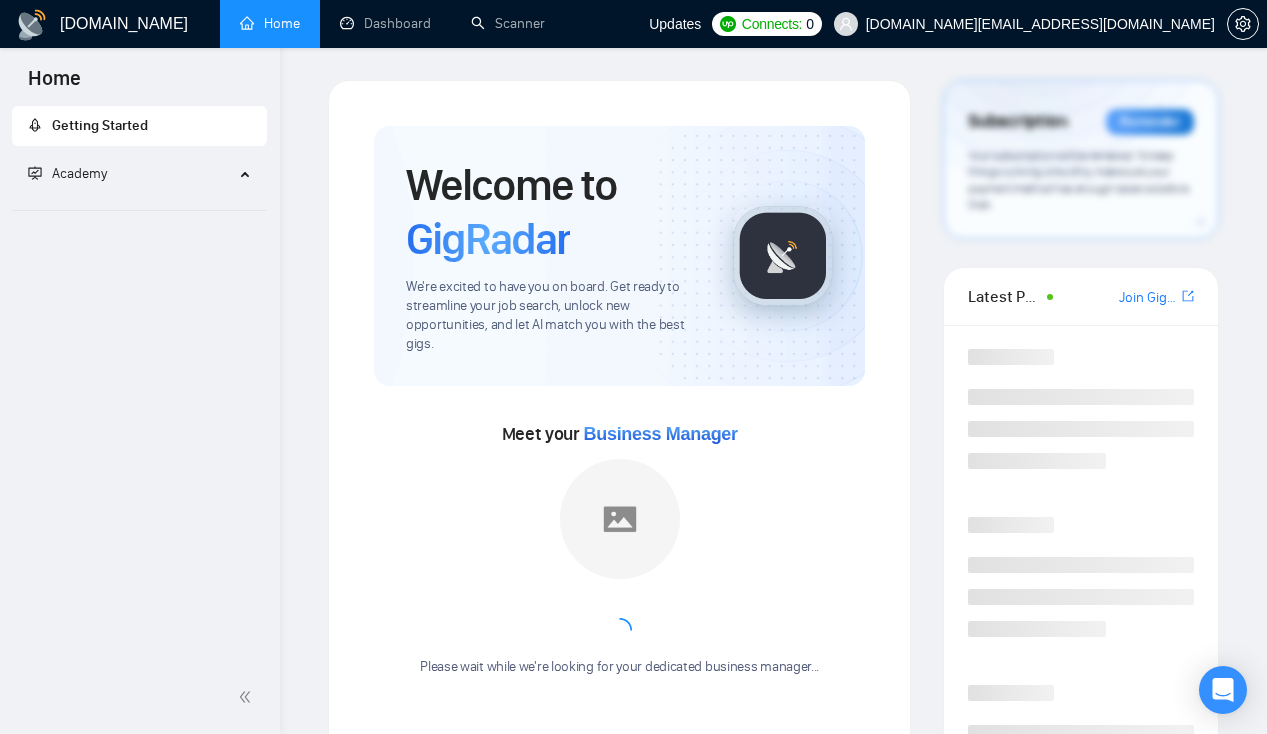 scroll, scrollTop: 0, scrollLeft: 0, axis: both 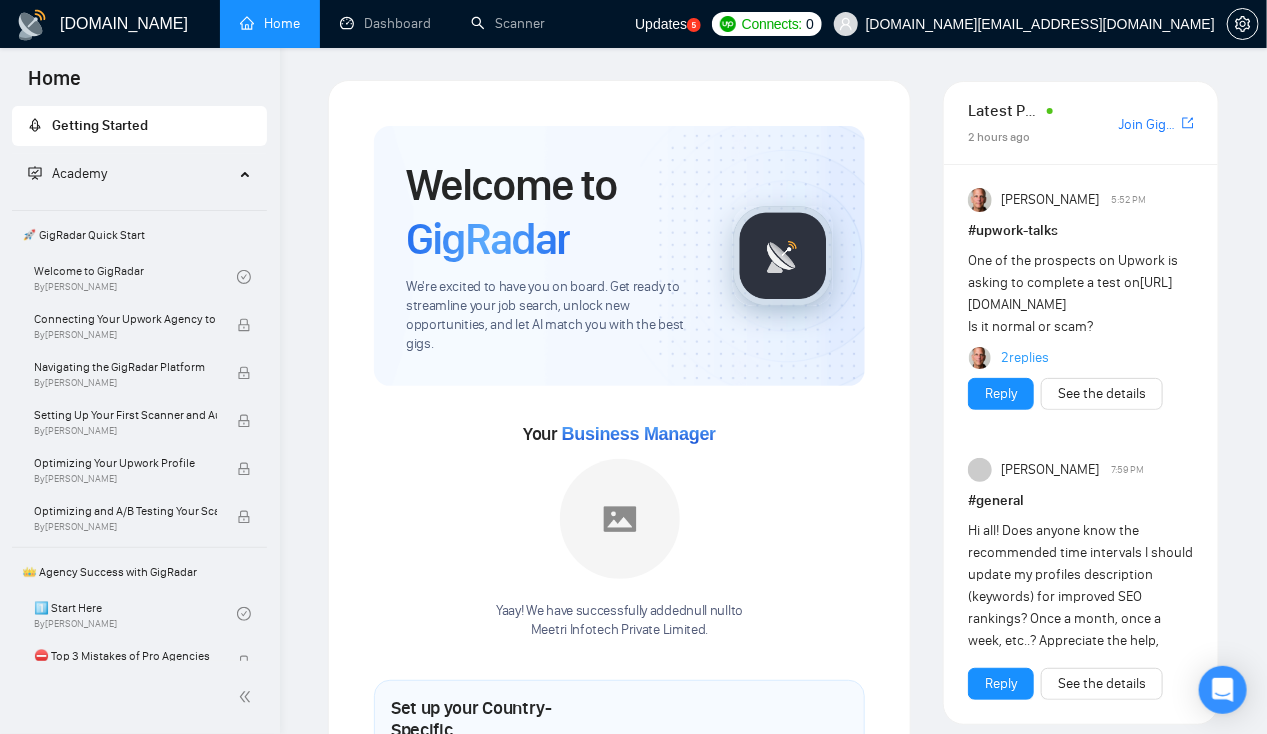 click on "Updates" at bounding box center (661, 24) 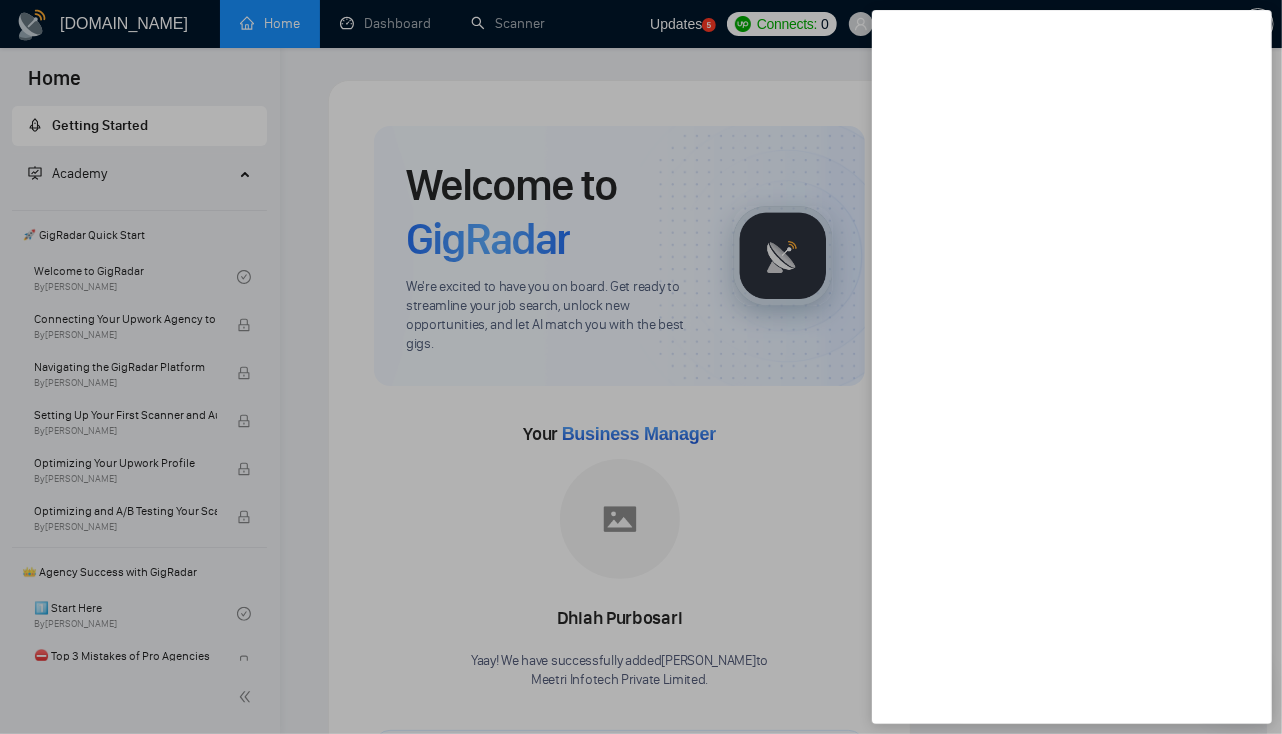 click at bounding box center (641, 367) 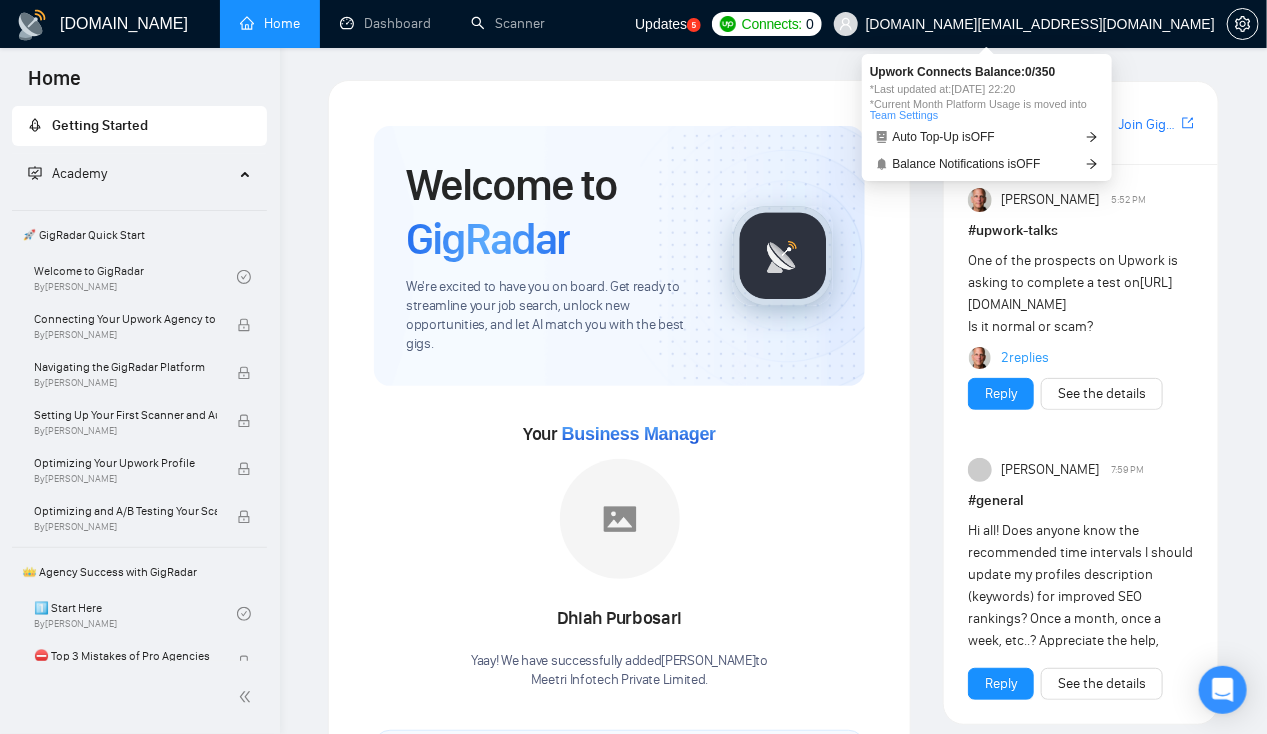 click on "Connects:" at bounding box center (772, 24) 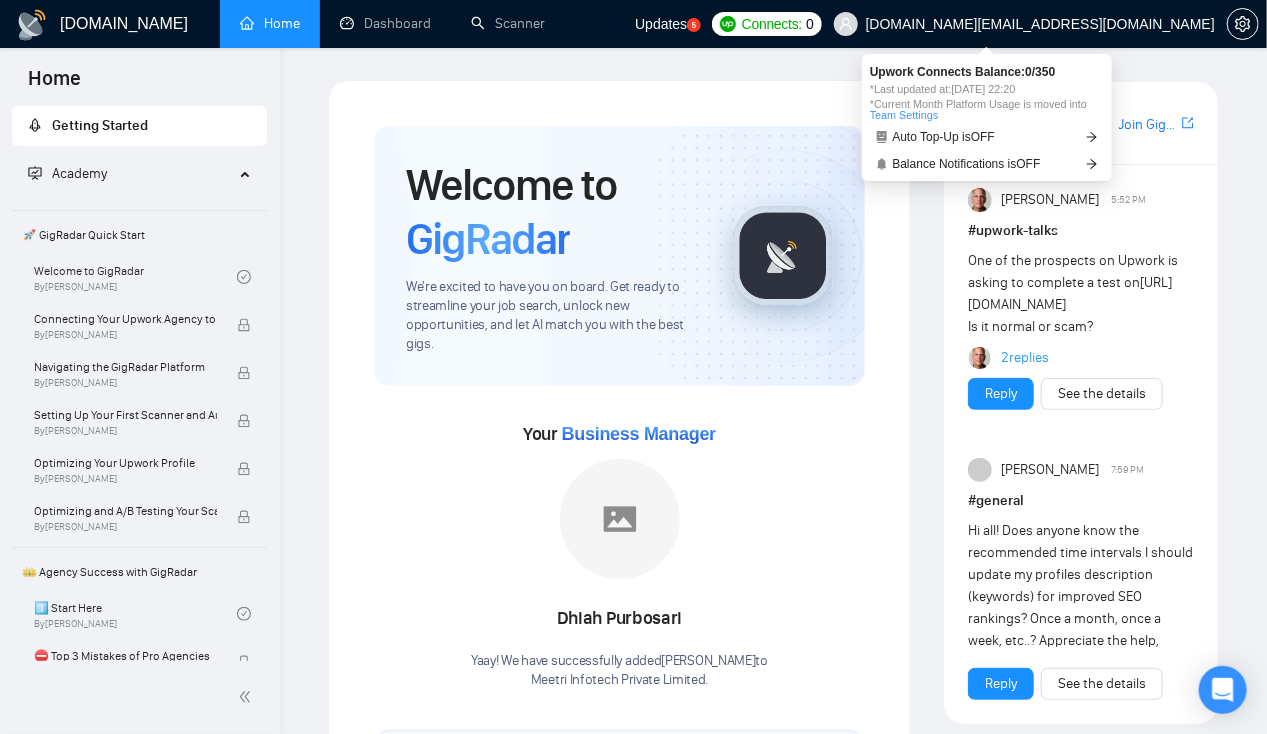 click on "Connects:" at bounding box center (772, 24) 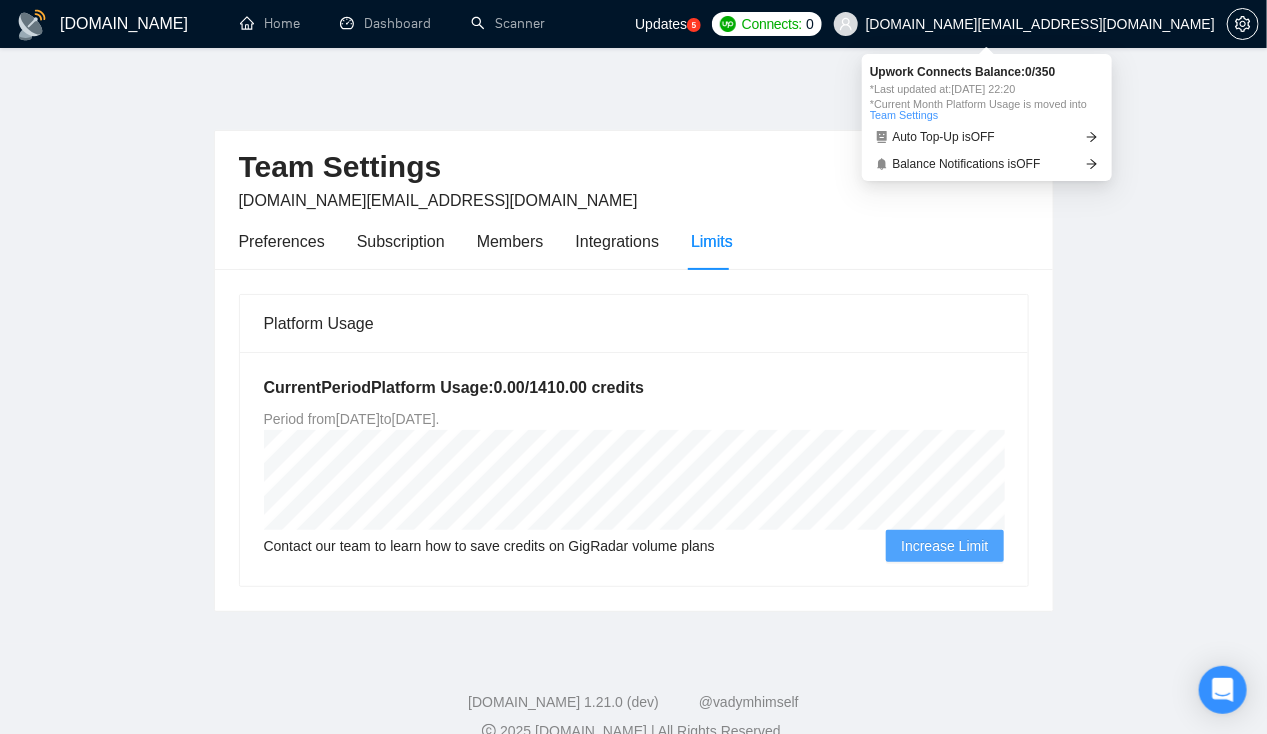 click on "Upwork Connects Balance:  0 / 350" at bounding box center [987, 72] 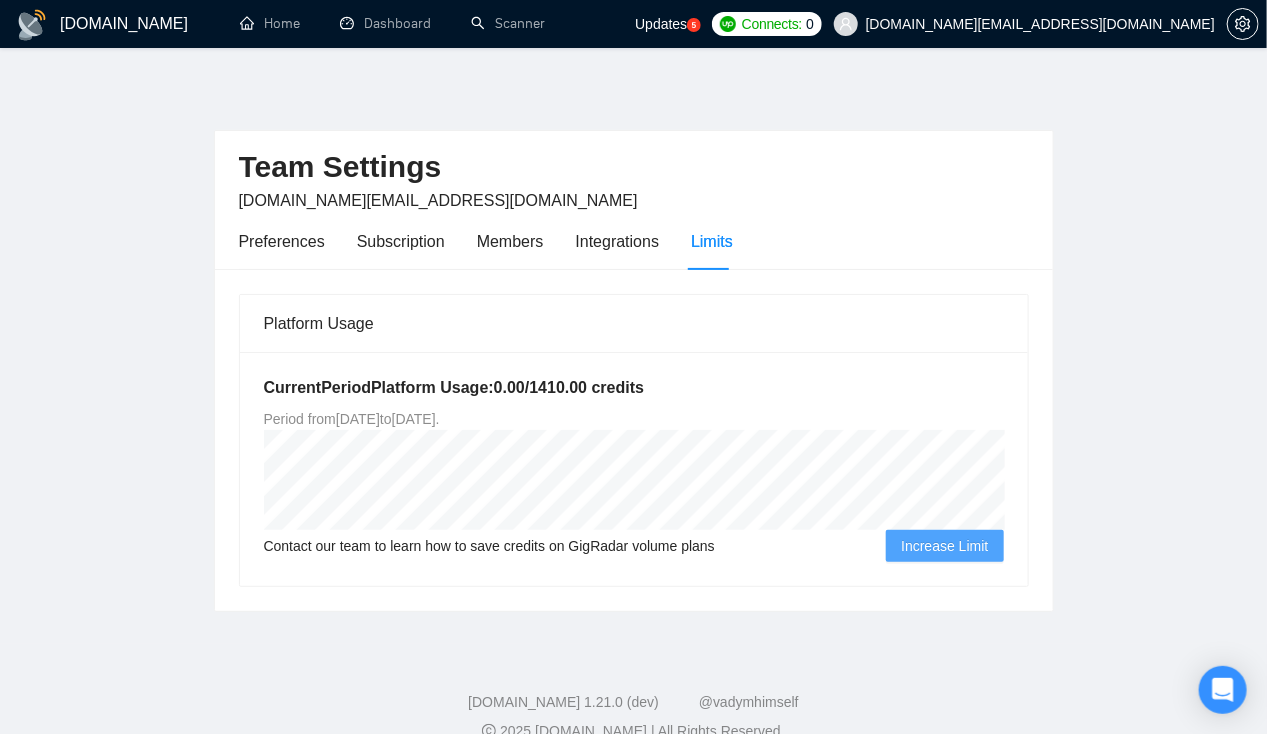 click on "Updates
5" at bounding box center [668, 24] 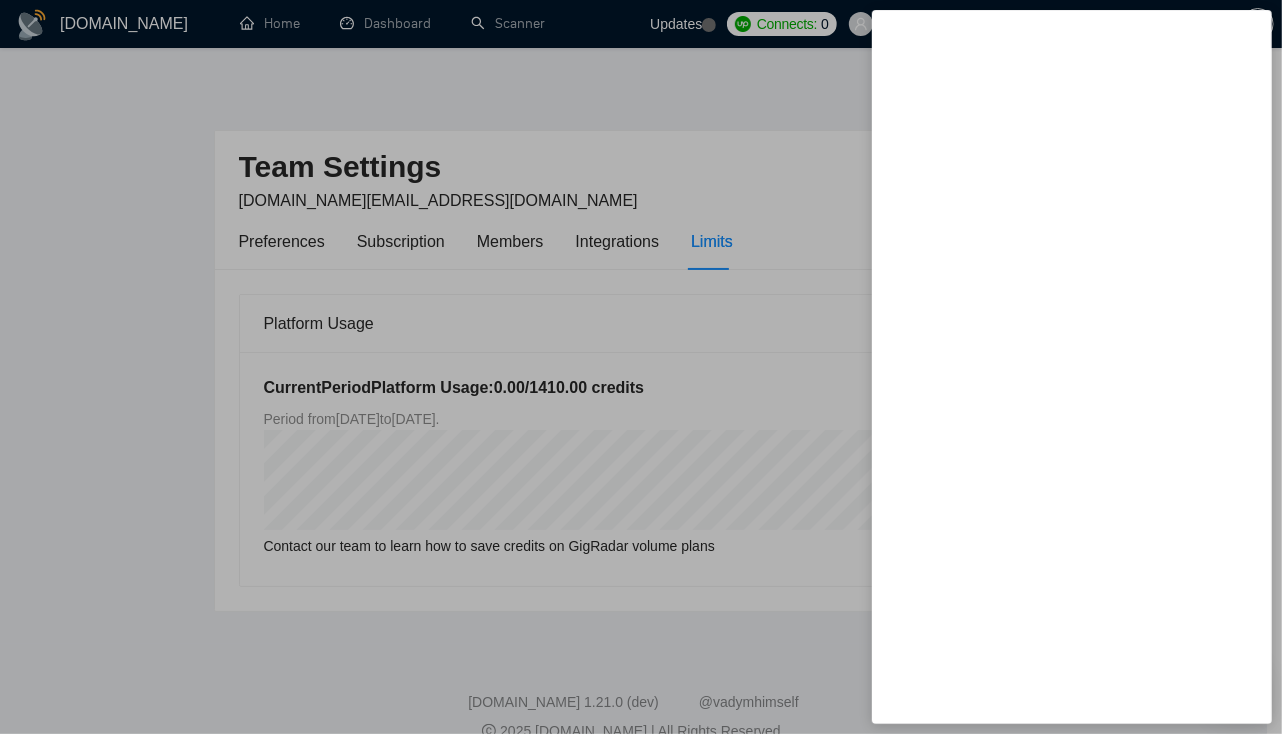click at bounding box center [641, 367] 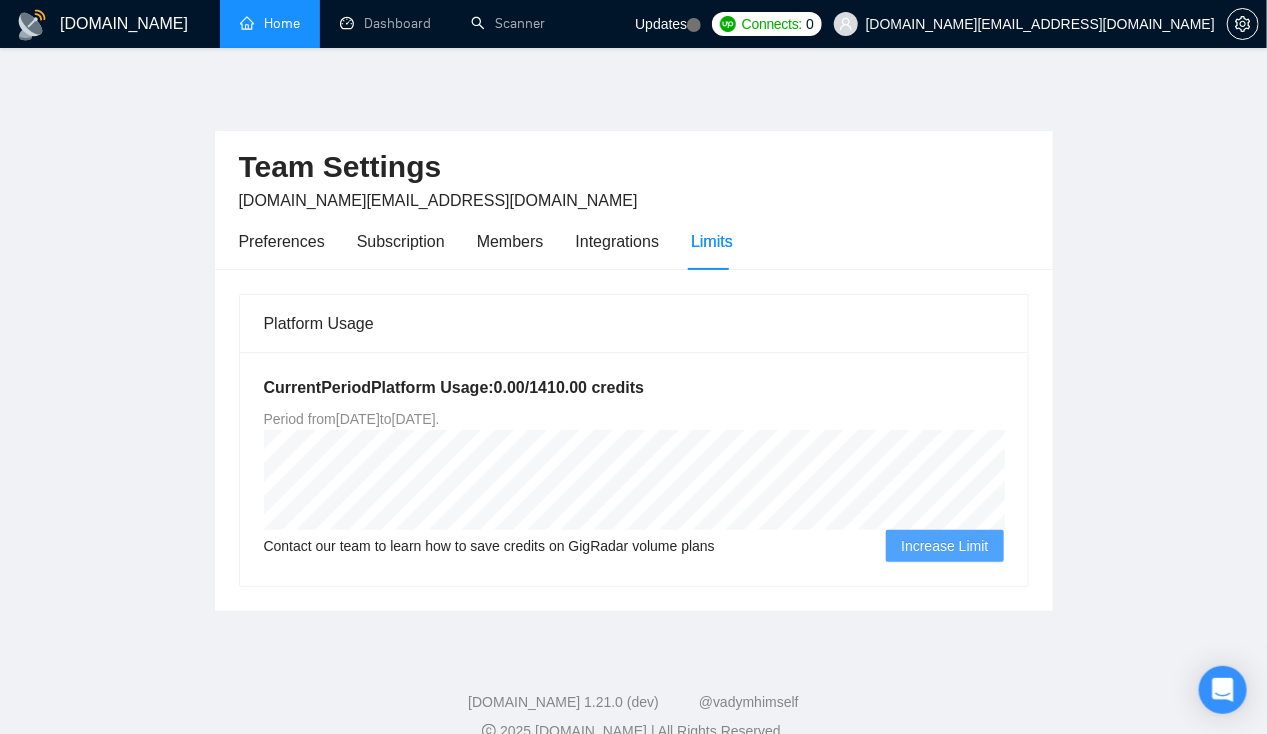 click on "Home" at bounding box center (270, 23) 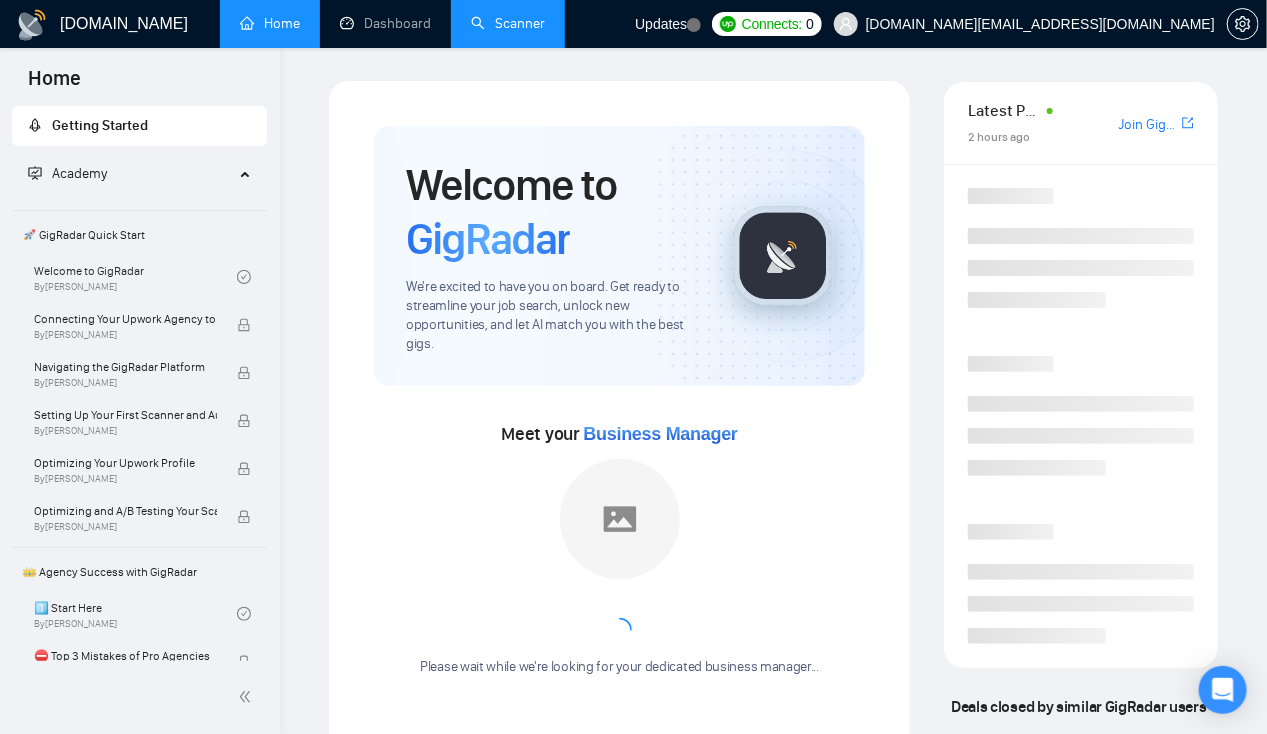 click on "Scanner" at bounding box center [508, 23] 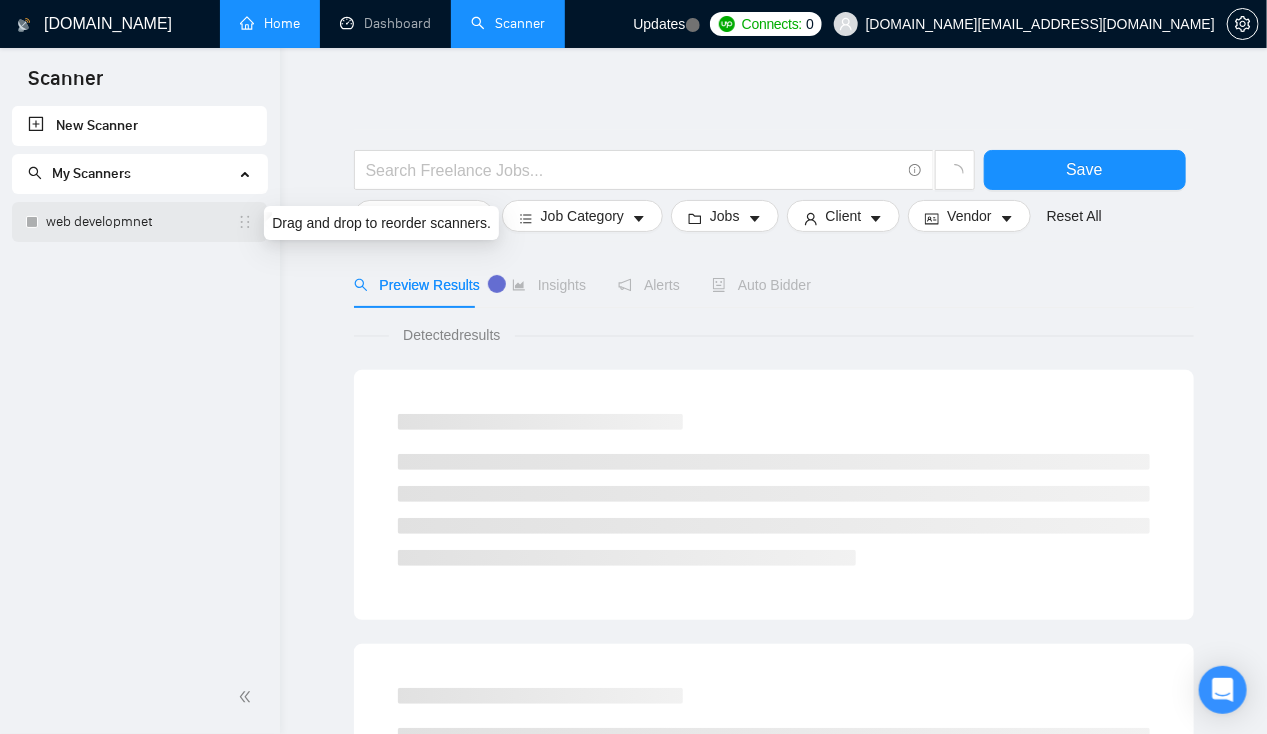 click 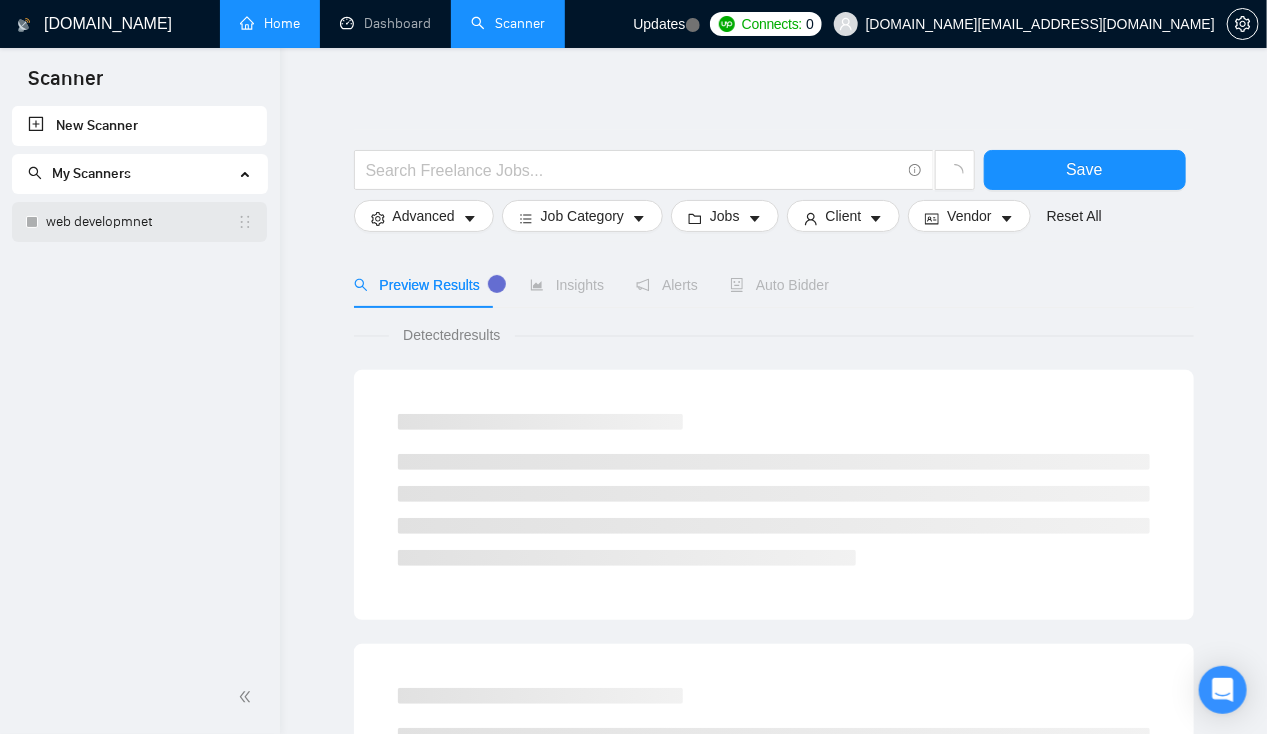 click on "web developmnet" at bounding box center [141, 222] 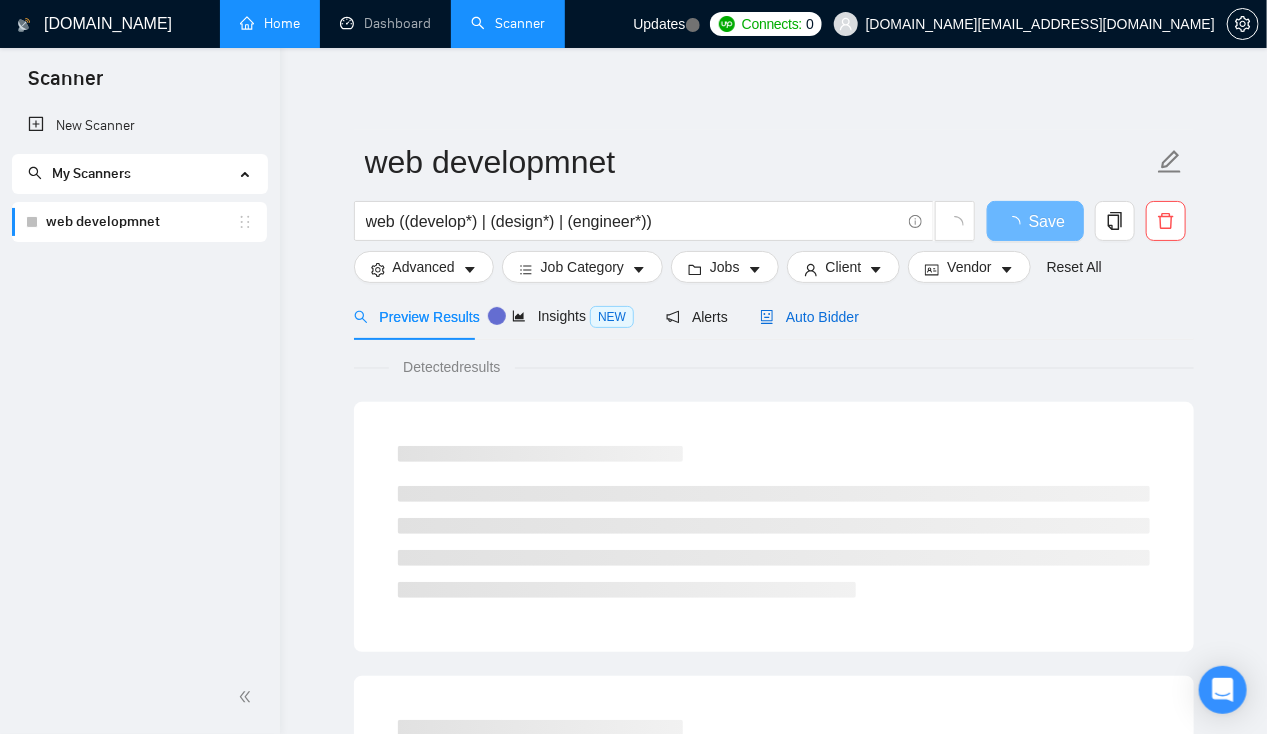 click on "Auto Bidder" at bounding box center (809, 317) 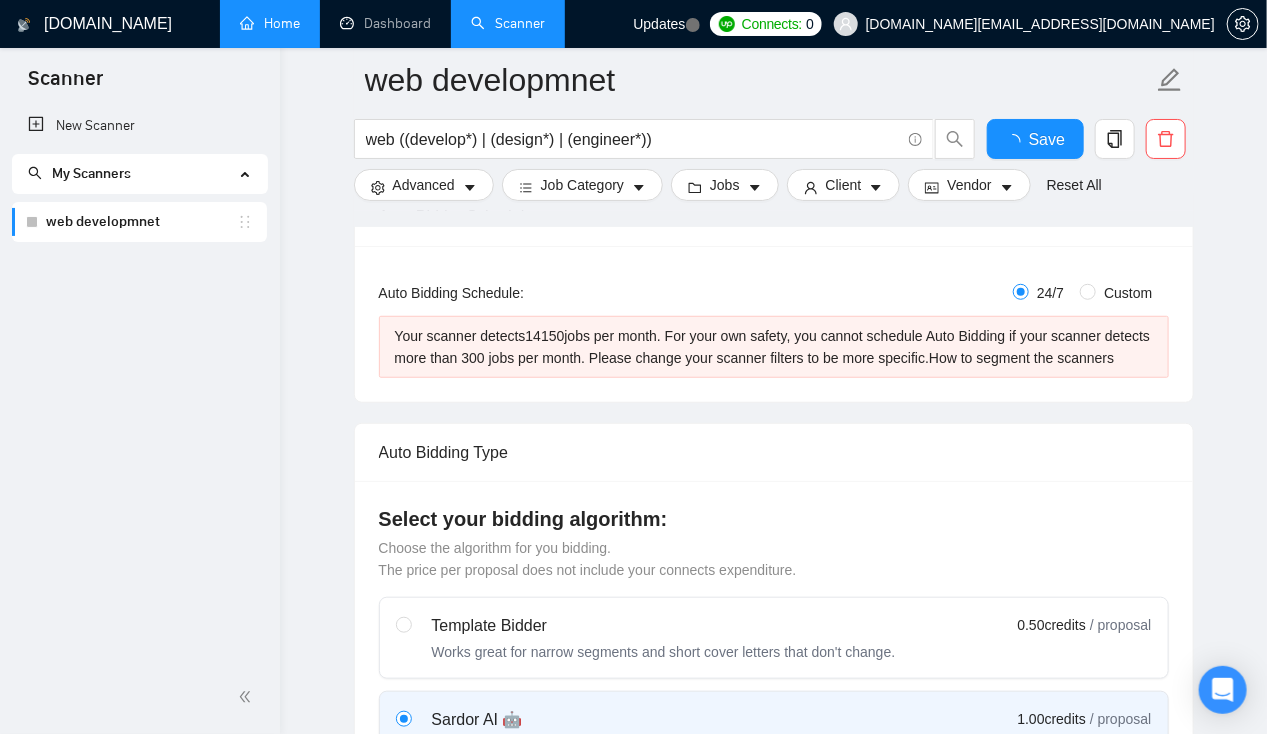type 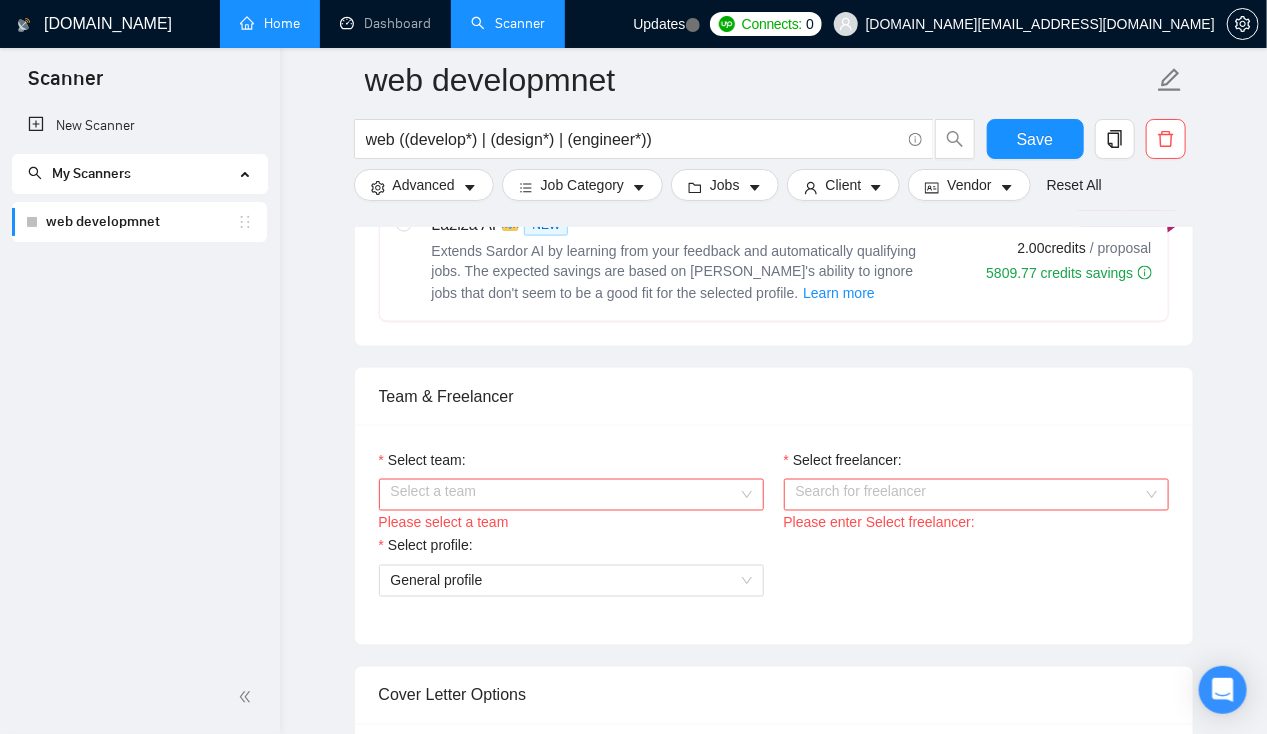 scroll, scrollTop: 936, scrollLeft: 0, axis: vertical 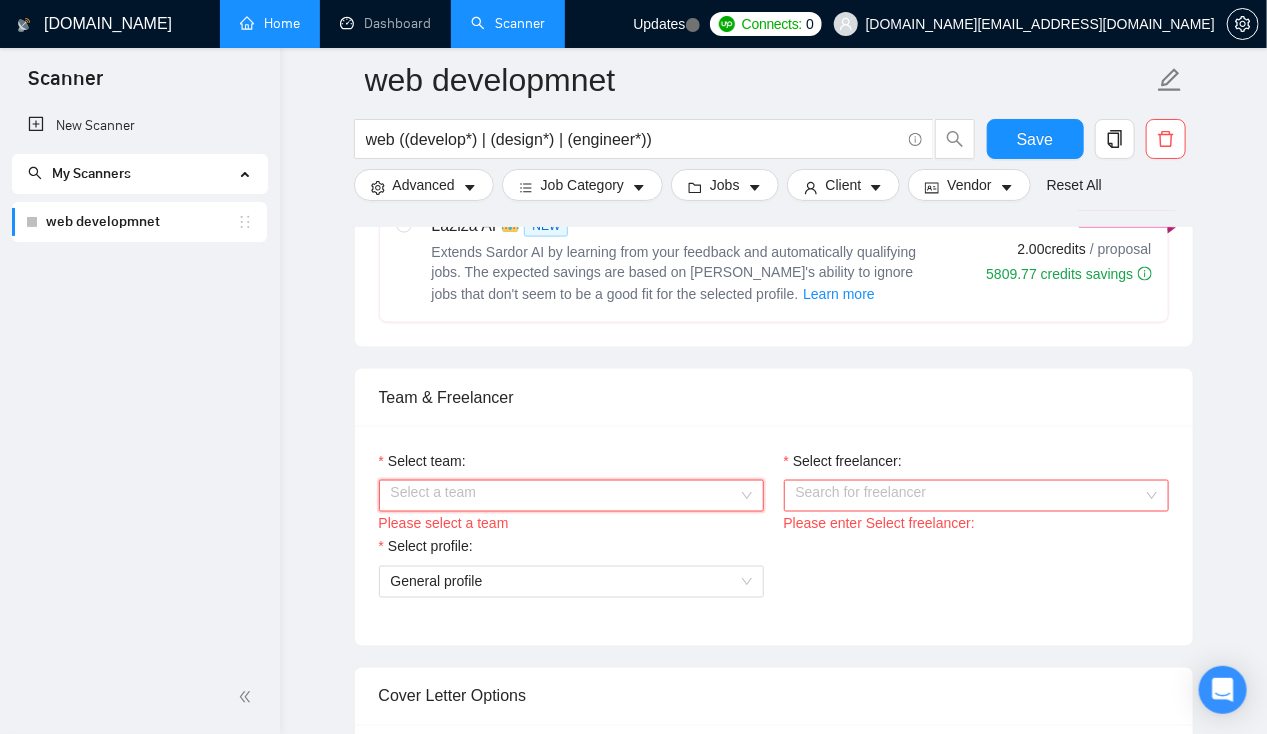 click on "Select a team" at bounding box center [571, 496] 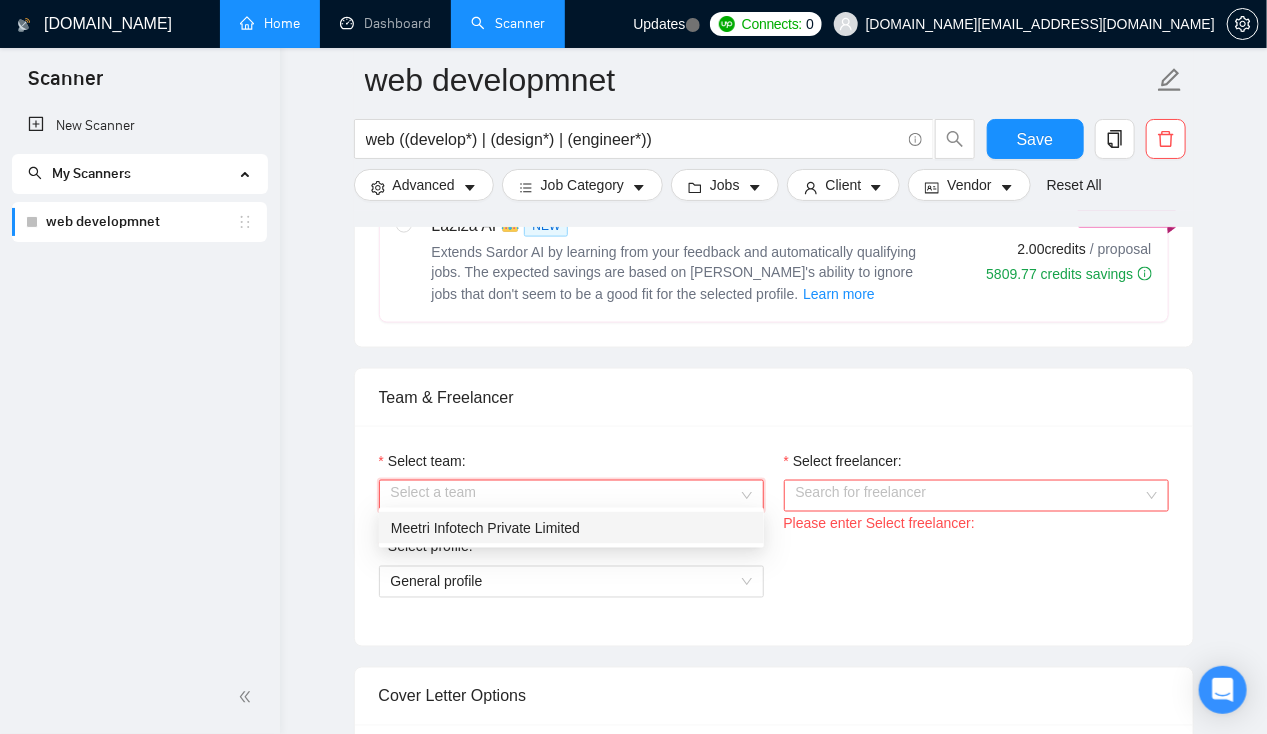 click on "Meetri Infotech Private Limited" at bounding box center [571, 528] 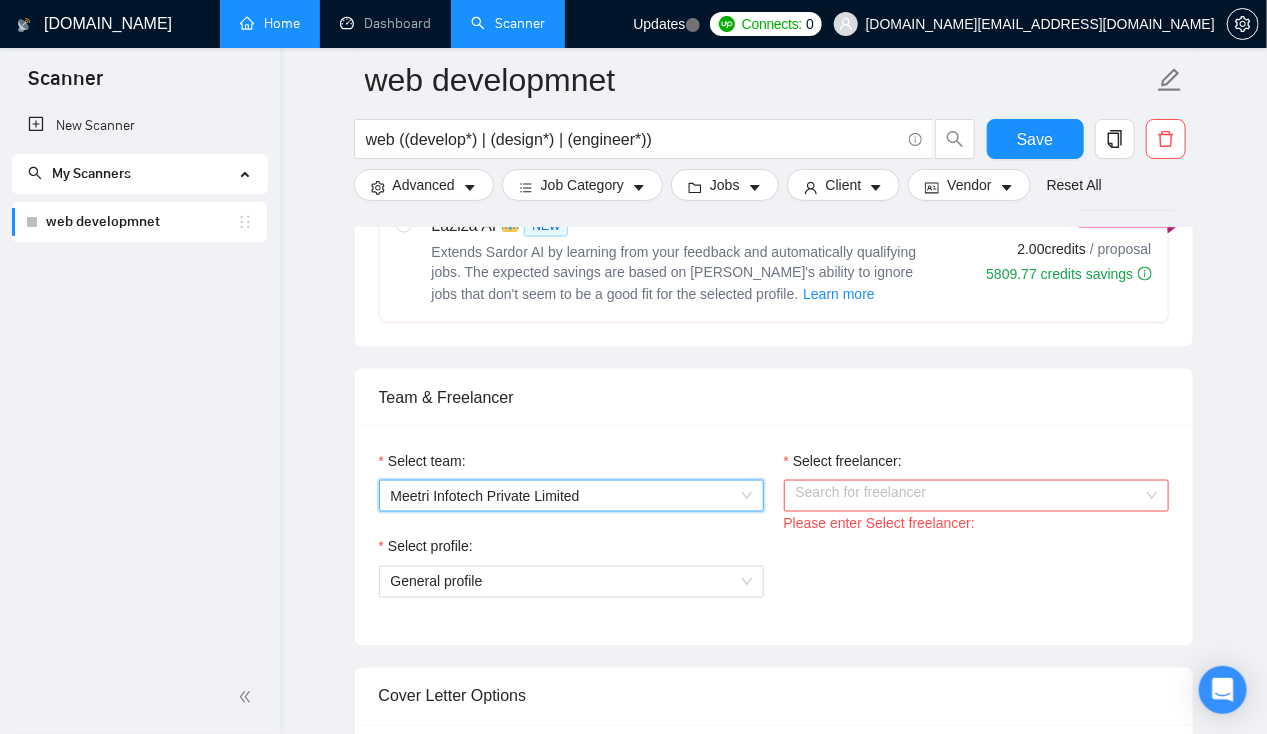click on "Select freelancer:" at bounding box center (969, 496) 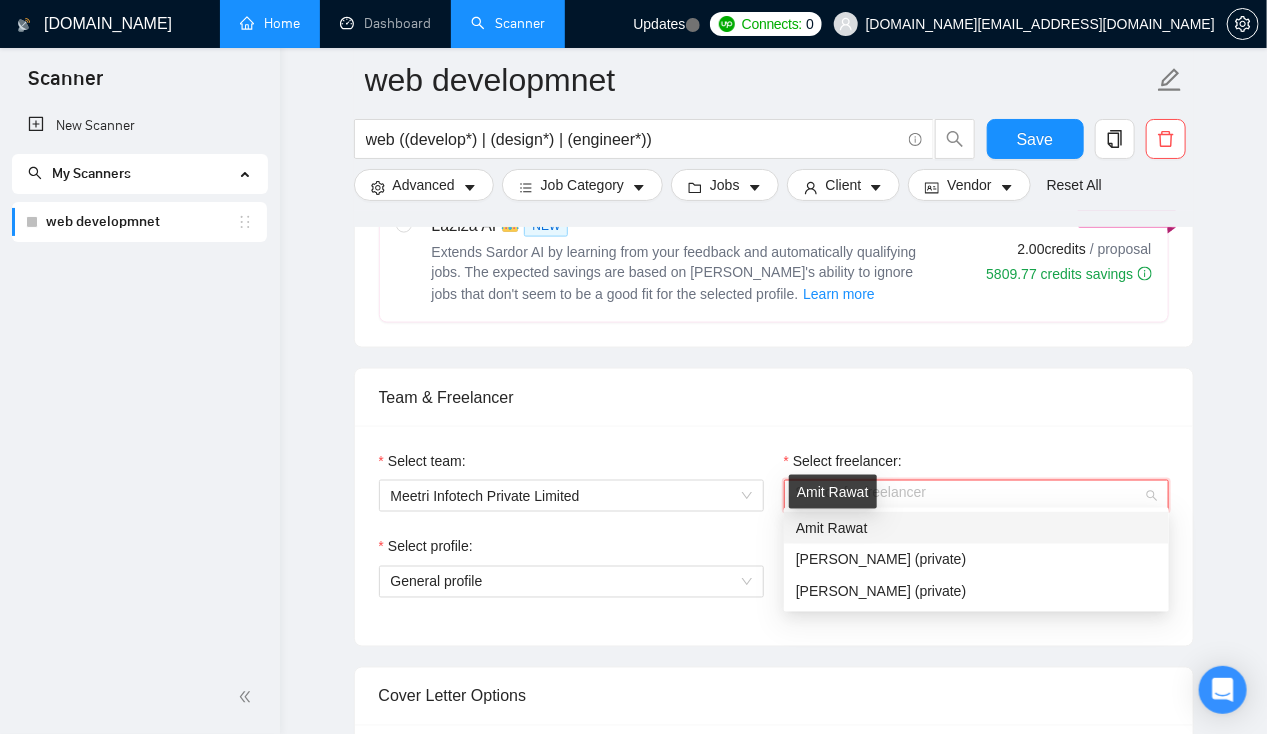click on "Amit Rawat" at bounding box center (832, 528) 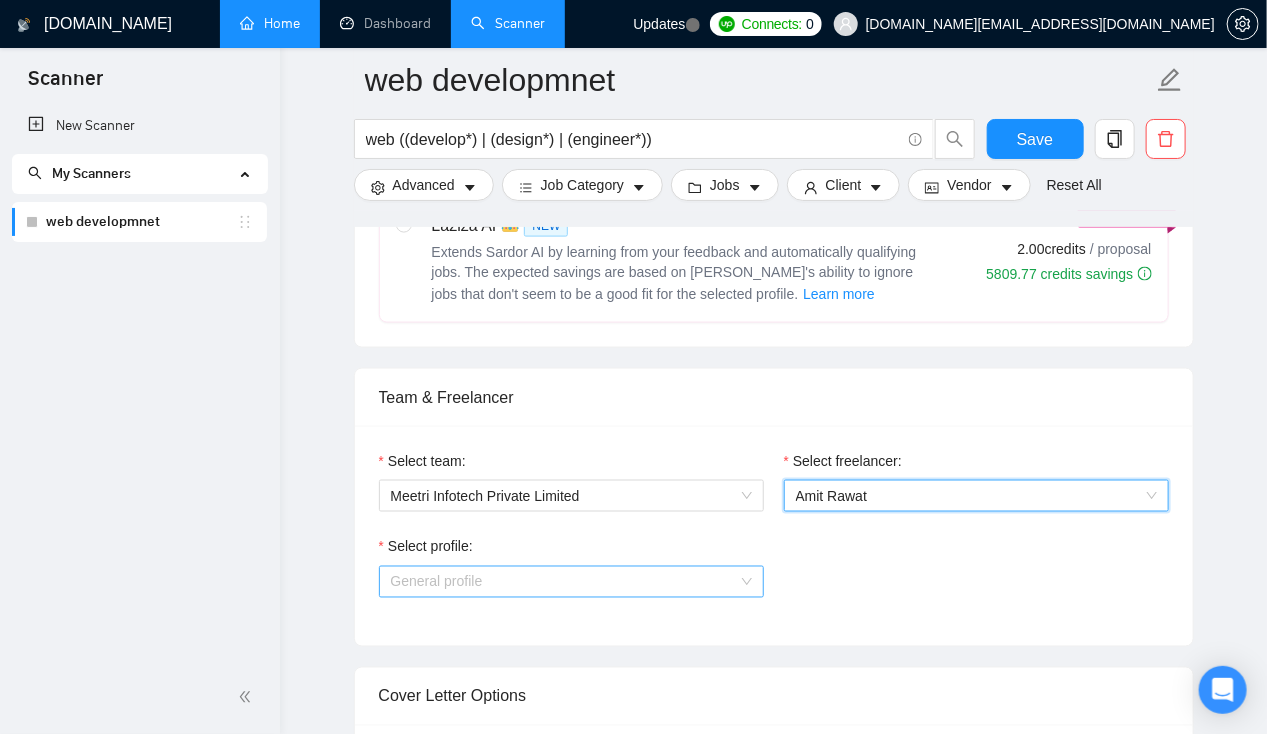 click on "General profile" at bounding box center [571, 582] 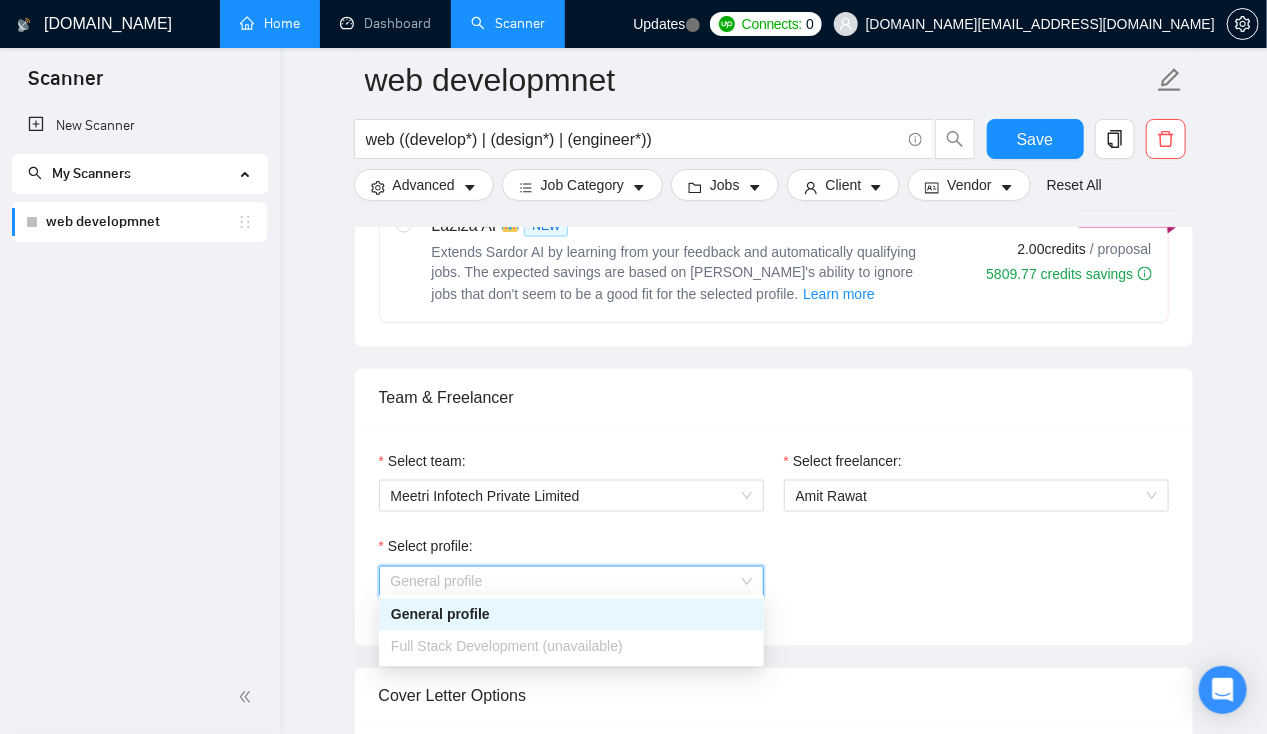 click on "Full Stack Development (unavailable)" at bounding box center [571, 647] 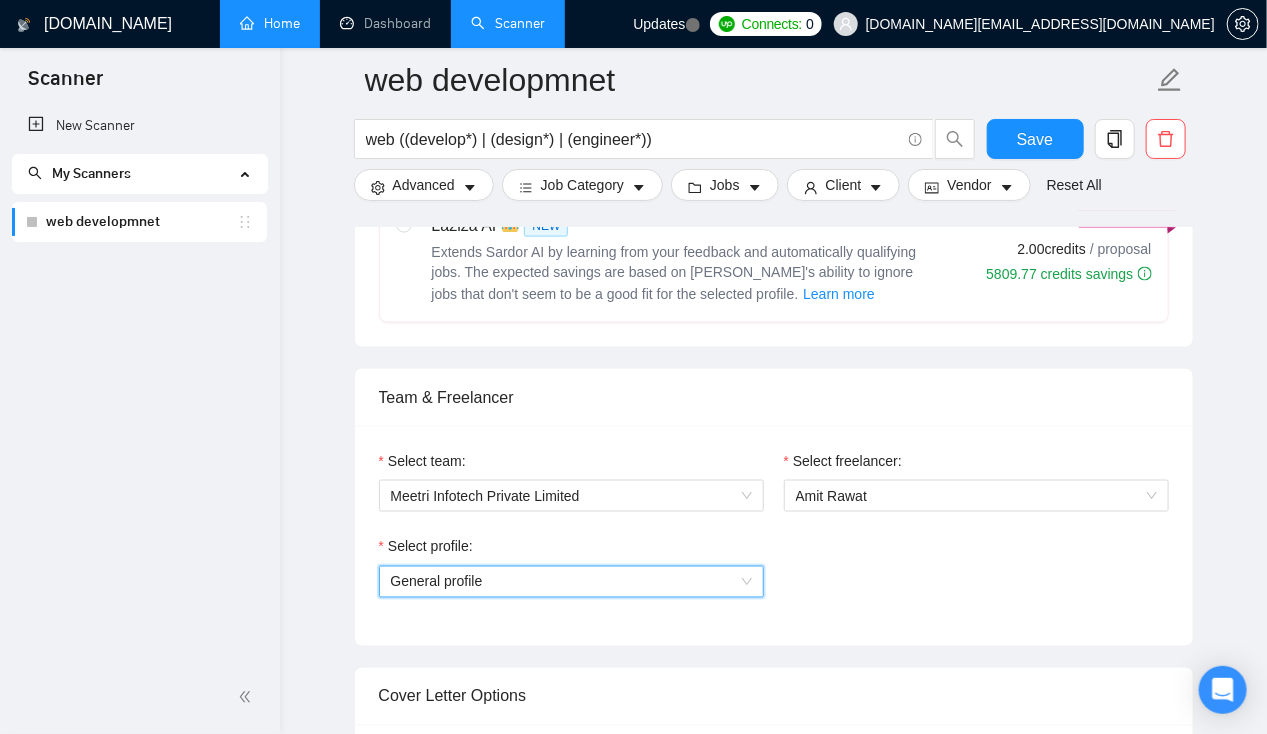 click on "General profile" at bounding box center (571, 582) 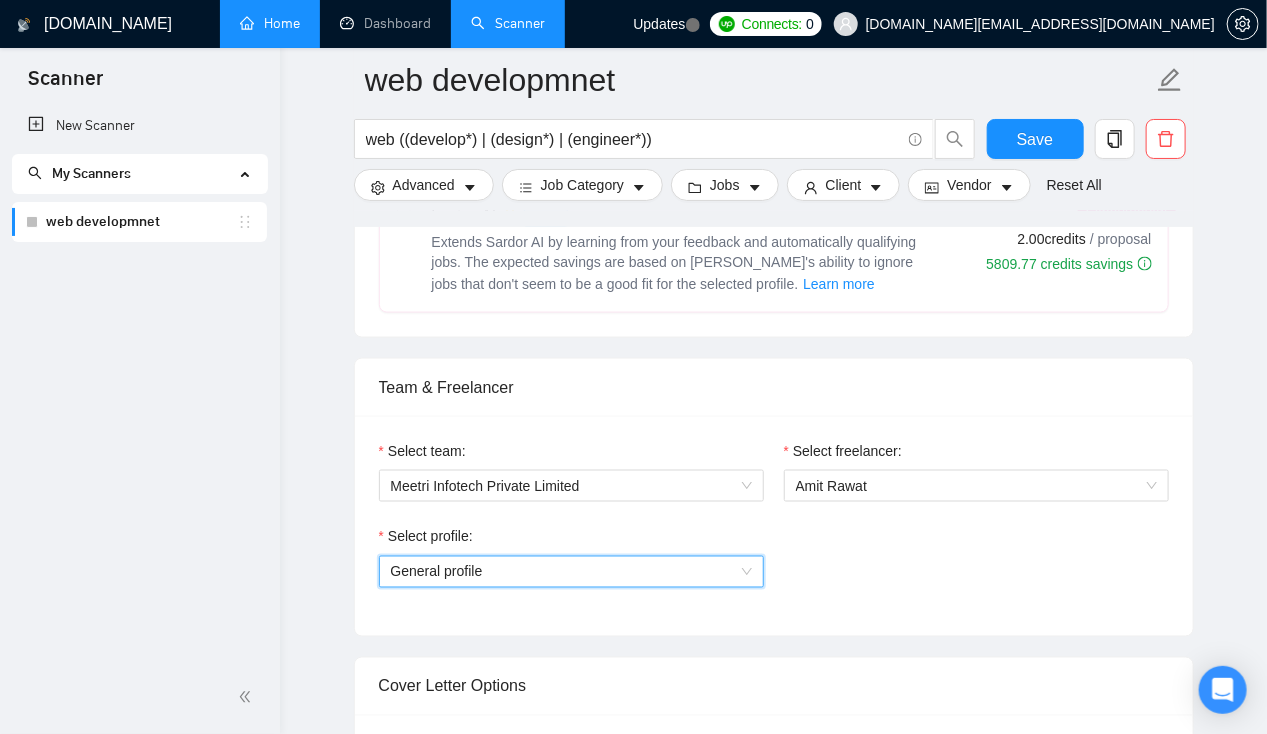 scroll, scrollTop: 982, scrollLeft: 0, axis: vertical 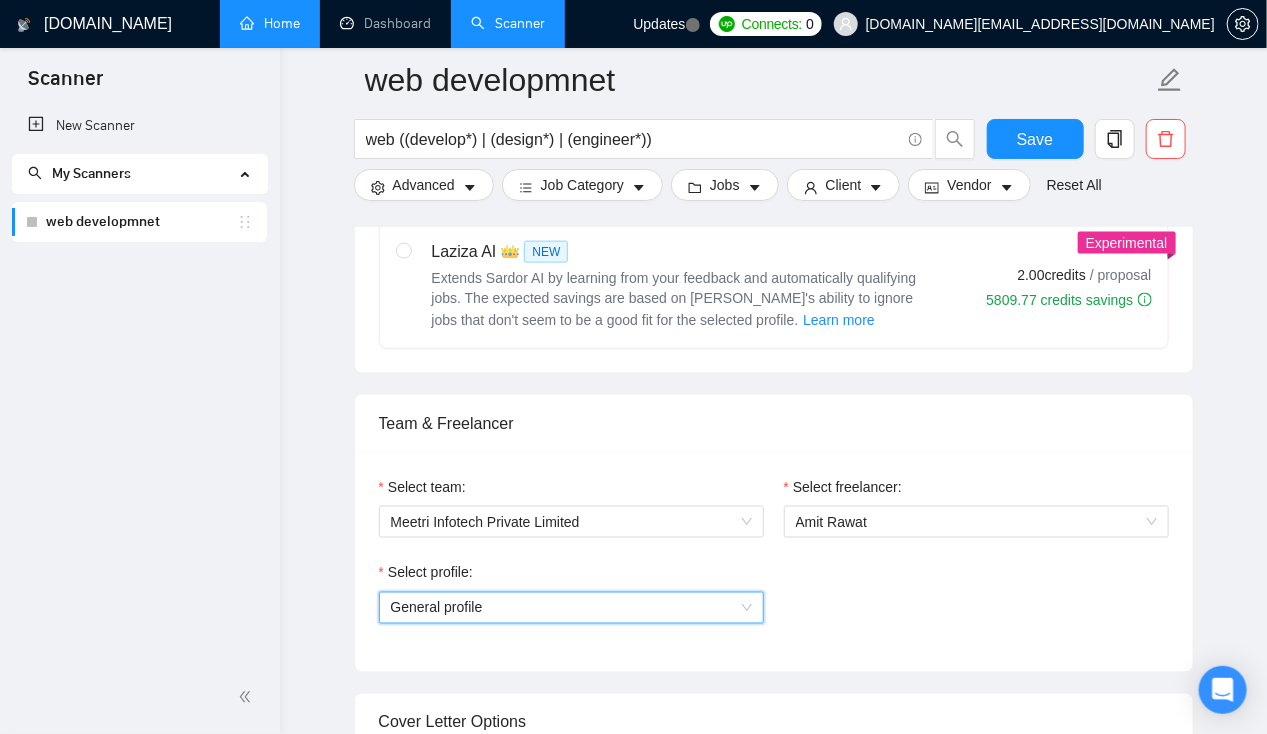 click on "General profile" at bounding box center (571, 608) 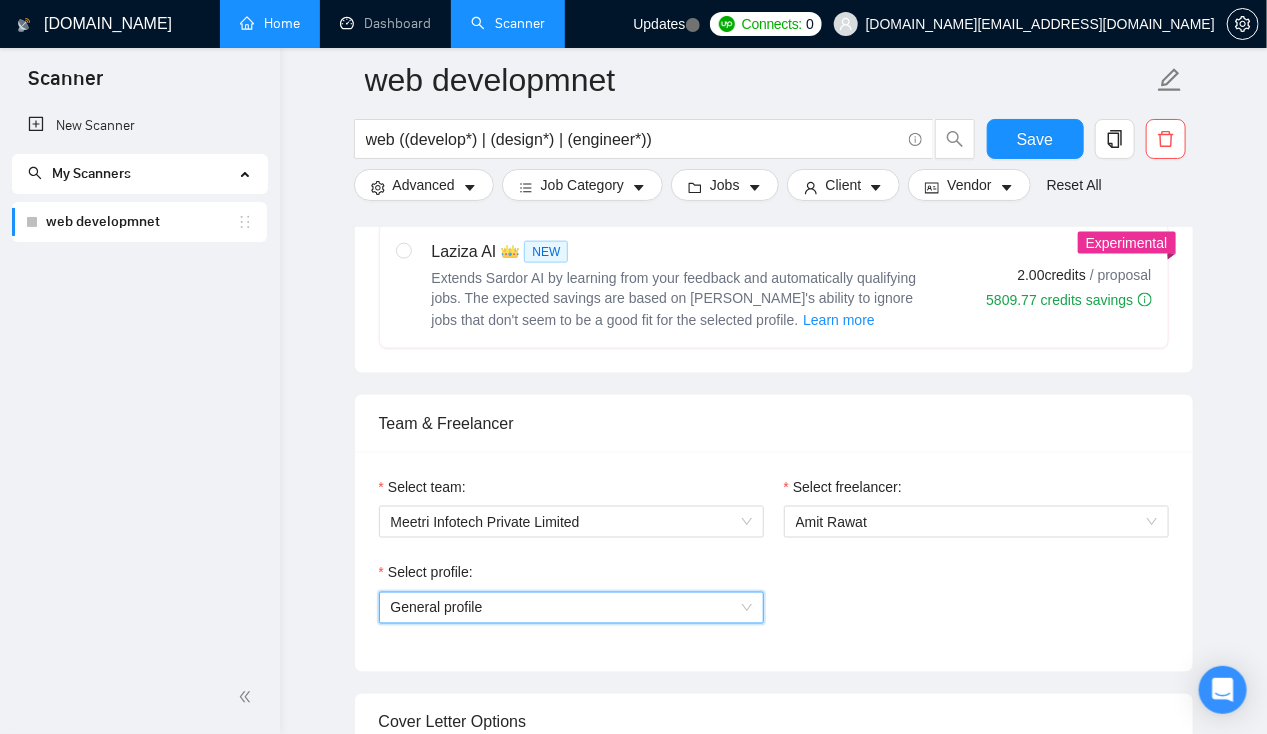 click on "My Scanners" at bounding box center (131, 174) 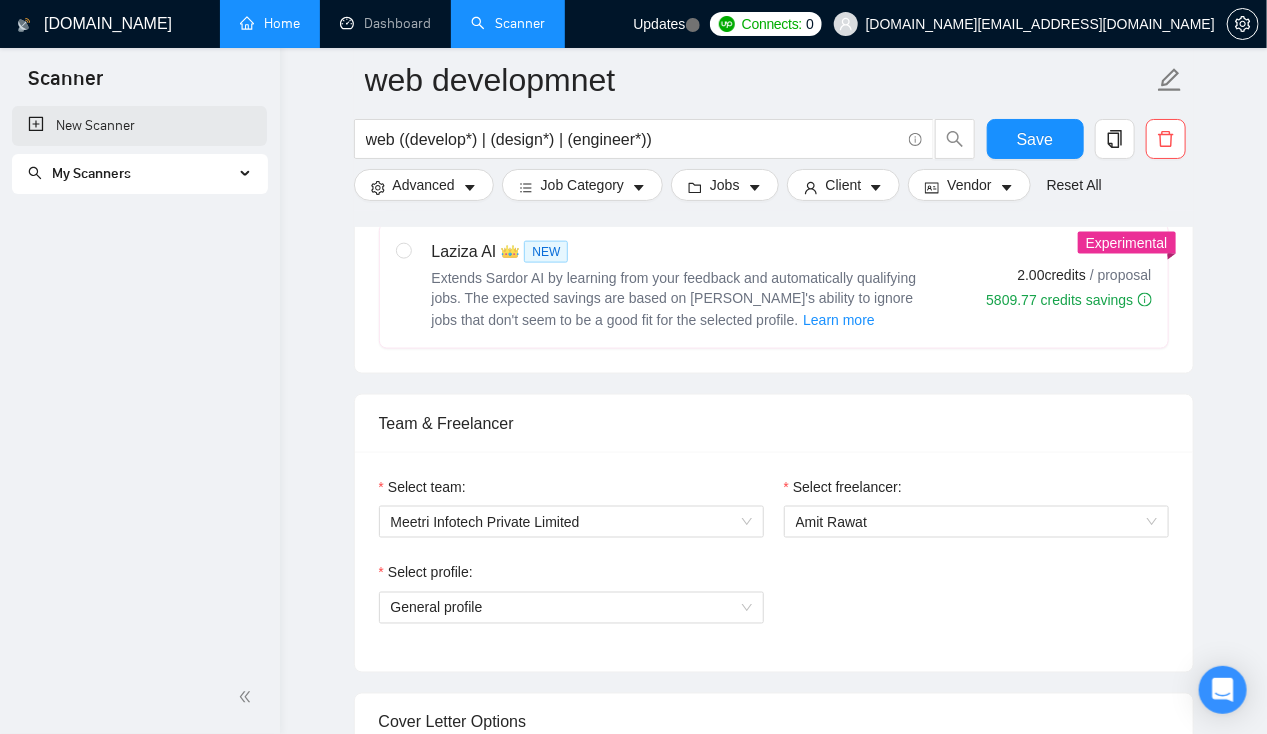 click on "New Scanner" at bounding box center (139, 126) 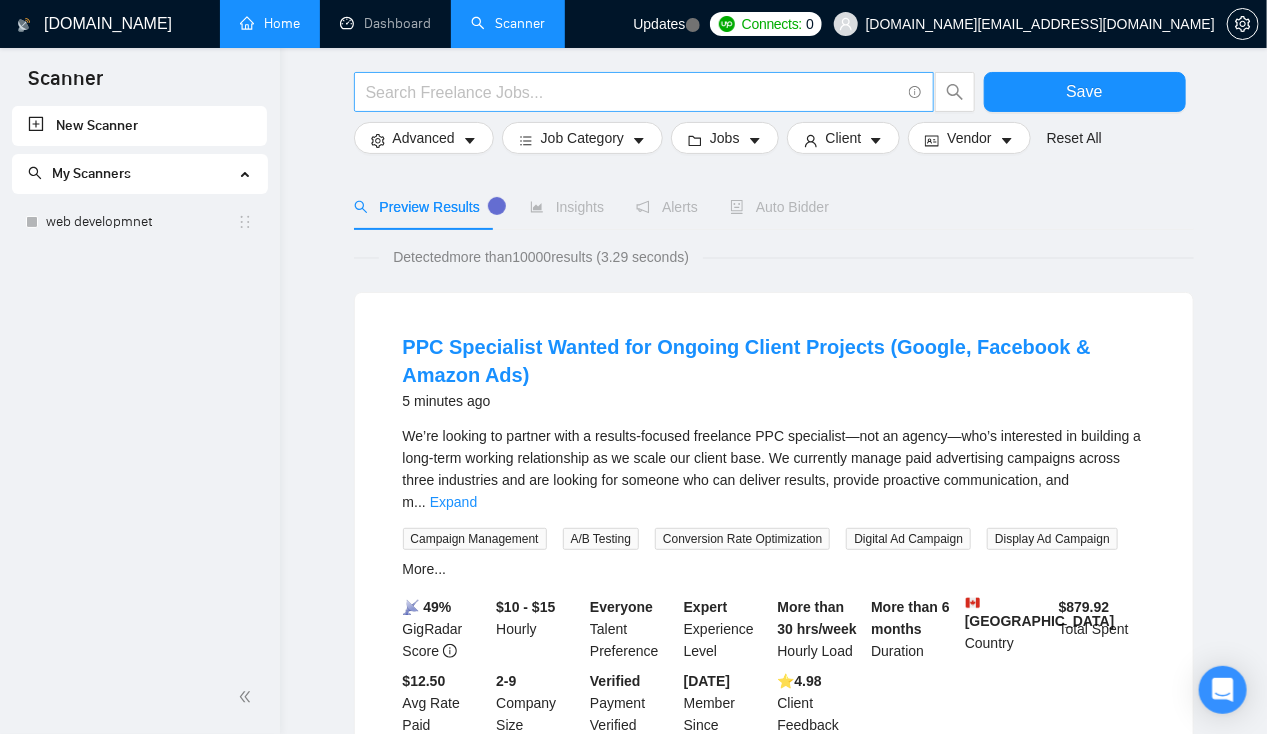 scroll, scrollTop: 0, scrollLeft: 0, axis: both 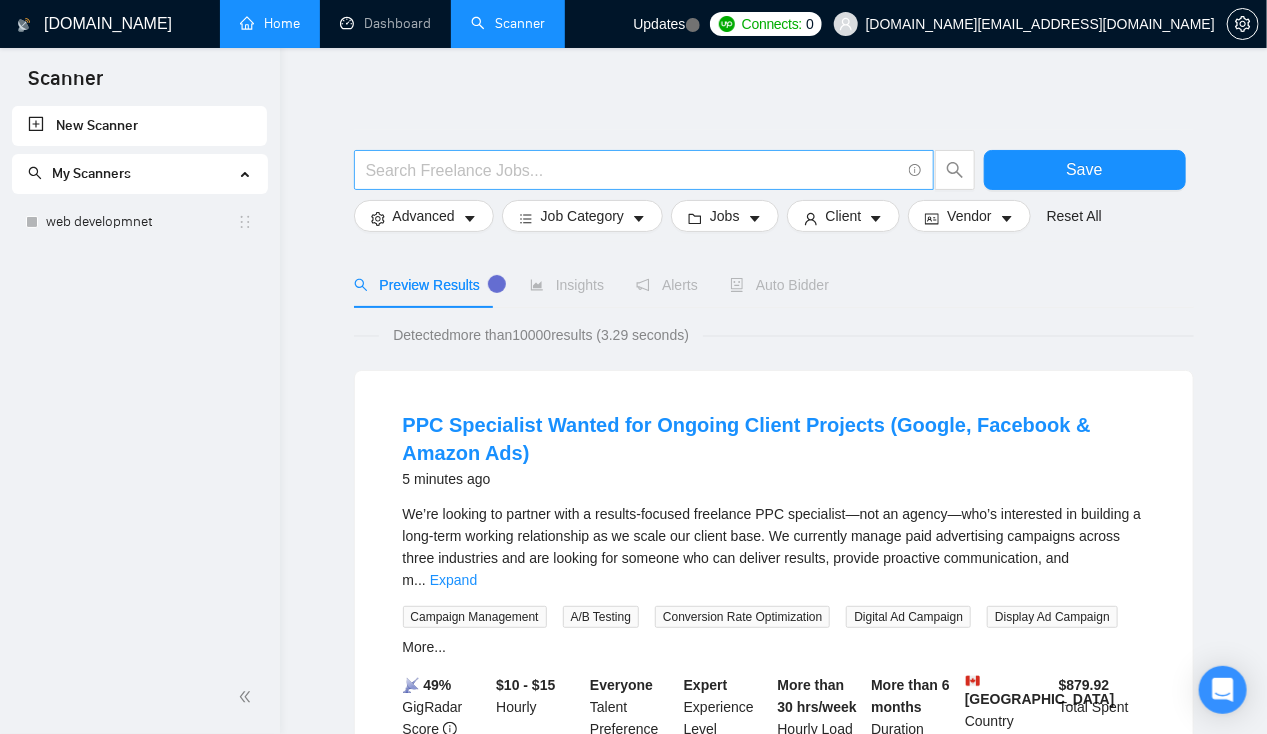 click at bounding box center (644, 170) 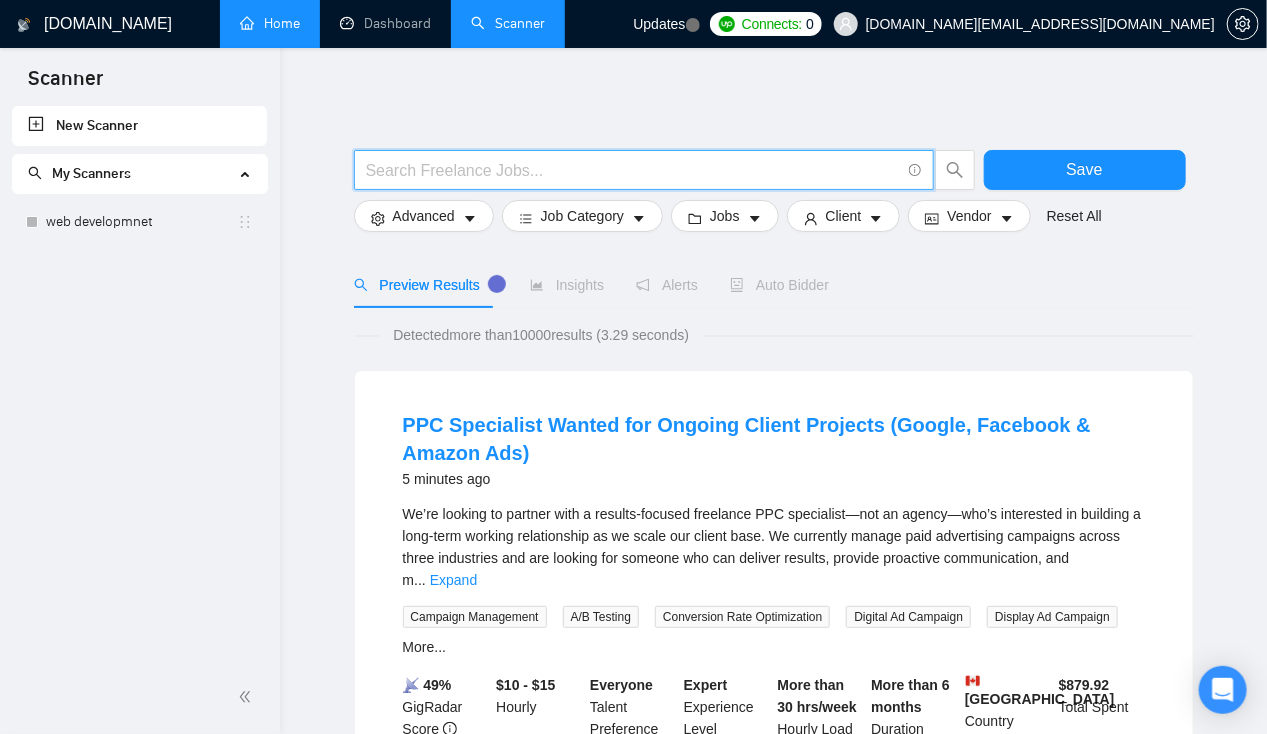 paste on ""next.js" | "next js" | nextjs" 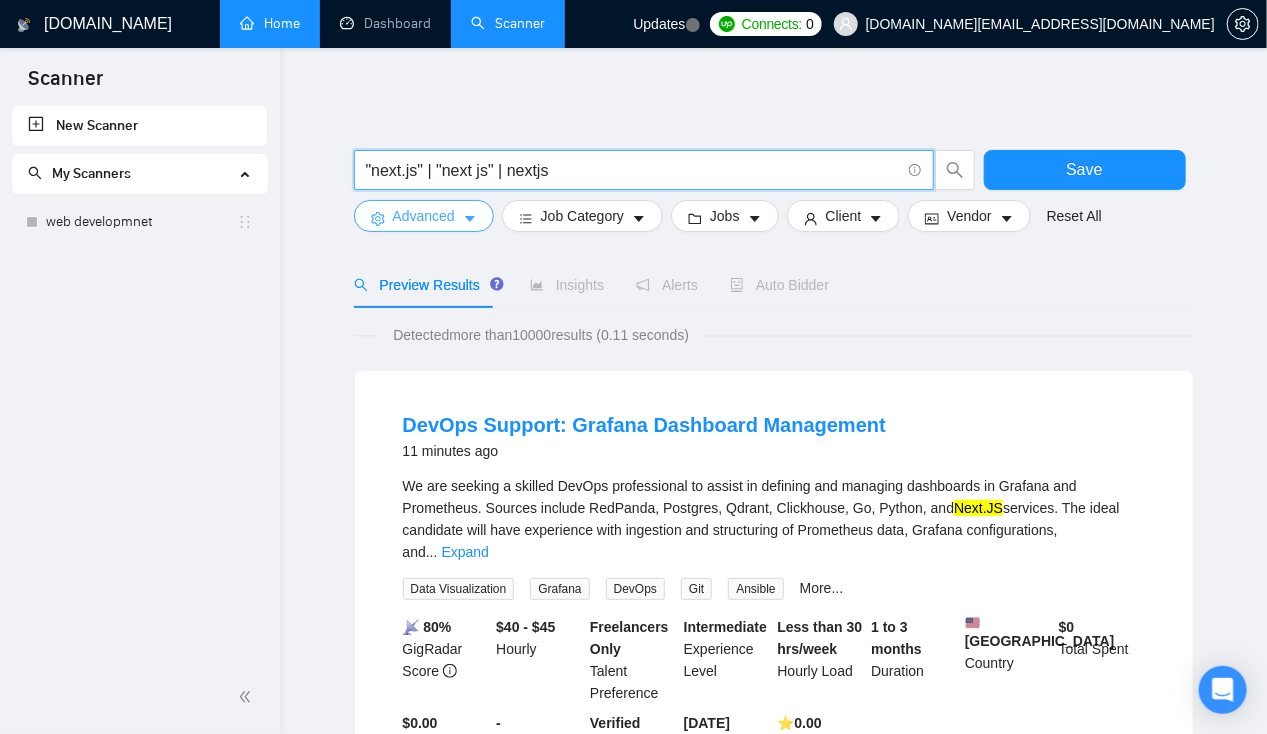 type on ""next.js" | "next js" | nextjs" 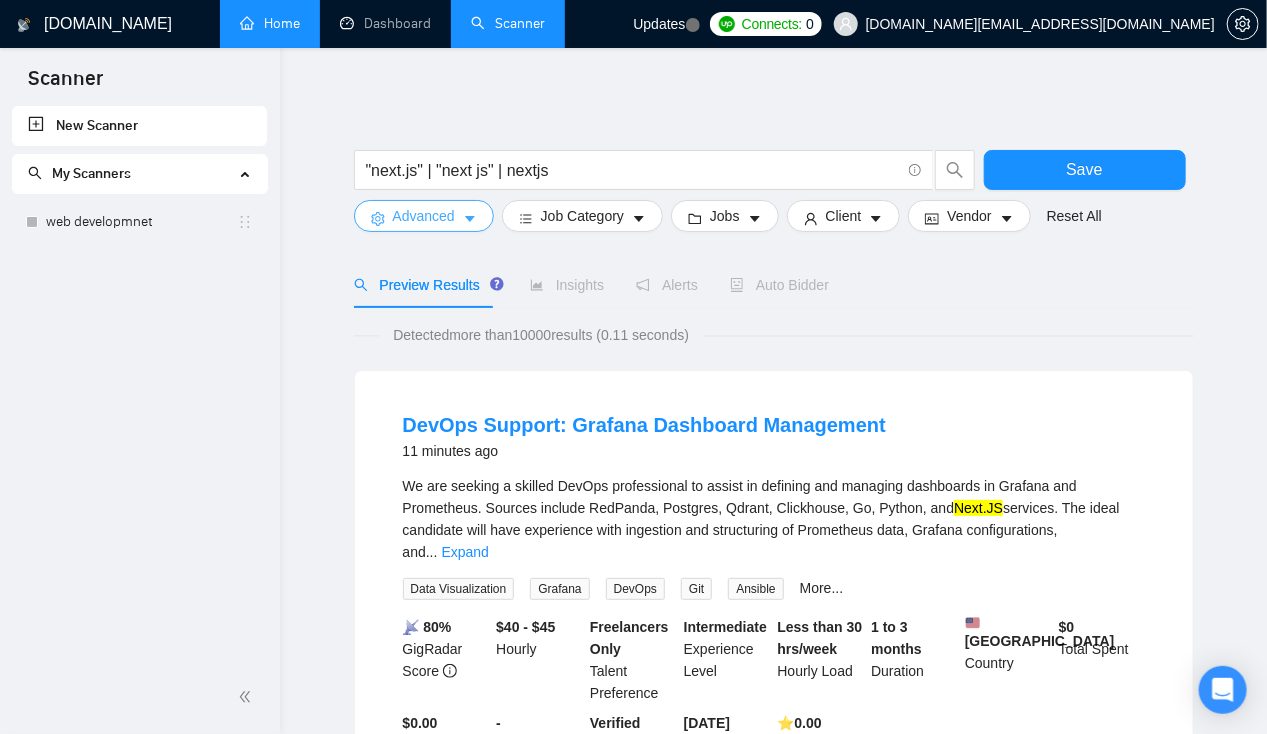 click on "Advanced" at bounding box center [424, 216] 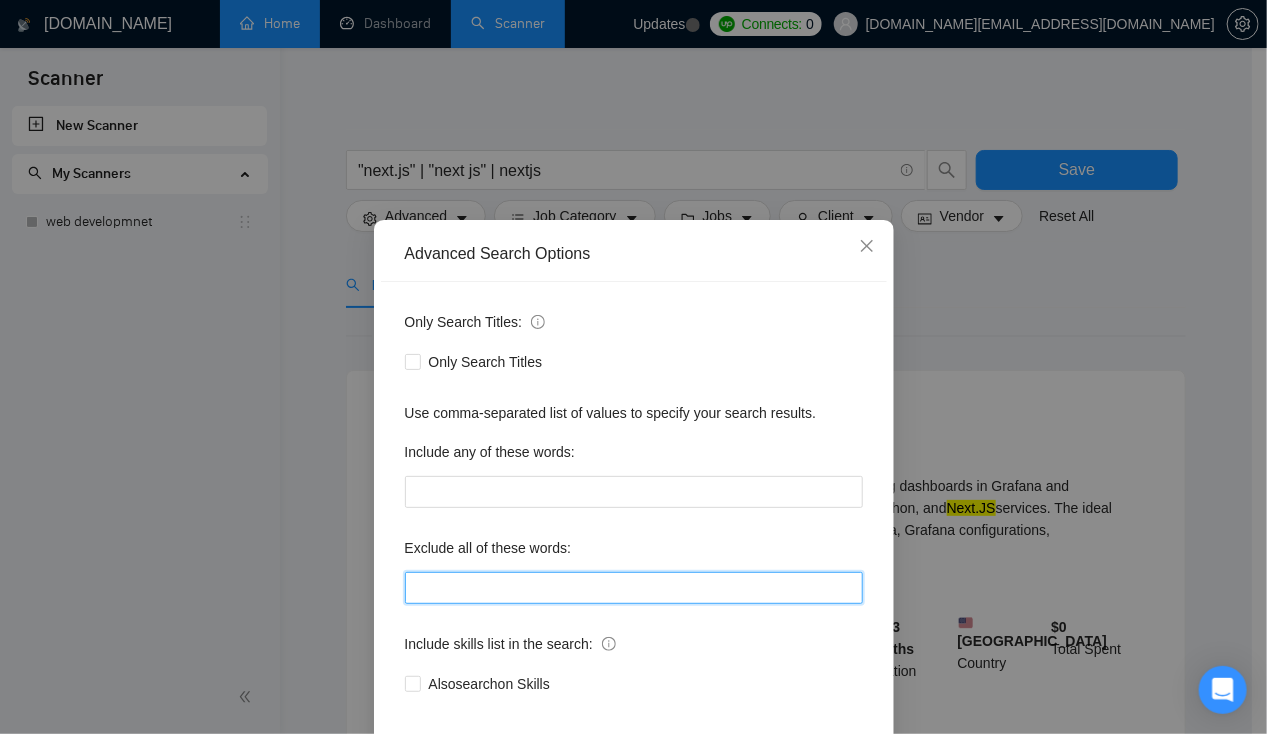 click at bounding box center [634, 588] 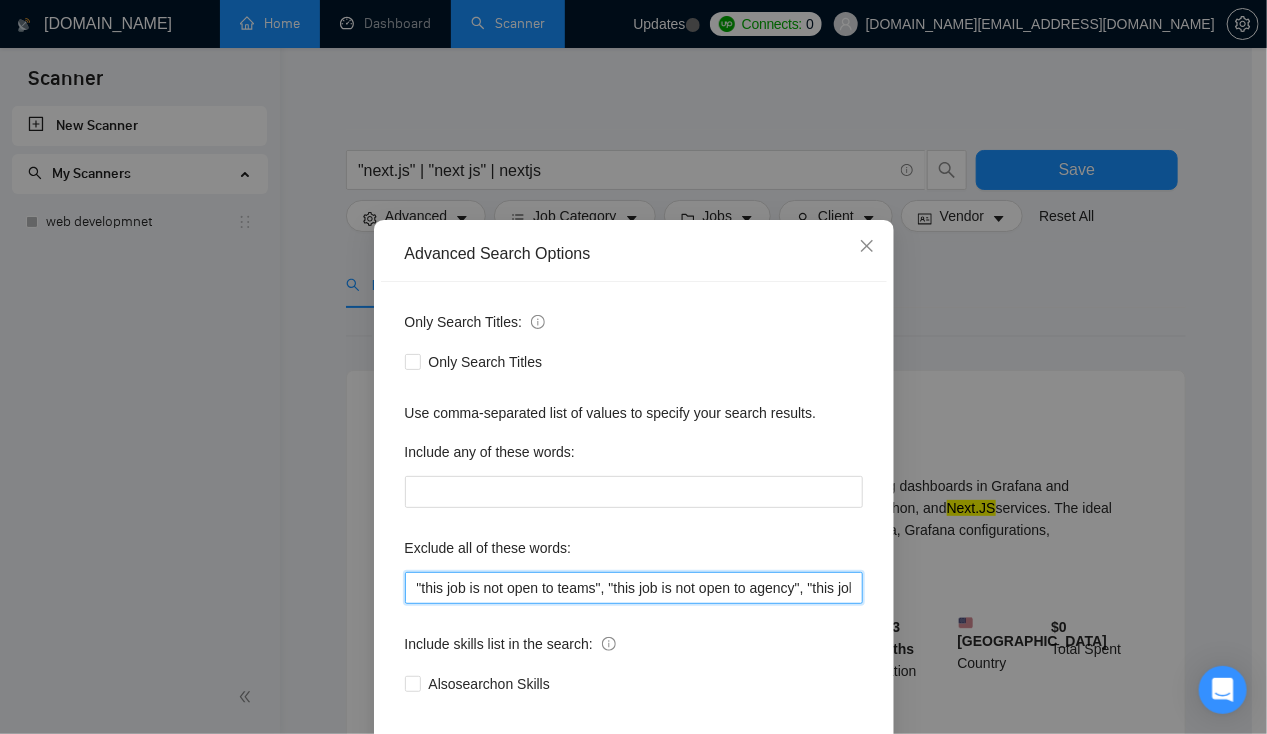 scroll, scrollTop: 0, scrollLeft: 1701, axis: horizontal 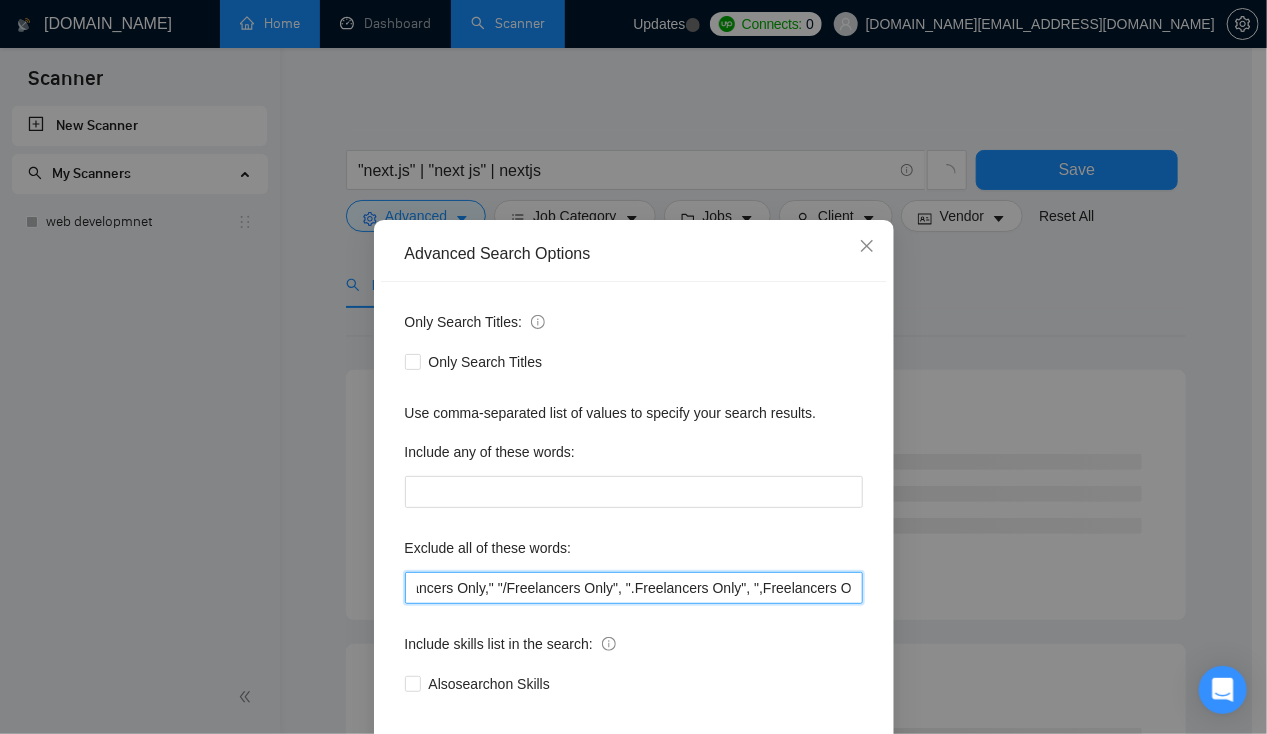 type on ""this job is not open to teams", "this job is not open to agency", "this job is not open to companies", "NO AGENCY", "Freelancers Only", "NOT AGENCY", "no agency", "no agencies", "individual only", "freelancers only", "No Agencies!", "independent contractors only", "***Freelancers Only," "/Freelancers Only", ".Freelancers Only", ",Freelancers Only."" 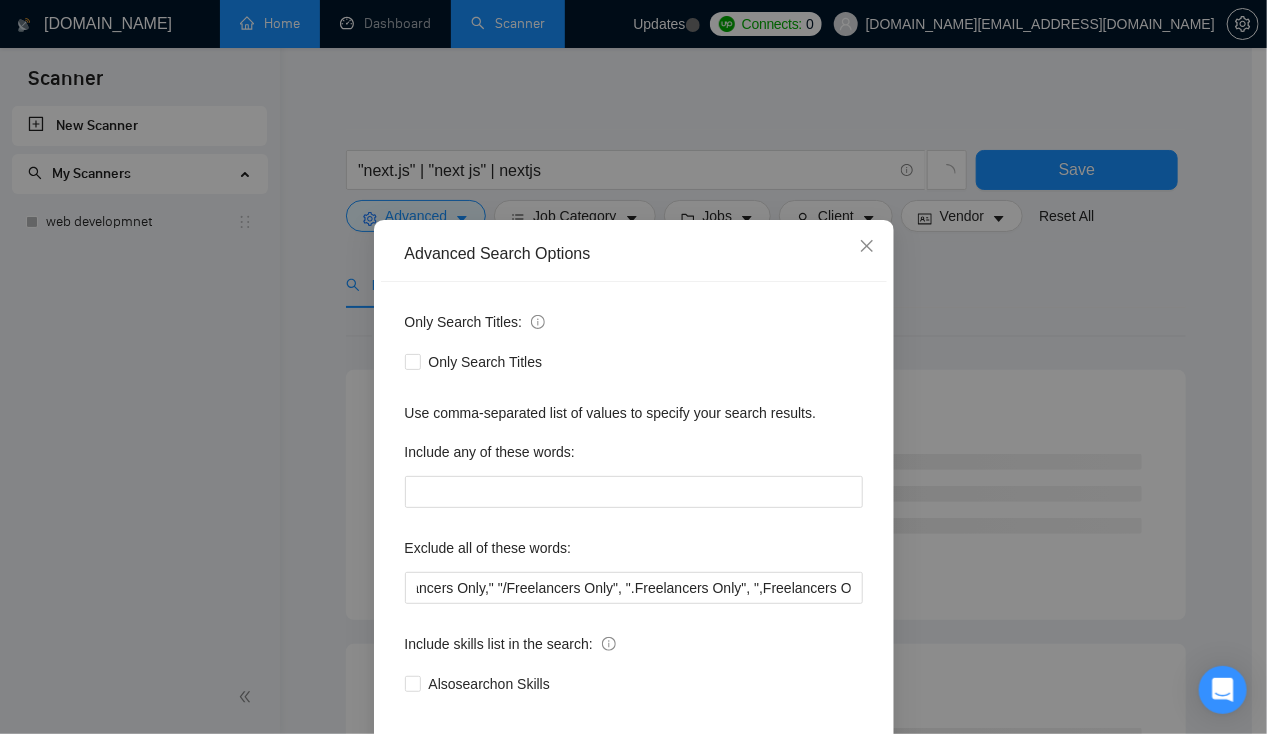 scroll, scrollTop: 0, scrollLeft: 0, axis: both 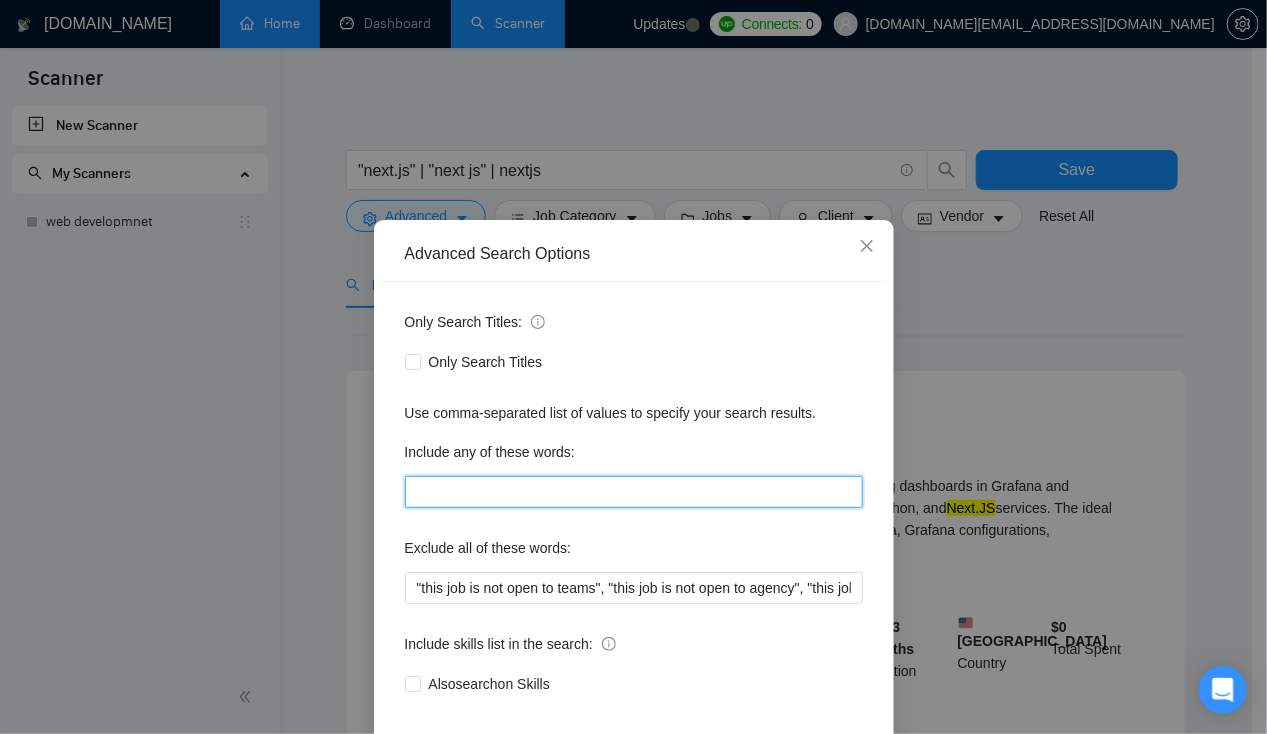 click at bounding box center (634, 492) 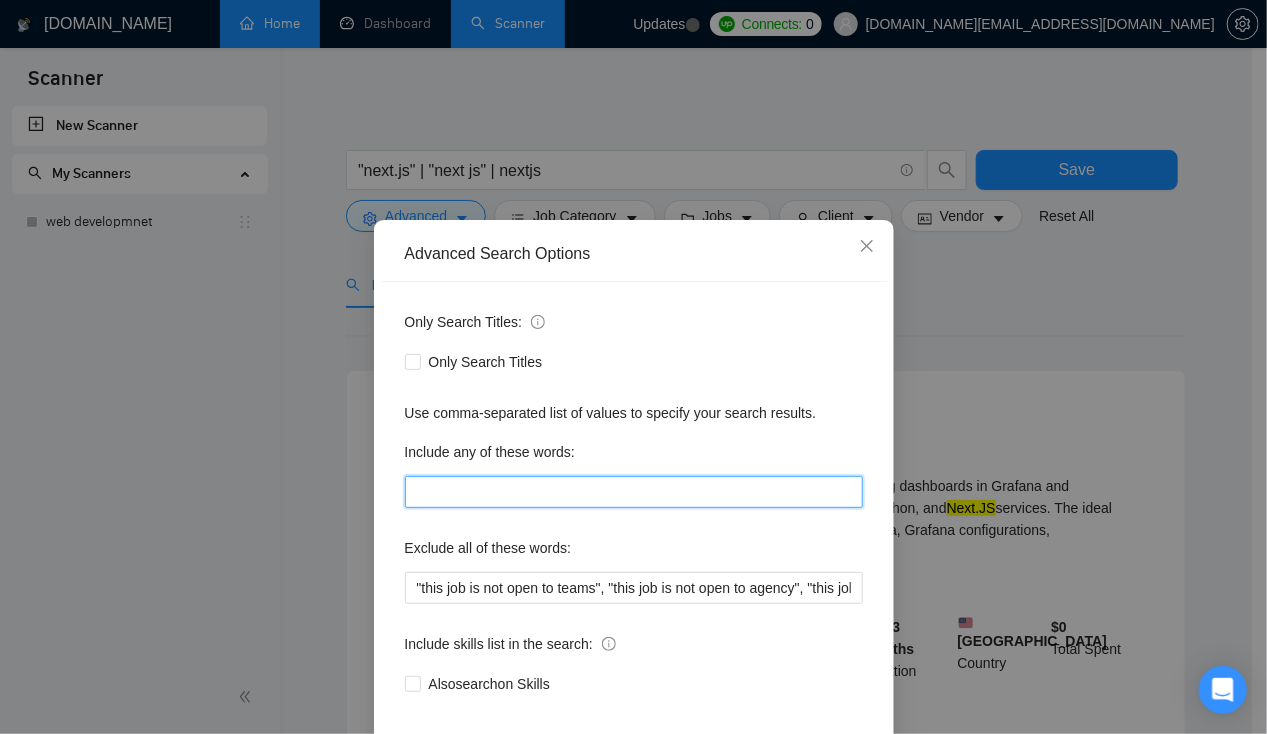 scroll, scrollTop: 97, scrollLeft: 0, axis: vertical 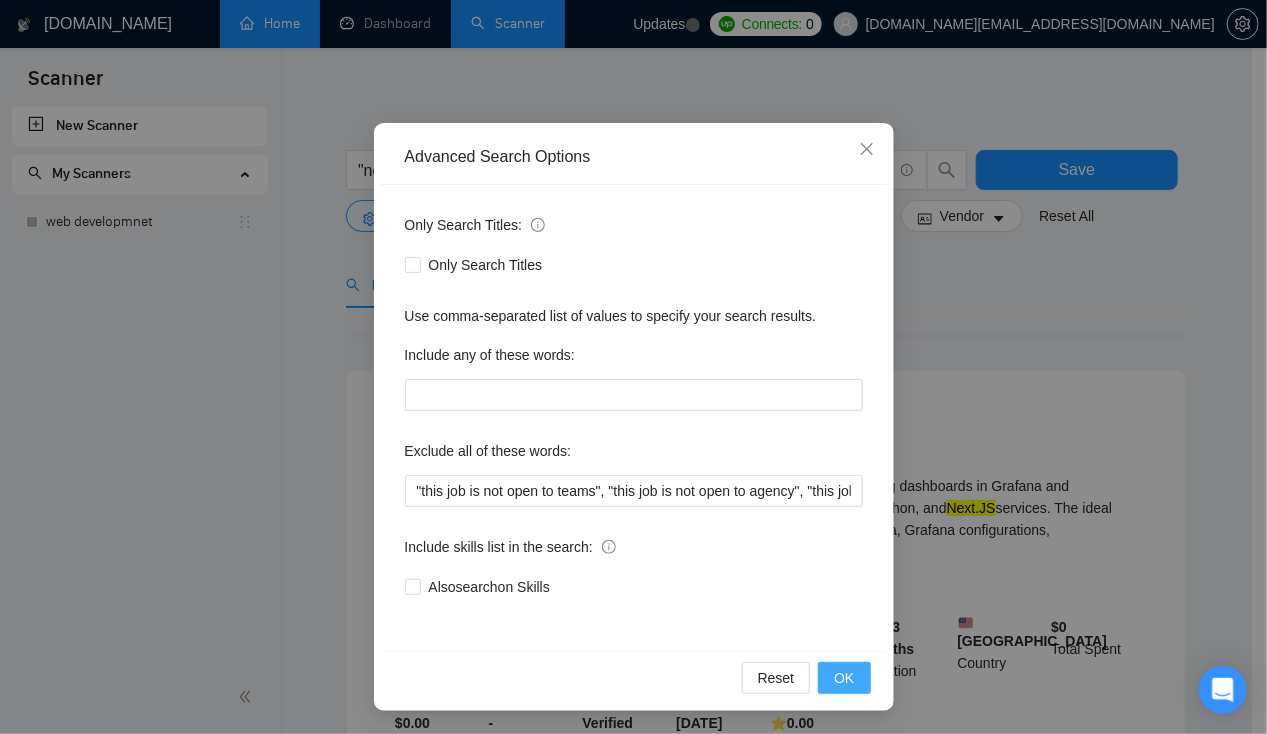 click on "OK" at bounding box center [844, 678] 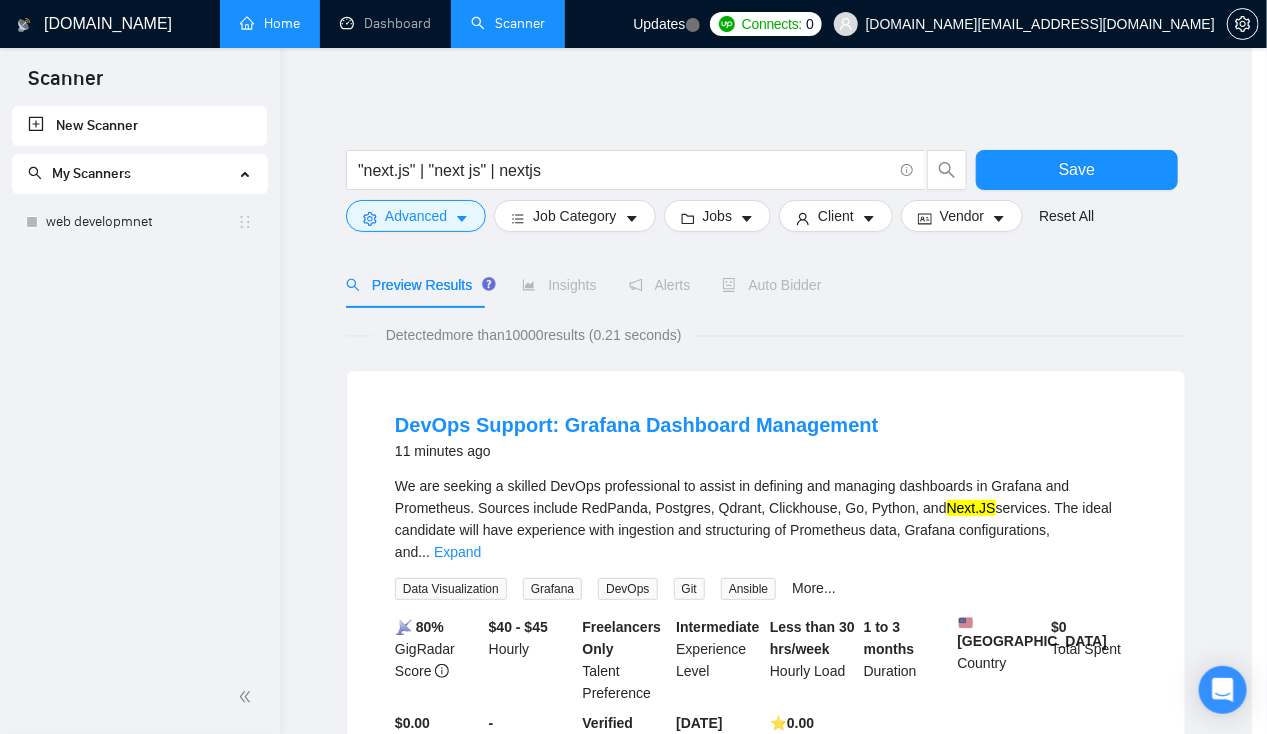 scroll, scrollTop: 0, scrollLeft: 0, axis: both 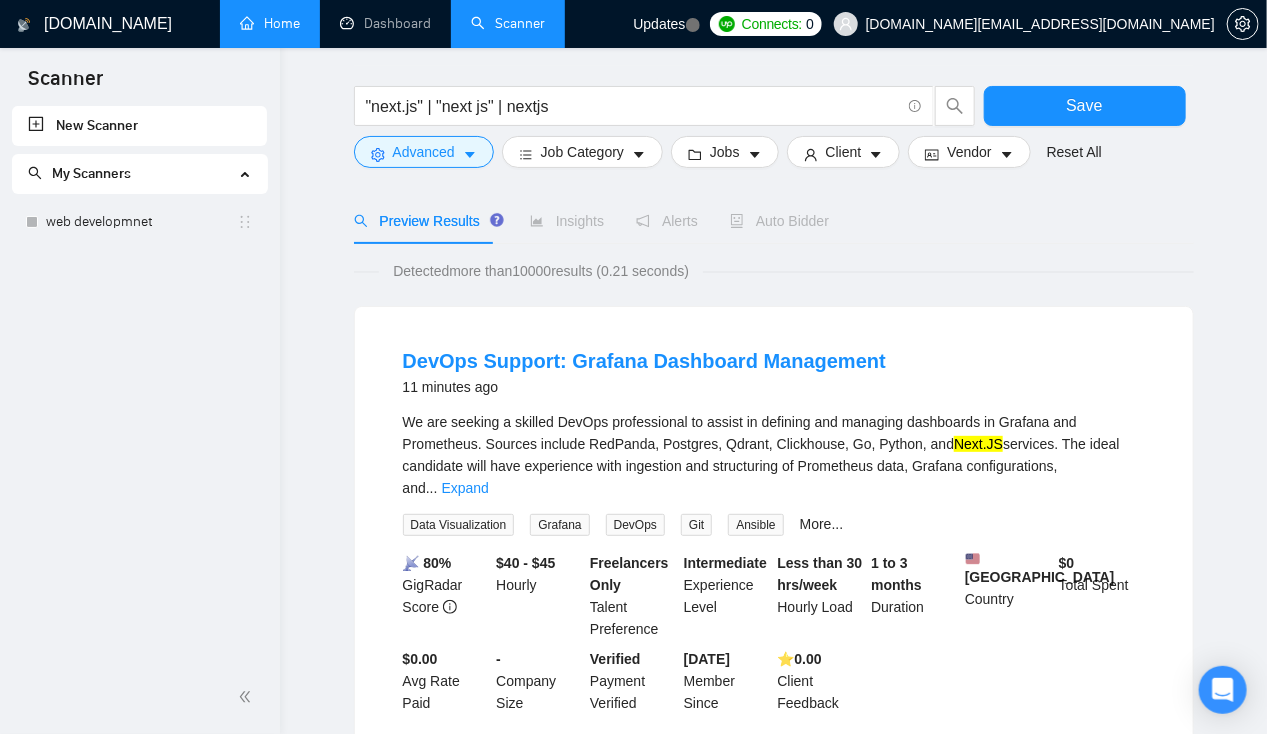 click on "We are seeking a skilled DevOps professional to assist in defining and managing dashboards in Grafana and Prometheus. Sources include RedPanda, Postgres, Qdrant, Clickhouse, Go, Python, and  Next.JS  services.  The ideal candidate will have experience with ingestion and structuring of Prometheus data, Grafana configurations, and  ... Expand" at bounding box center (774, 455) 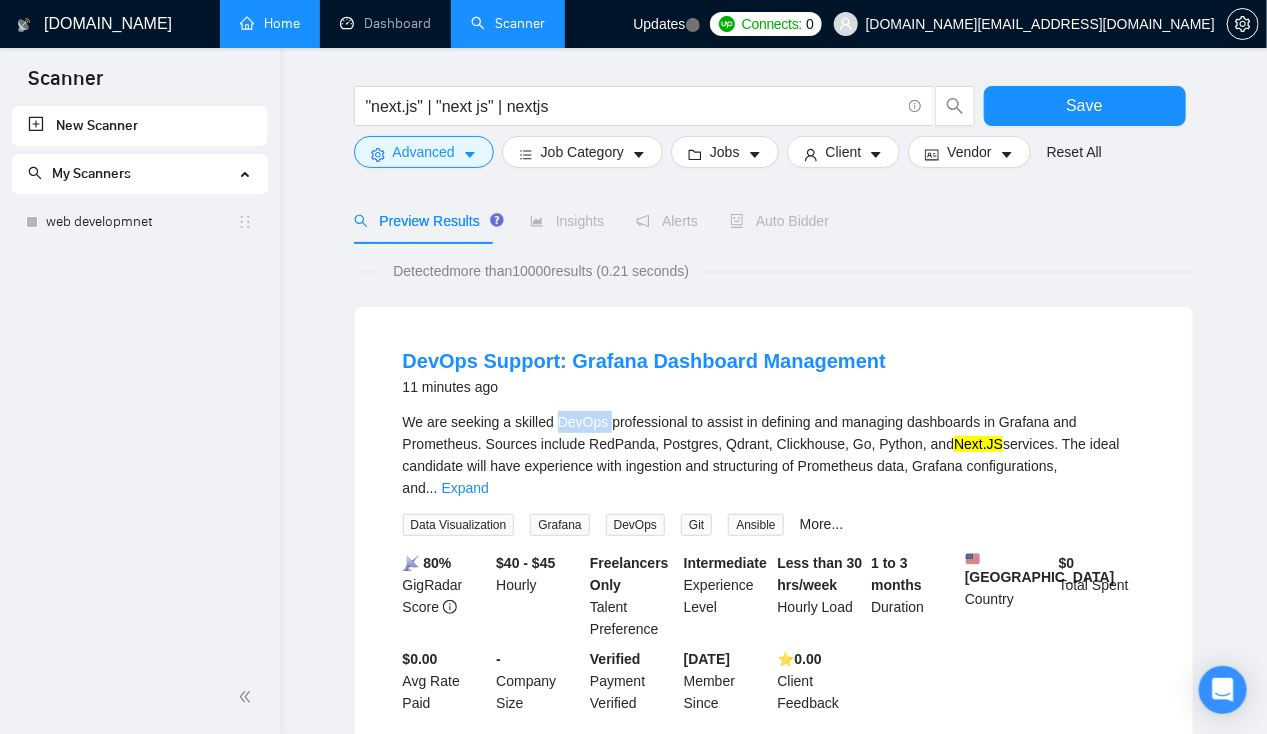 click on "We are seeking a skilled DevOps professional to assist in defining and managing dashboards in Grafana and Prometheus. Sources include RedPanda, Postgres, Qdrant, Clickhouse, Go, Python, and  Next.JS  services.  The ideal candidate will have experience with ingestion and structuring of Prometheus data, Grafana configurations, and  ... Expand" at bounding box center (774, 455) 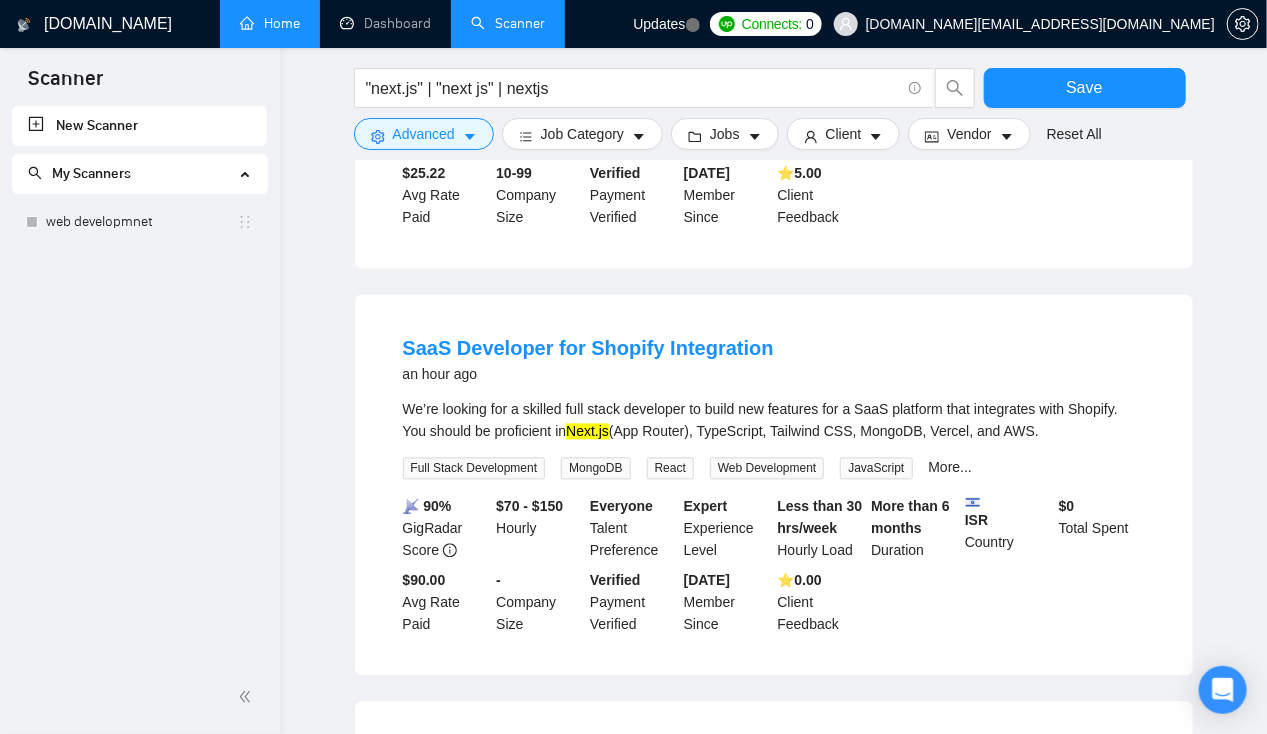 scroll, scrollTop: 1432, scrollLeft: 0, axis: vertical 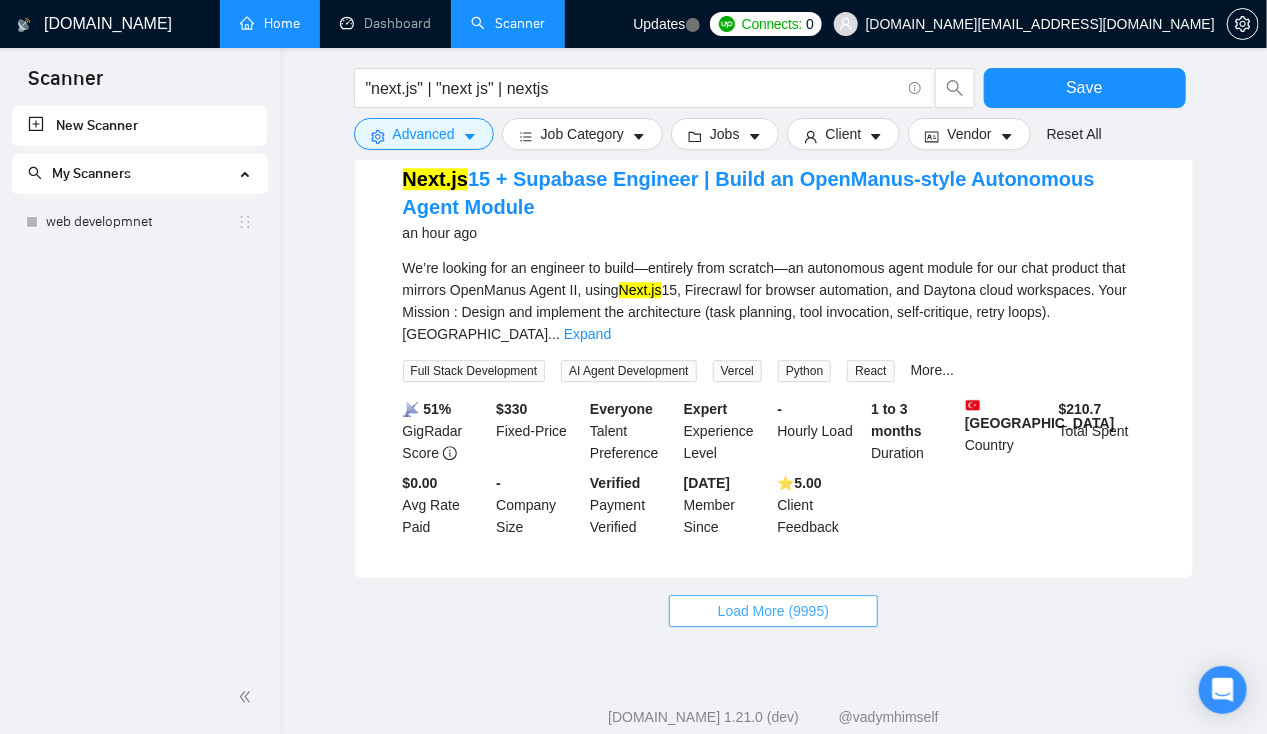 click on "Load More (9995)" at bounding box center [773, 611] 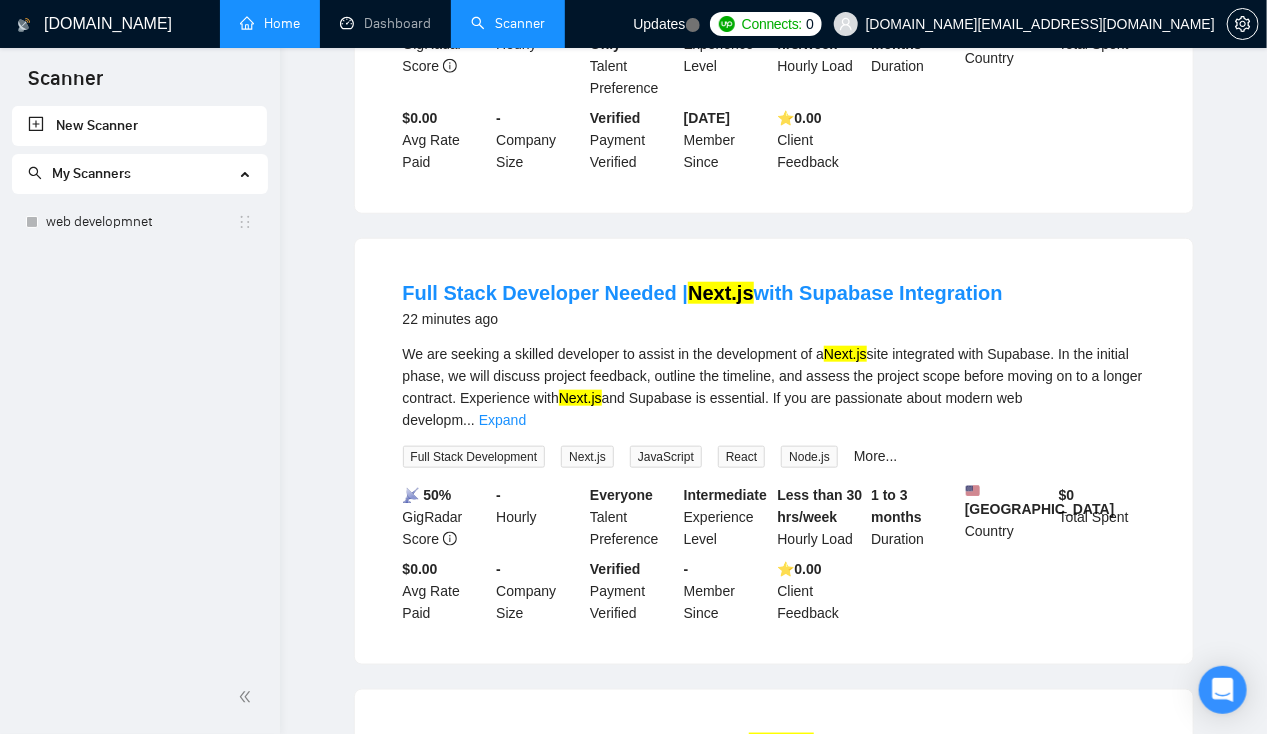 scroll, scrollTop: 0, scrollLeft: 0, axis: both 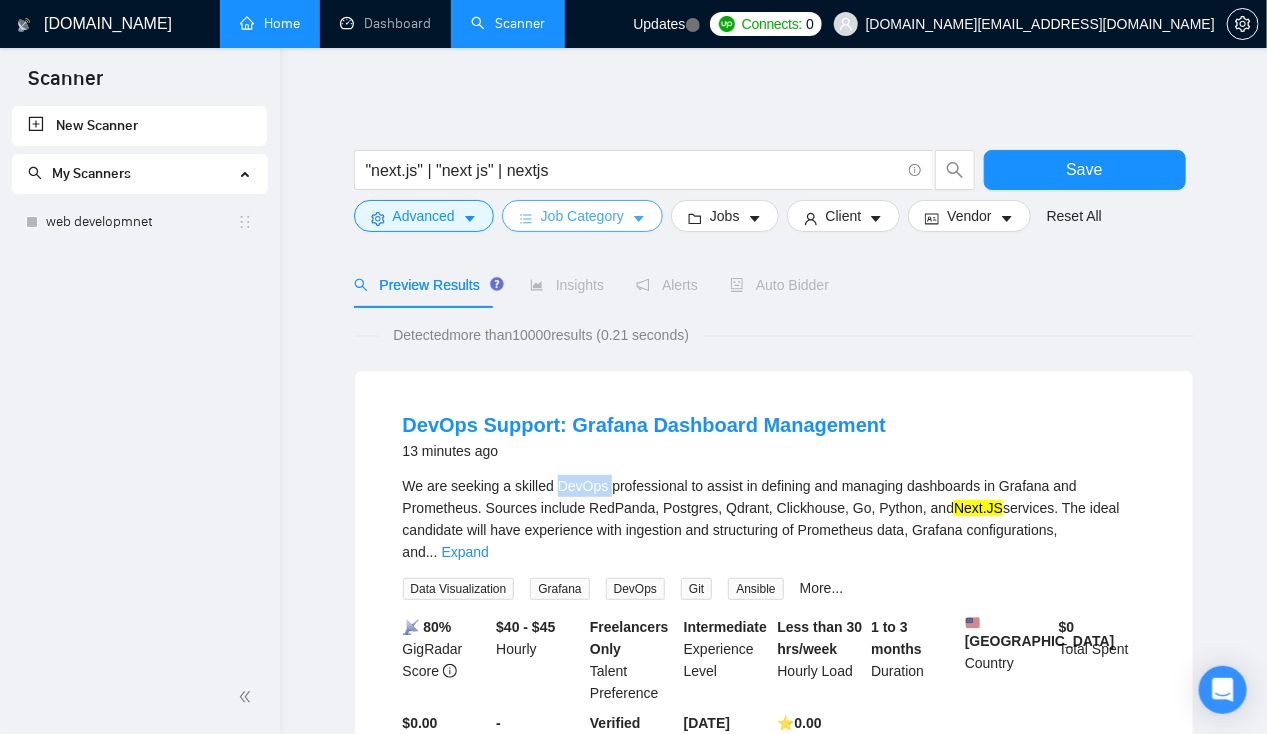 click 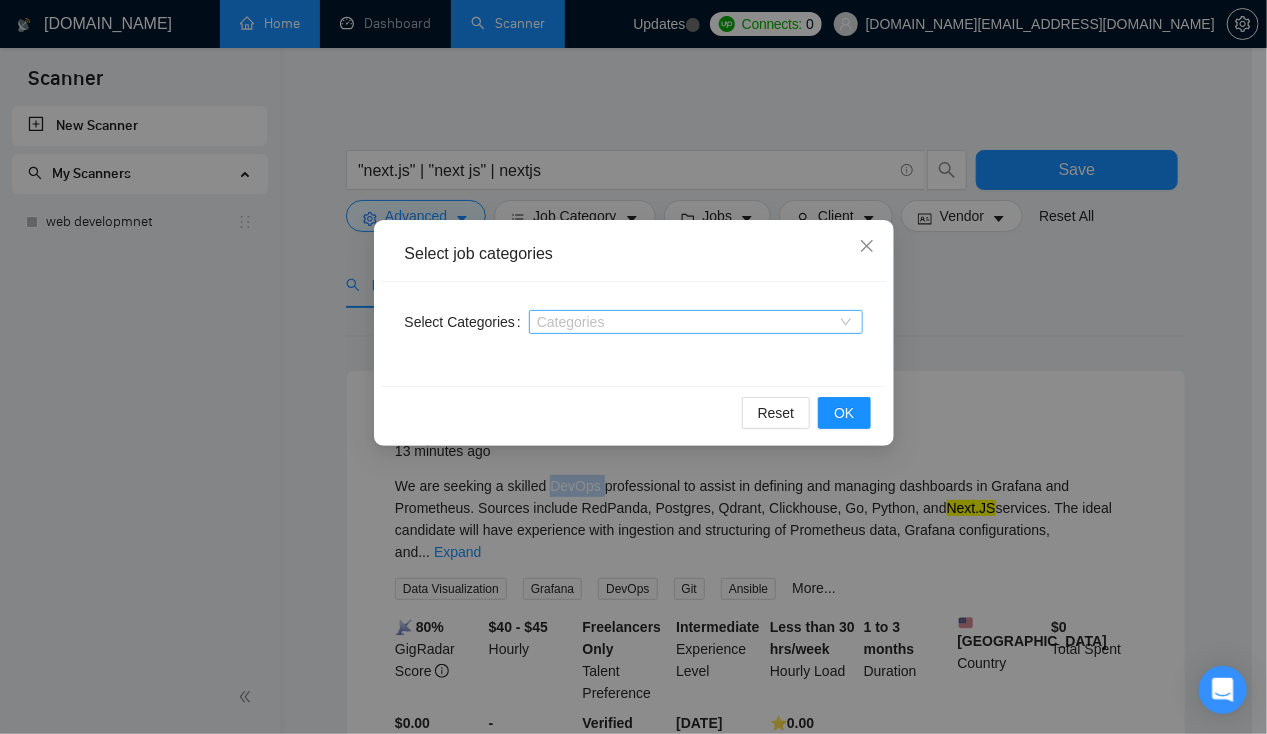 click on "Categories" at bounding box center (696, 322) 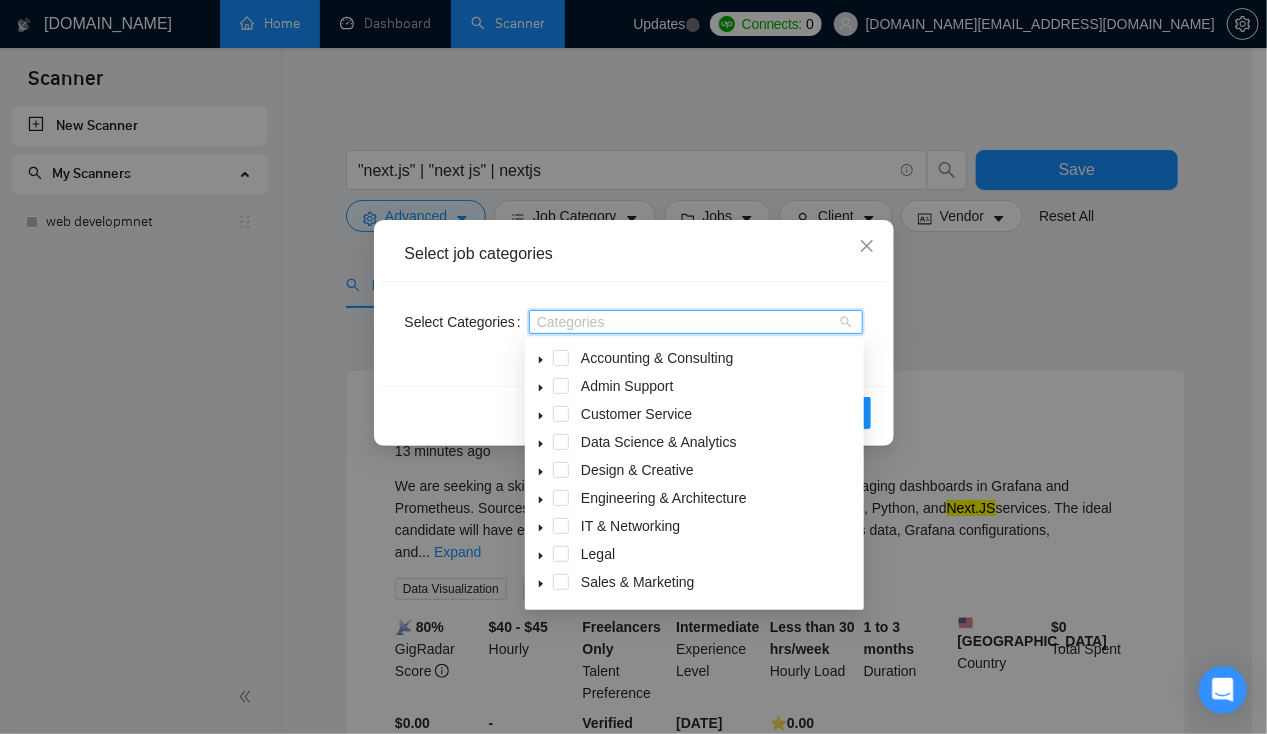 click on "Categories" at bounding box center [696, 322] 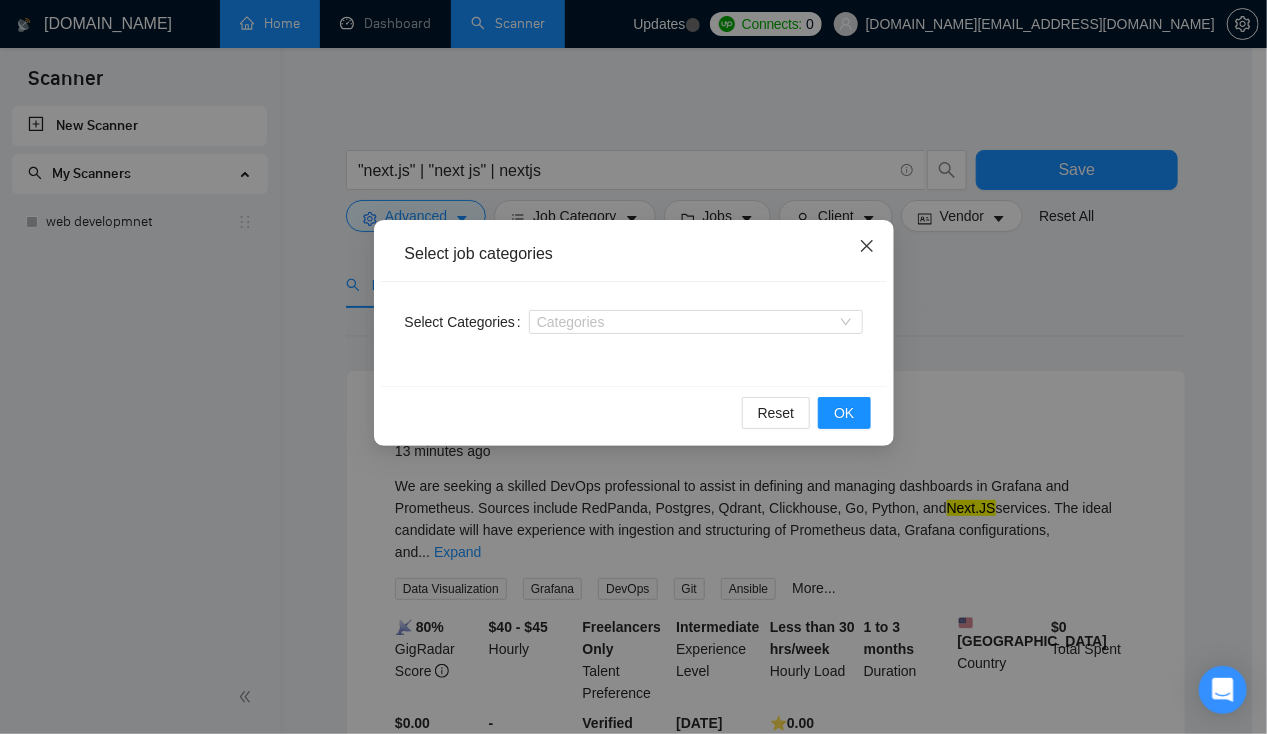 click 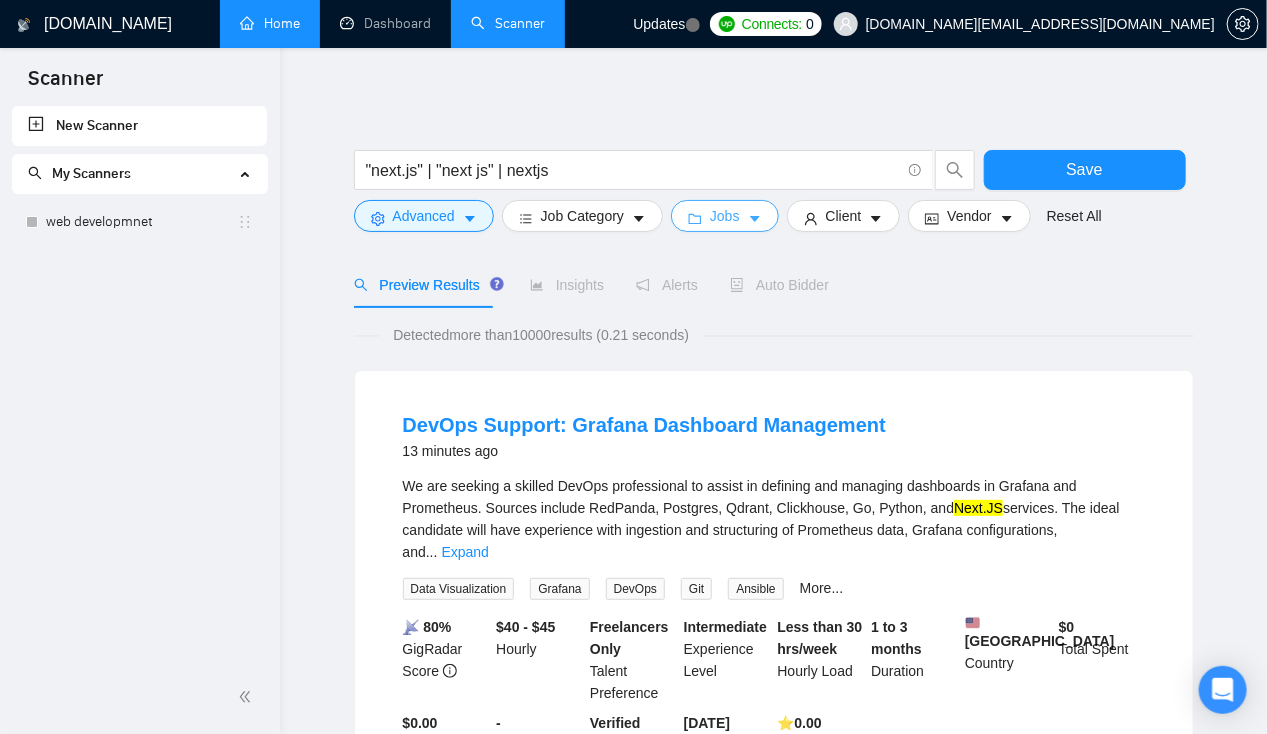click on "Jobs" at bounding box center [725, 216] 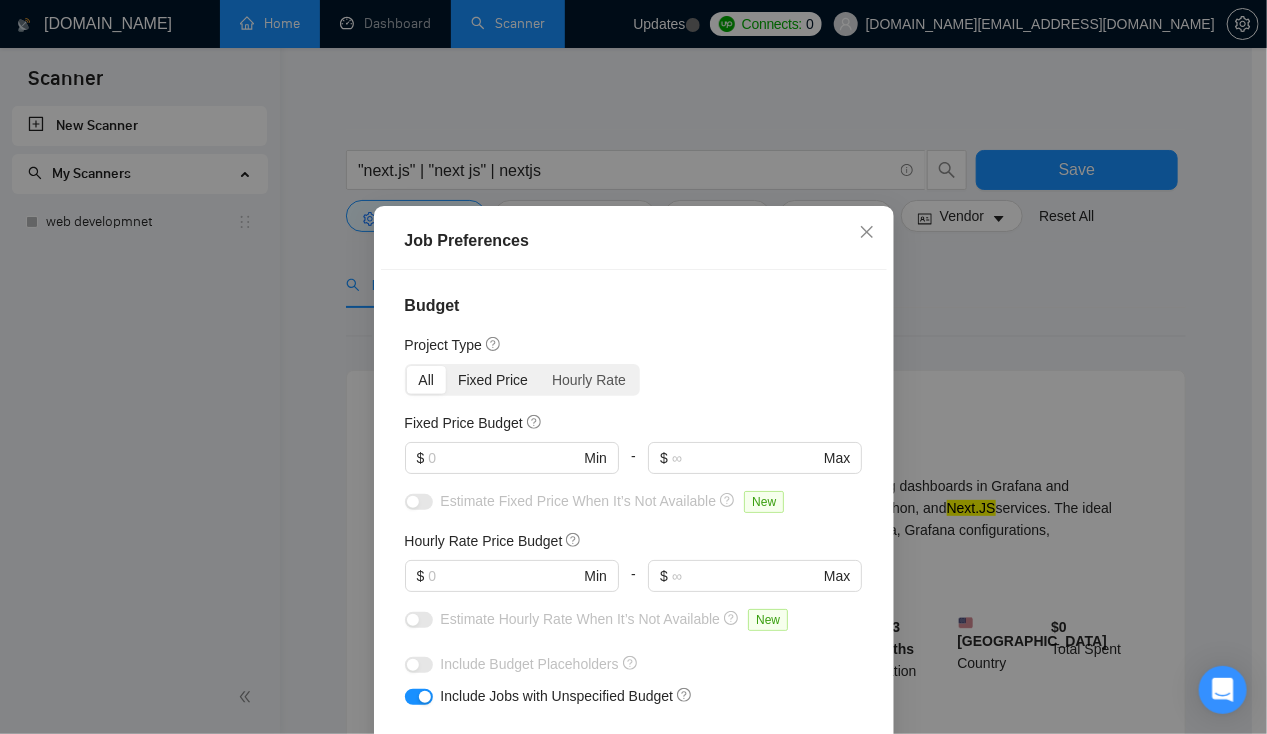 click on "Fixed Price" at bounding box center [493, 380] 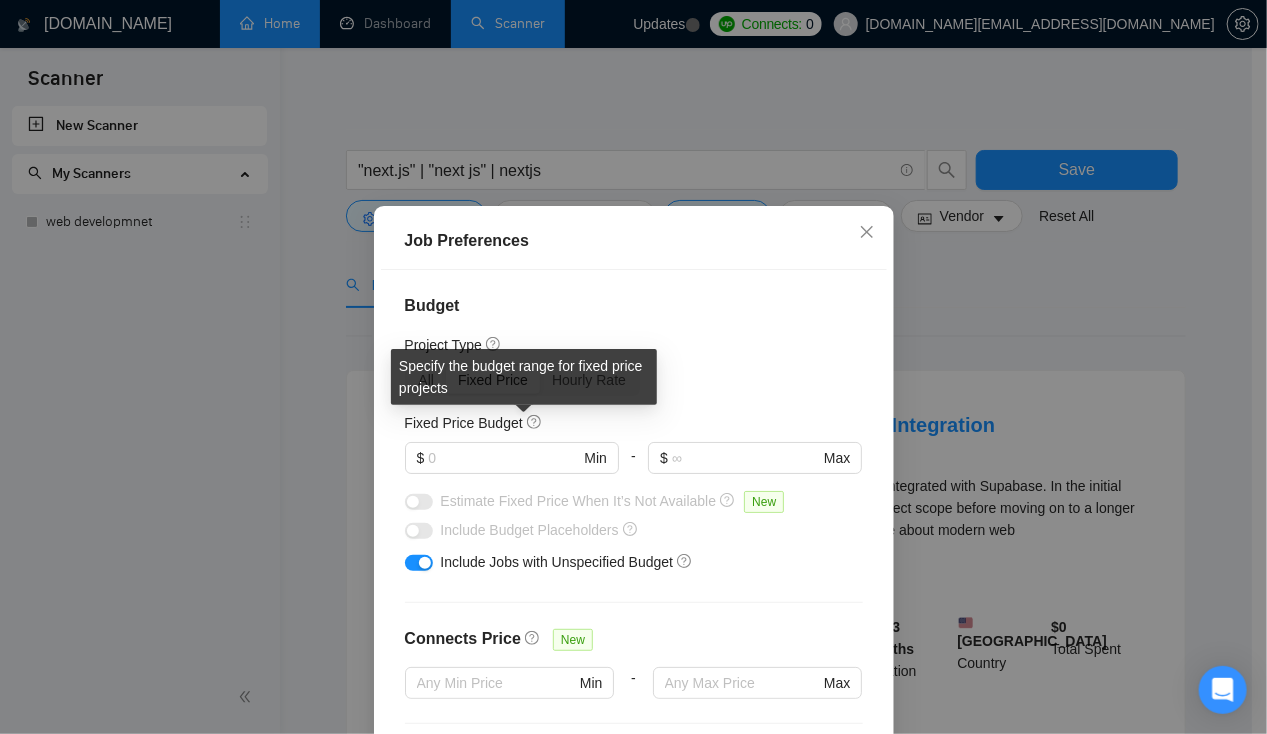 click 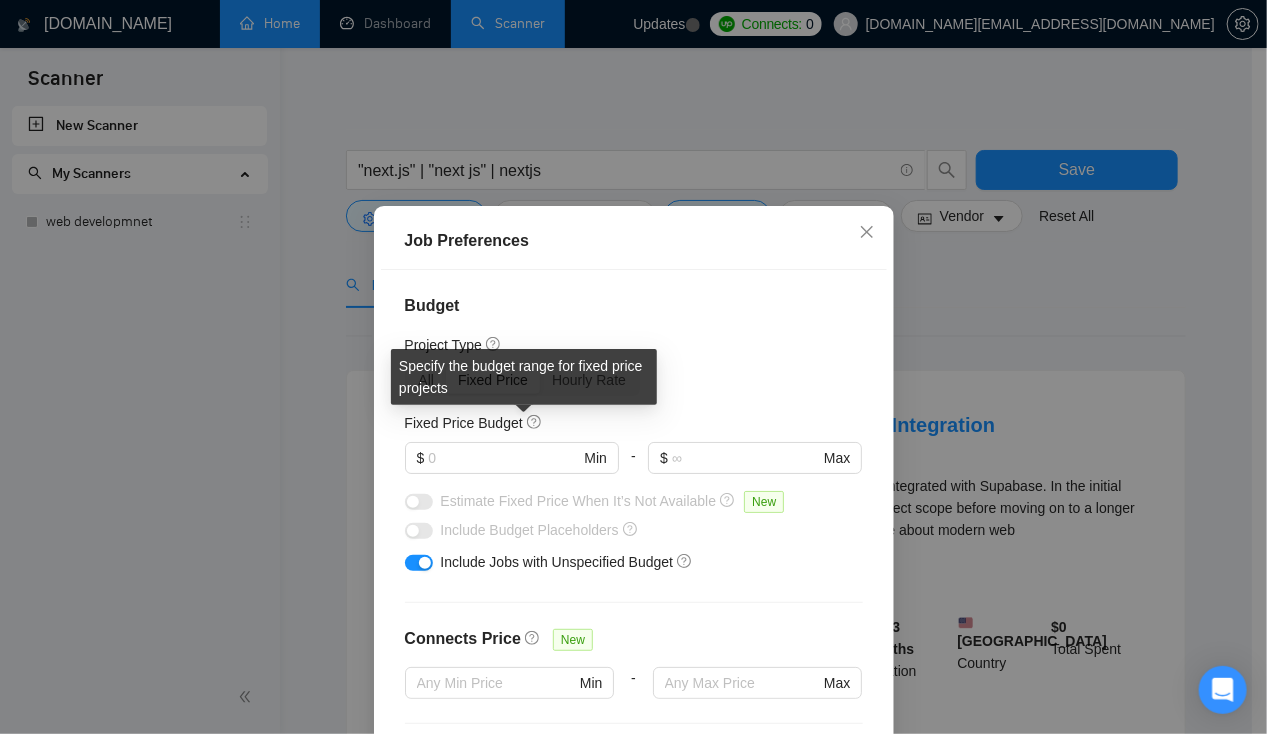click 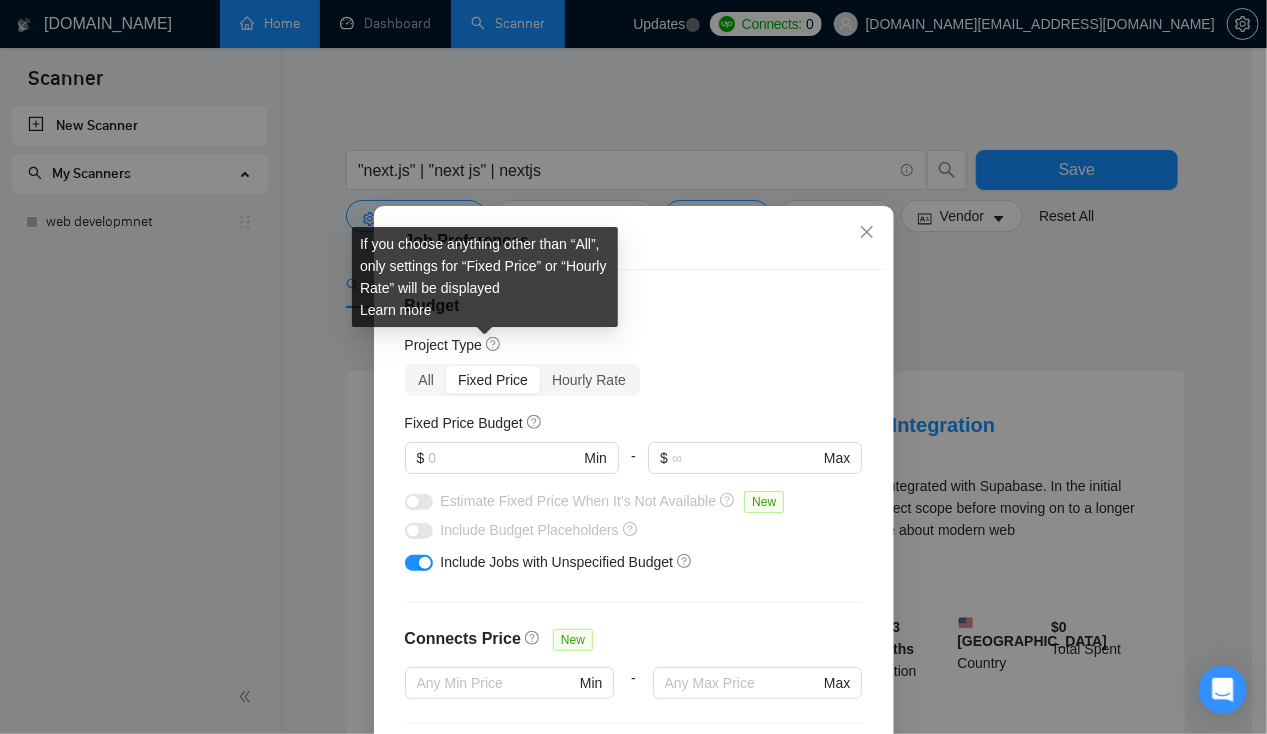 click 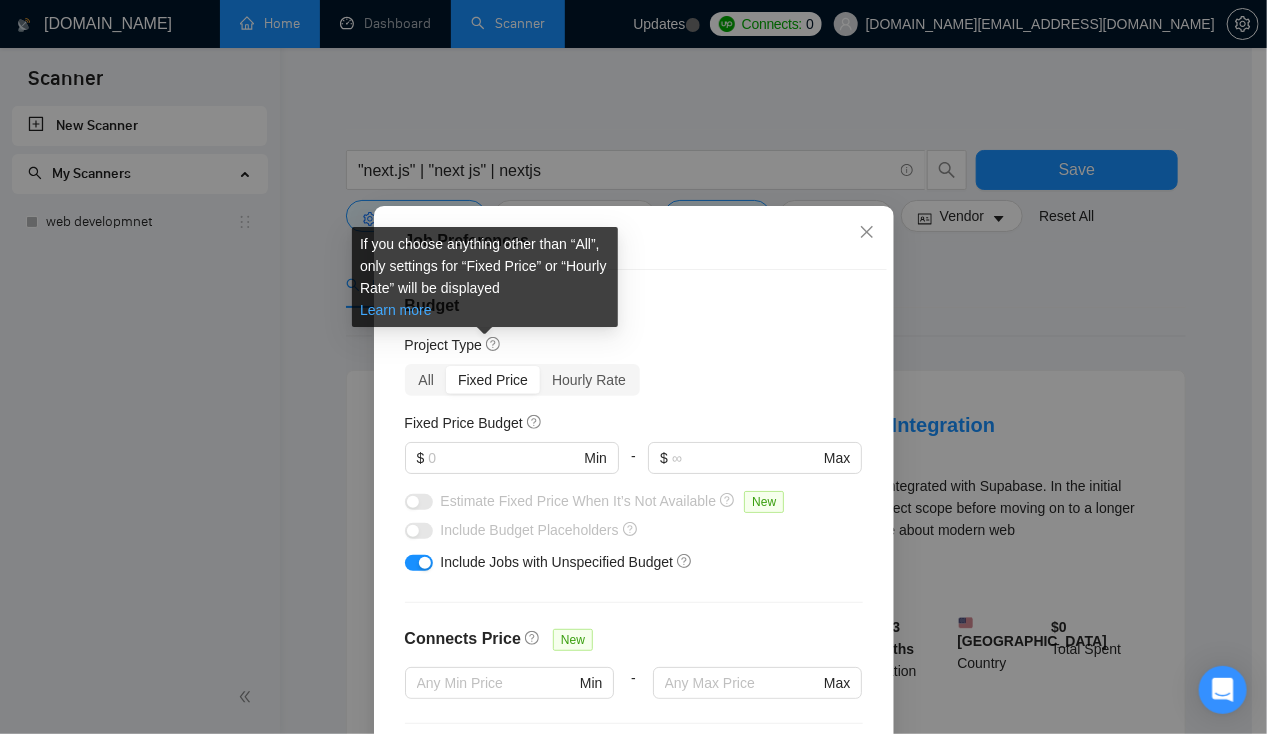 click on "Learn more" at bounding box center (396, 310) 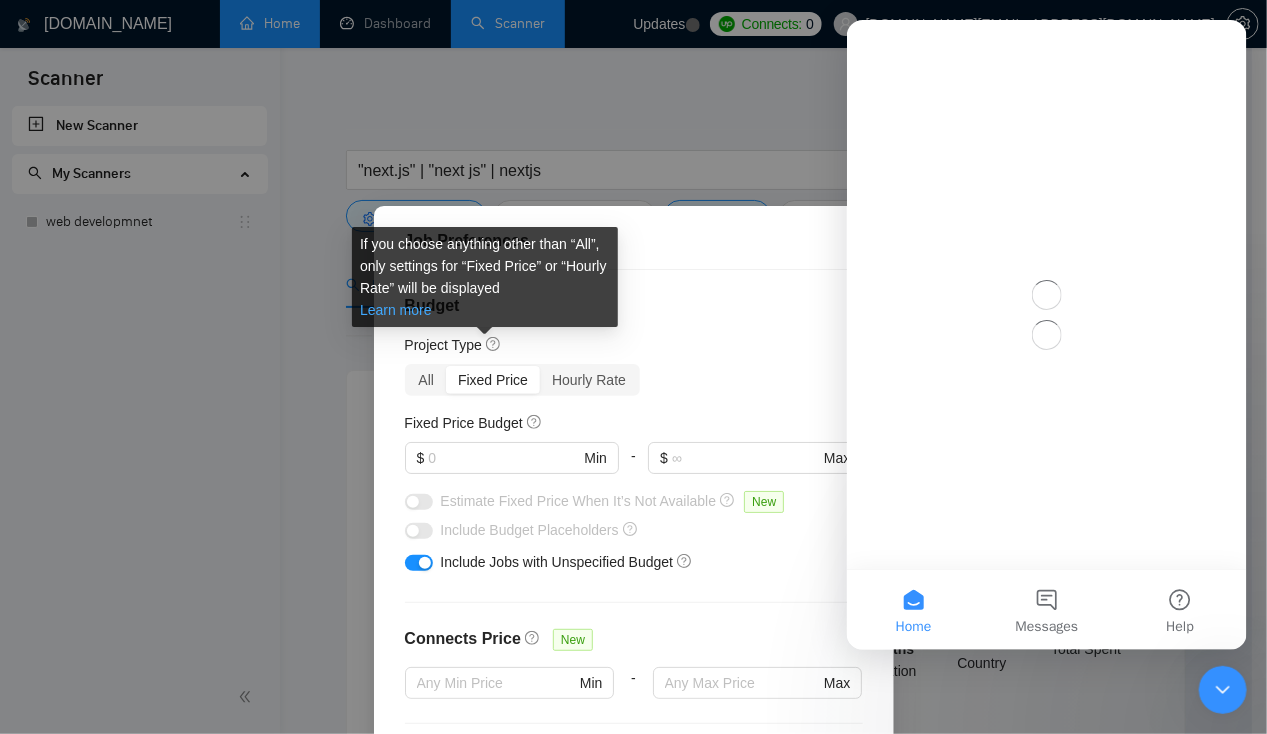 scroll, scrollTop: 0, scrollLeft: 0, axis: both 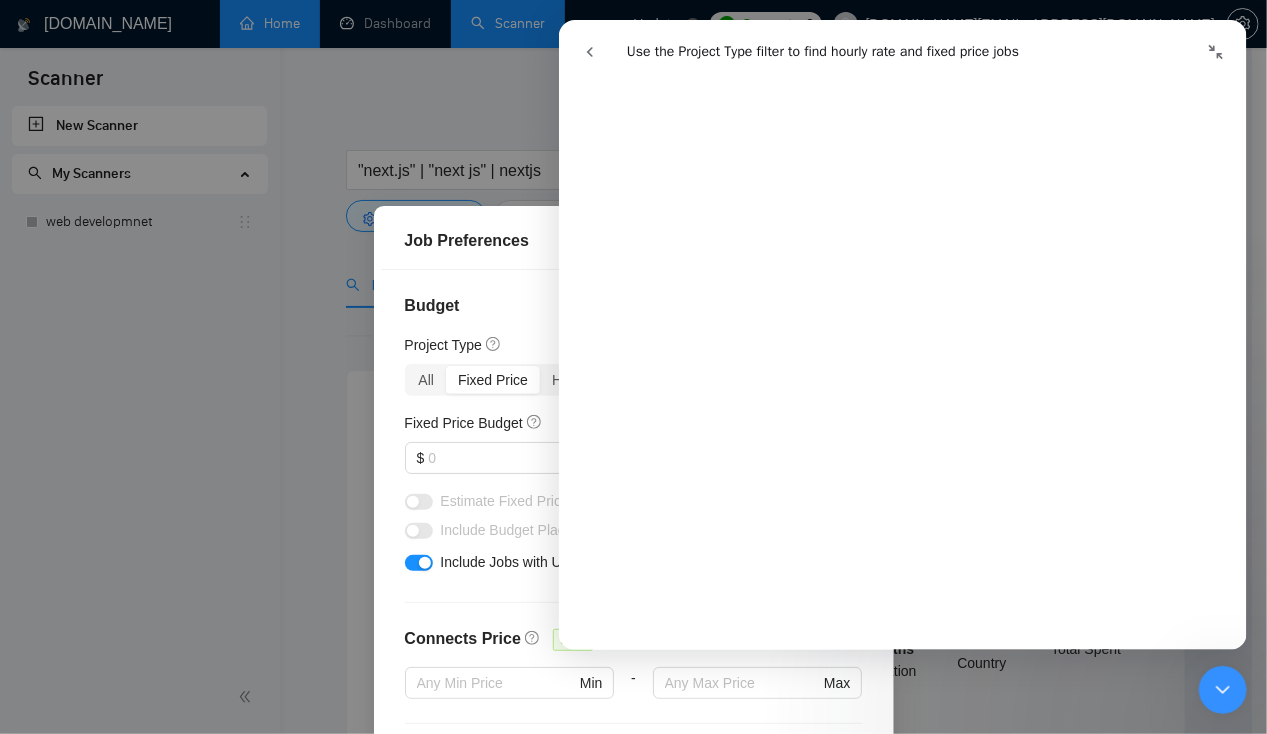 click 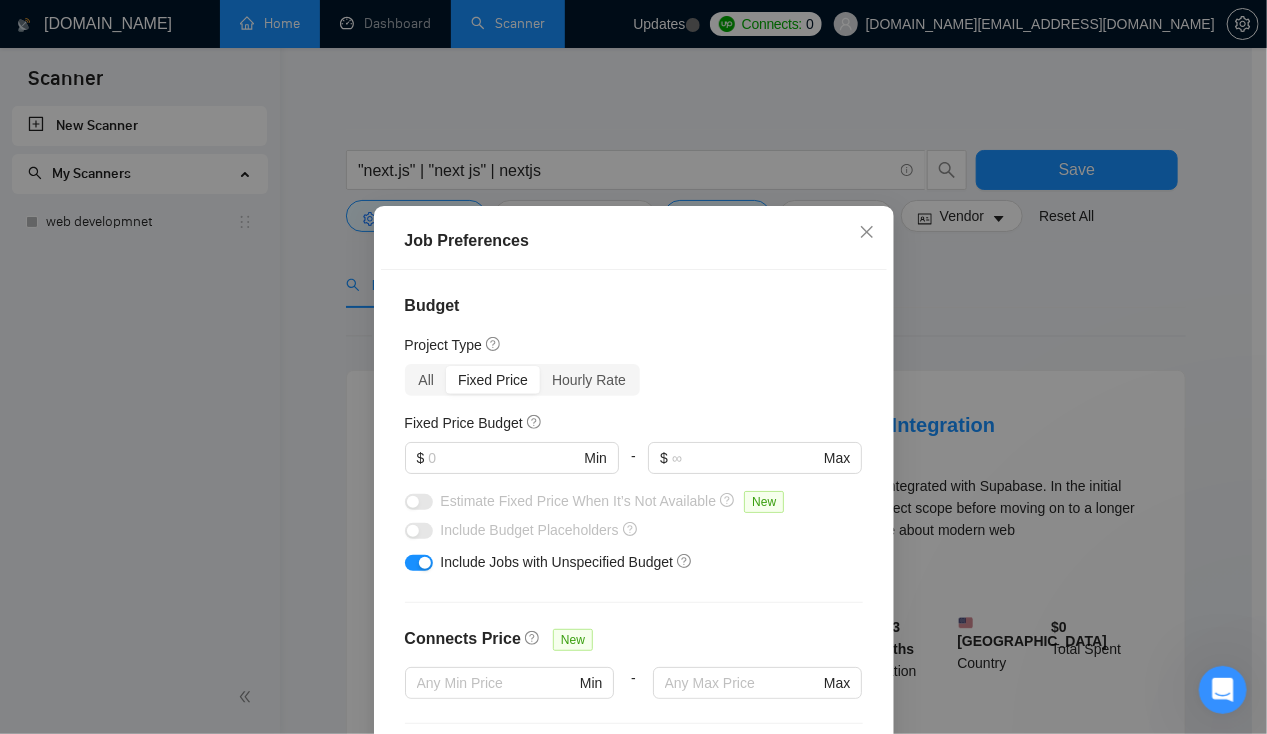 scroll, scrollTop: 0, scrollLeft: 0, axis: both 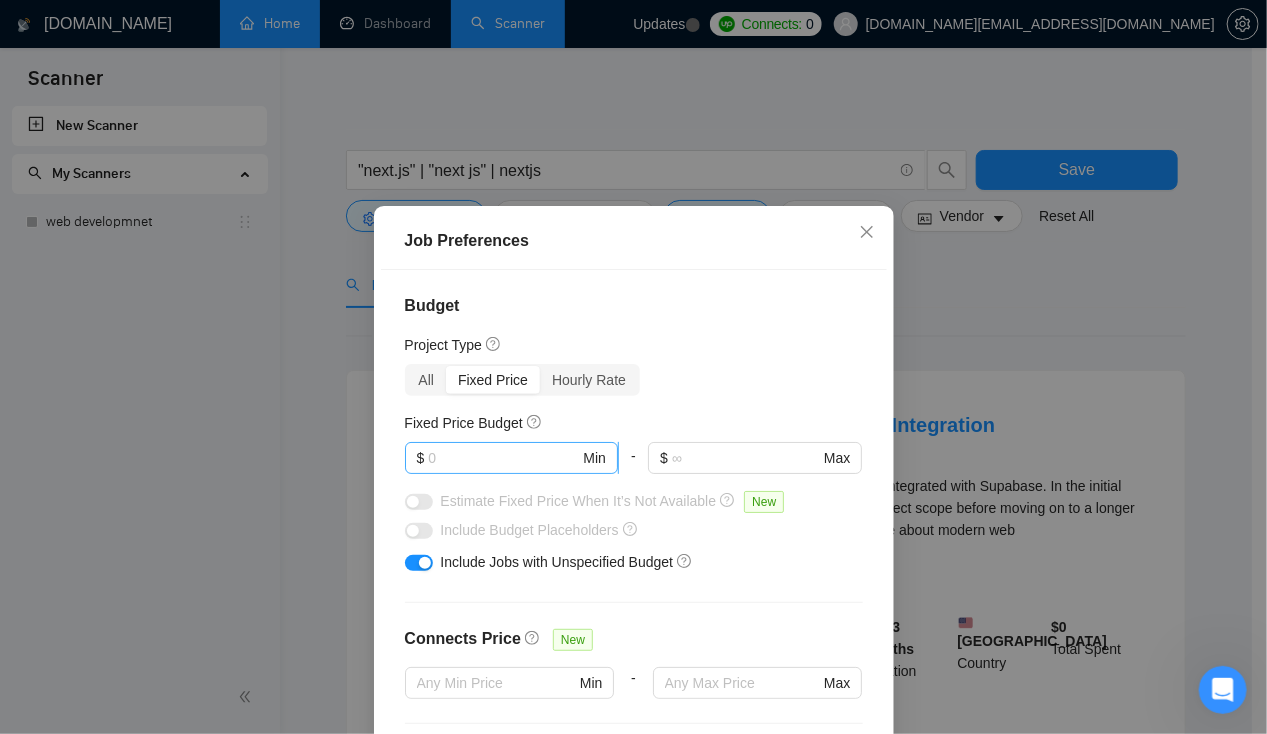 click at bounding box center [503, 458] 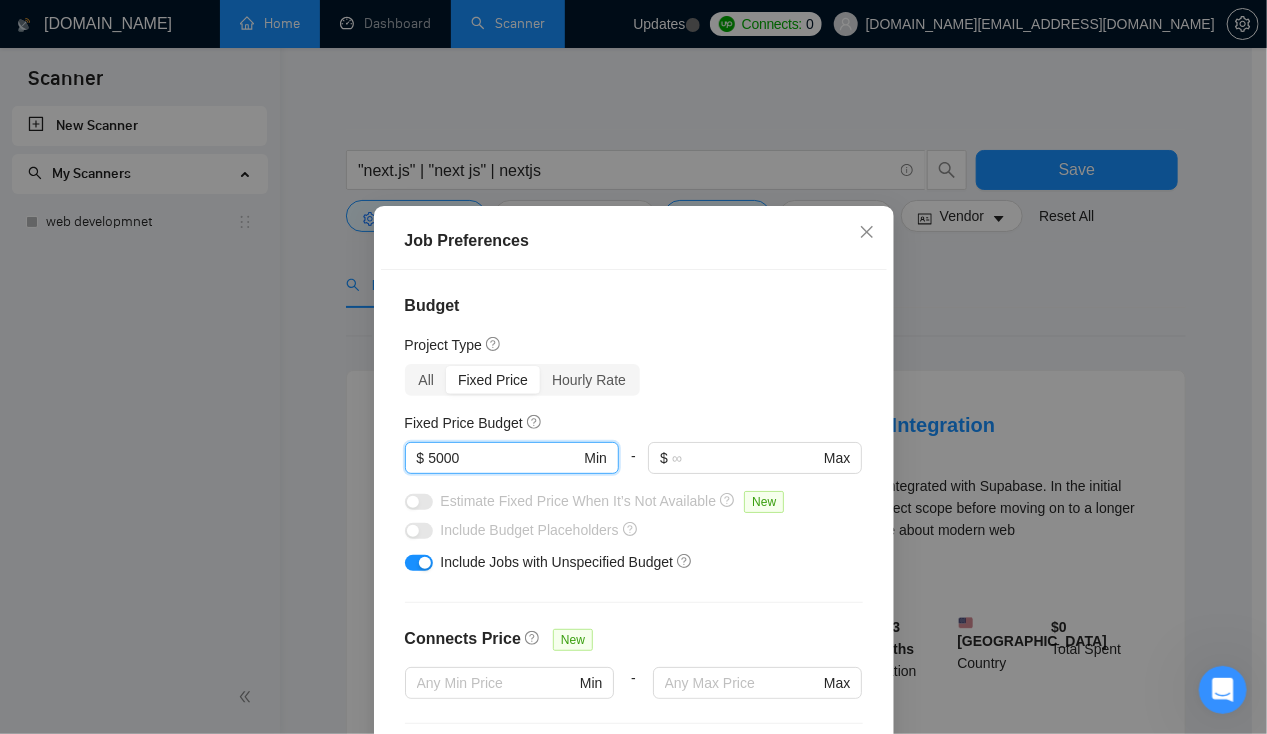 type on "5000" 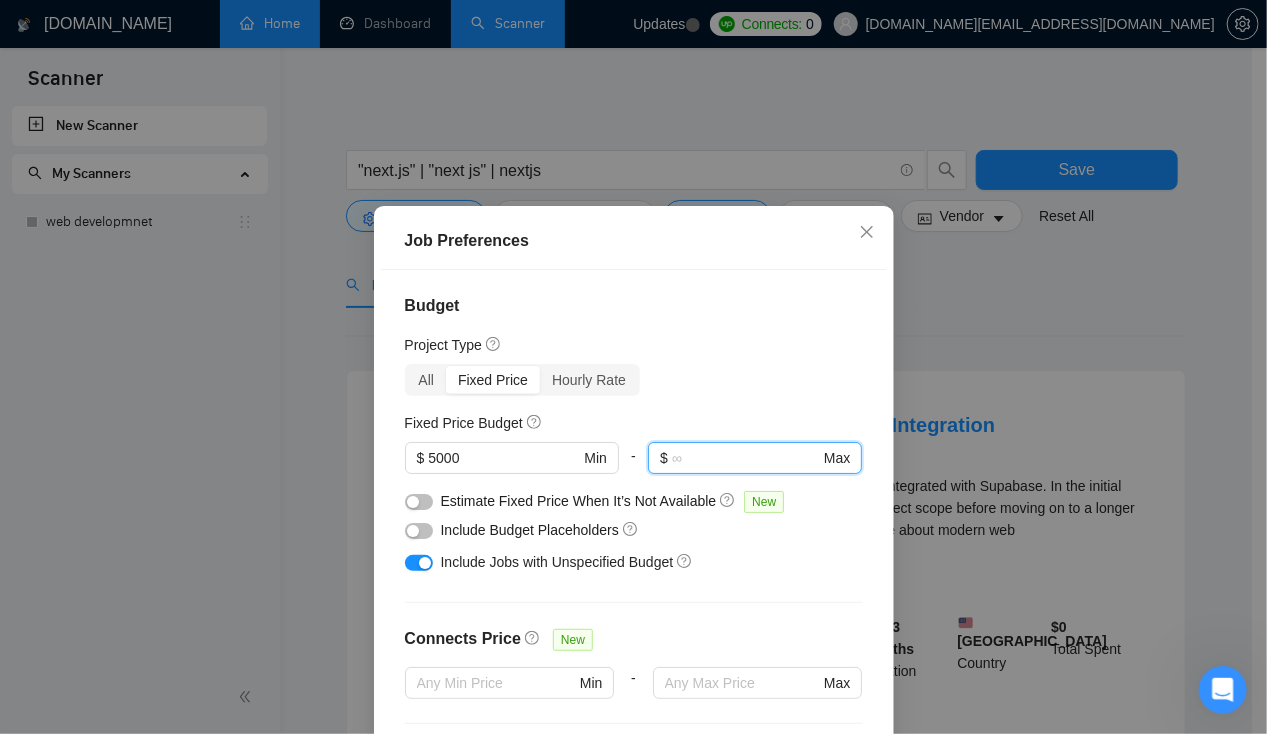 click on "New" at bounding box center [764, 502] 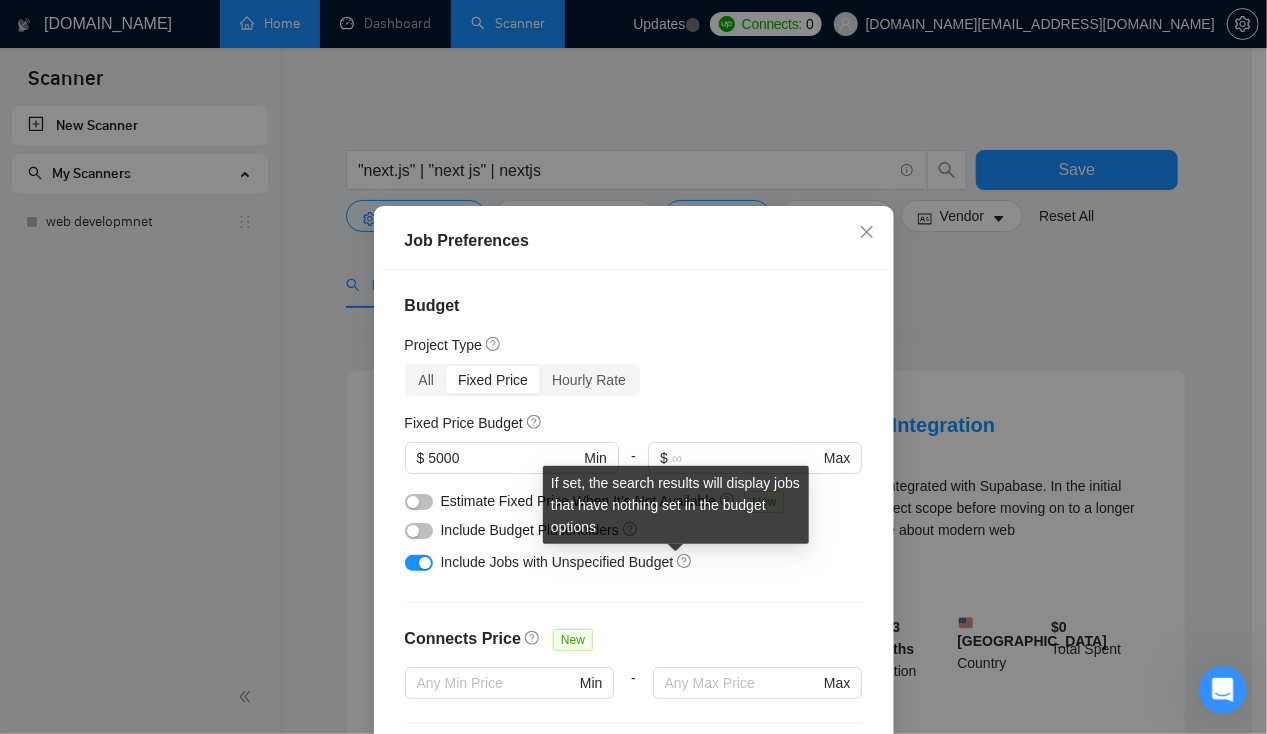 click 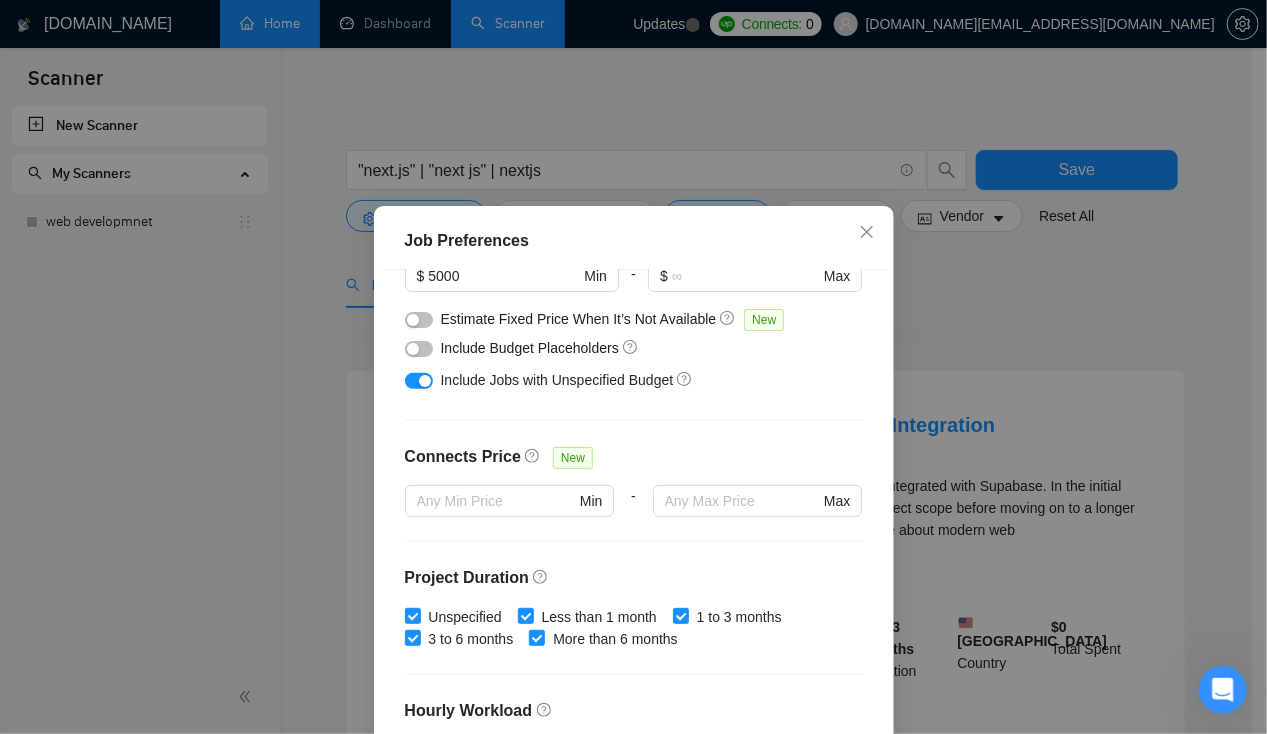 scroll, scrollTop: 196, scrollLeft: 0, axis: vertical 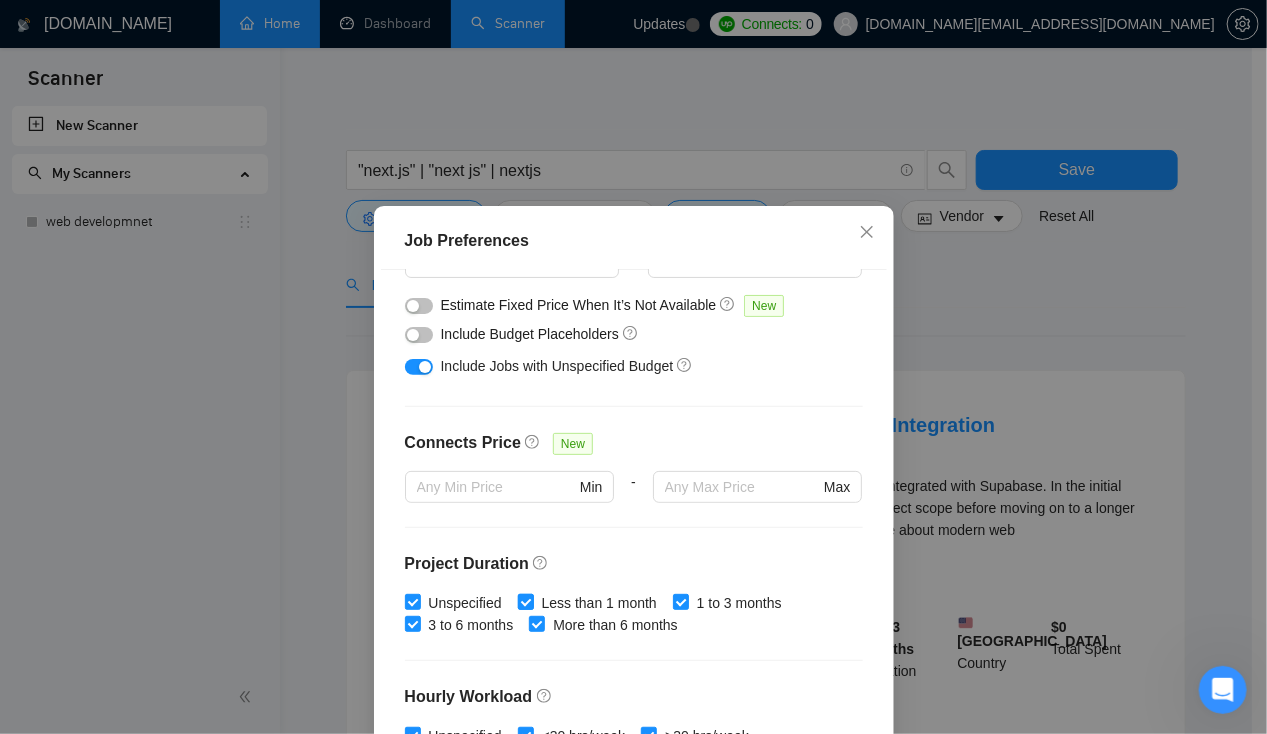click on "Less than 1 month" at bounding box center [525, 601] 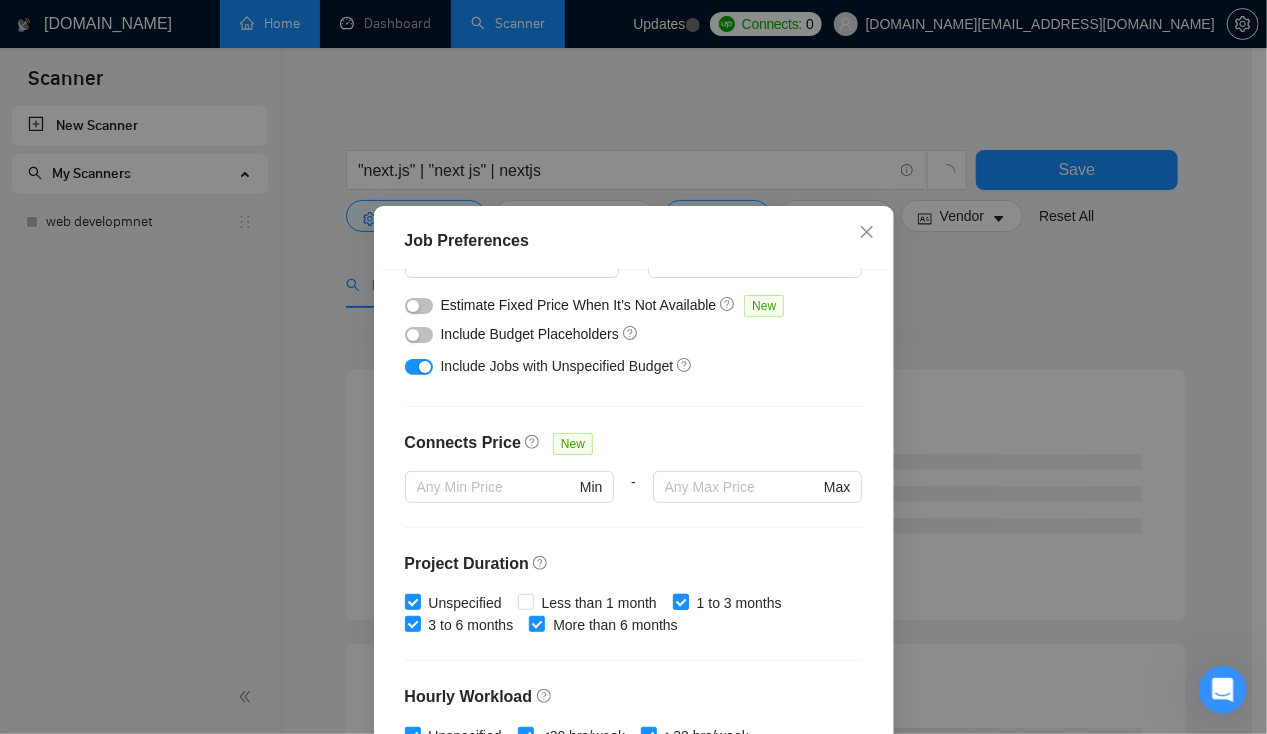 click at bounding box center [681, 602] 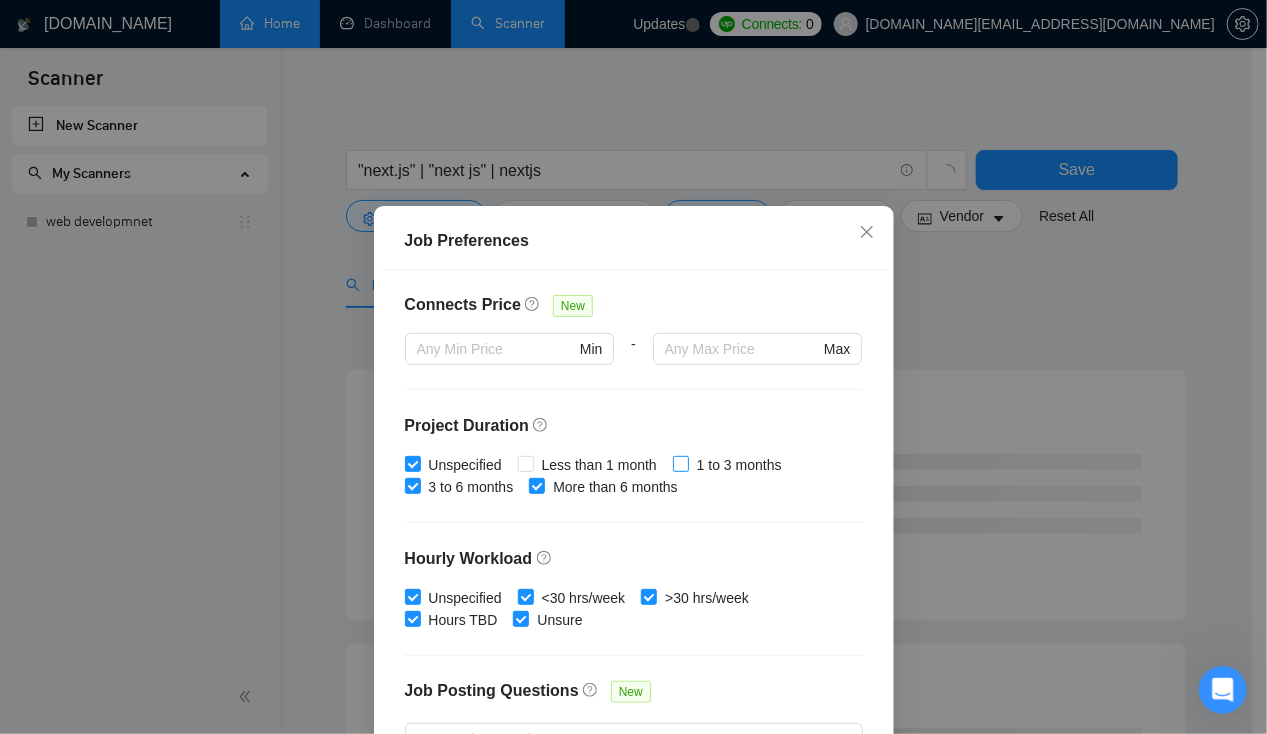 scroll, scrollTop: 336, scrollLeft: 0, axis: vertical 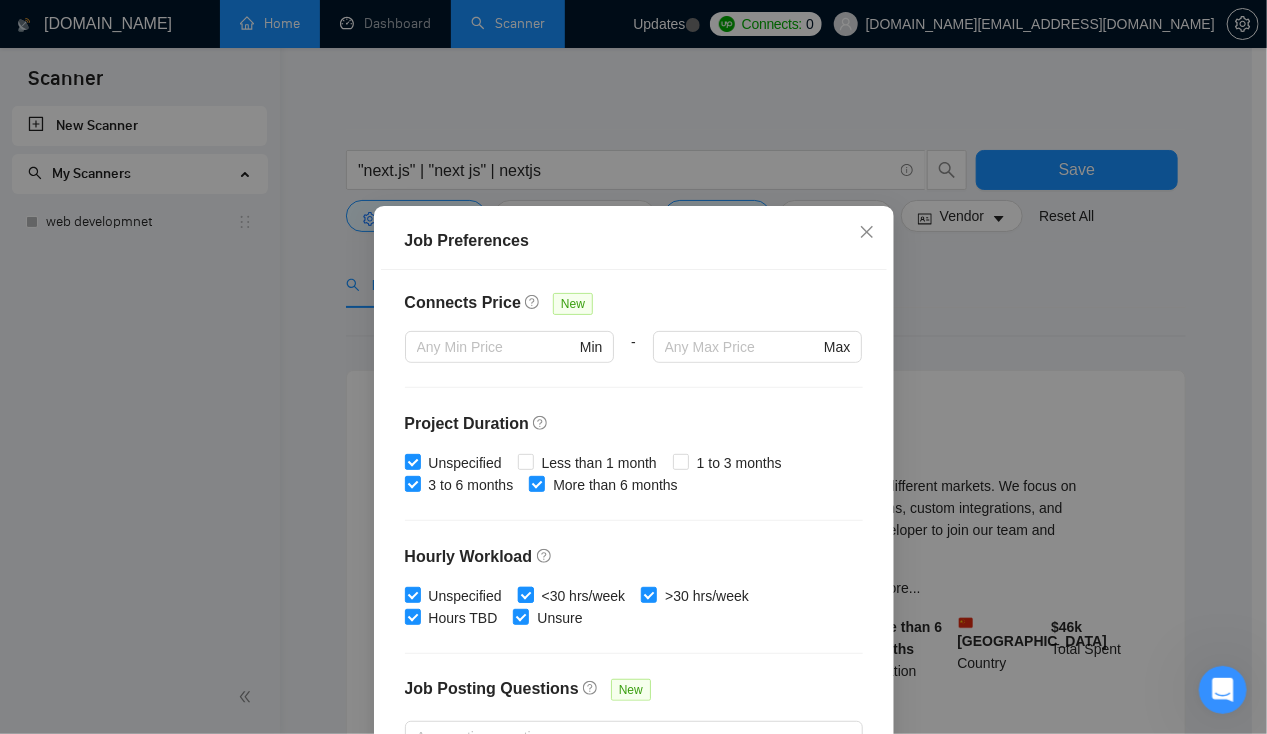 click on "<30 hrs/week" at bounding box center (525, 594) 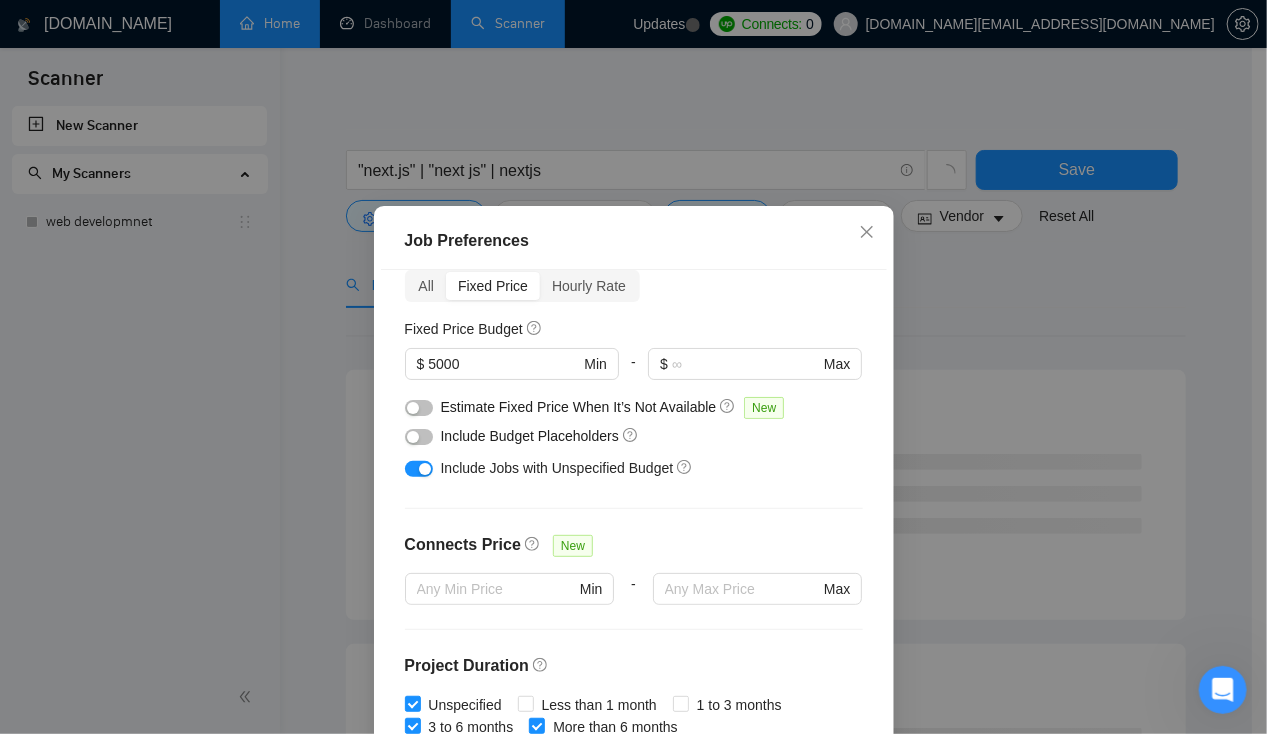 scroll, scrollTop: 89, scrollLeft: 0, axis: vertical 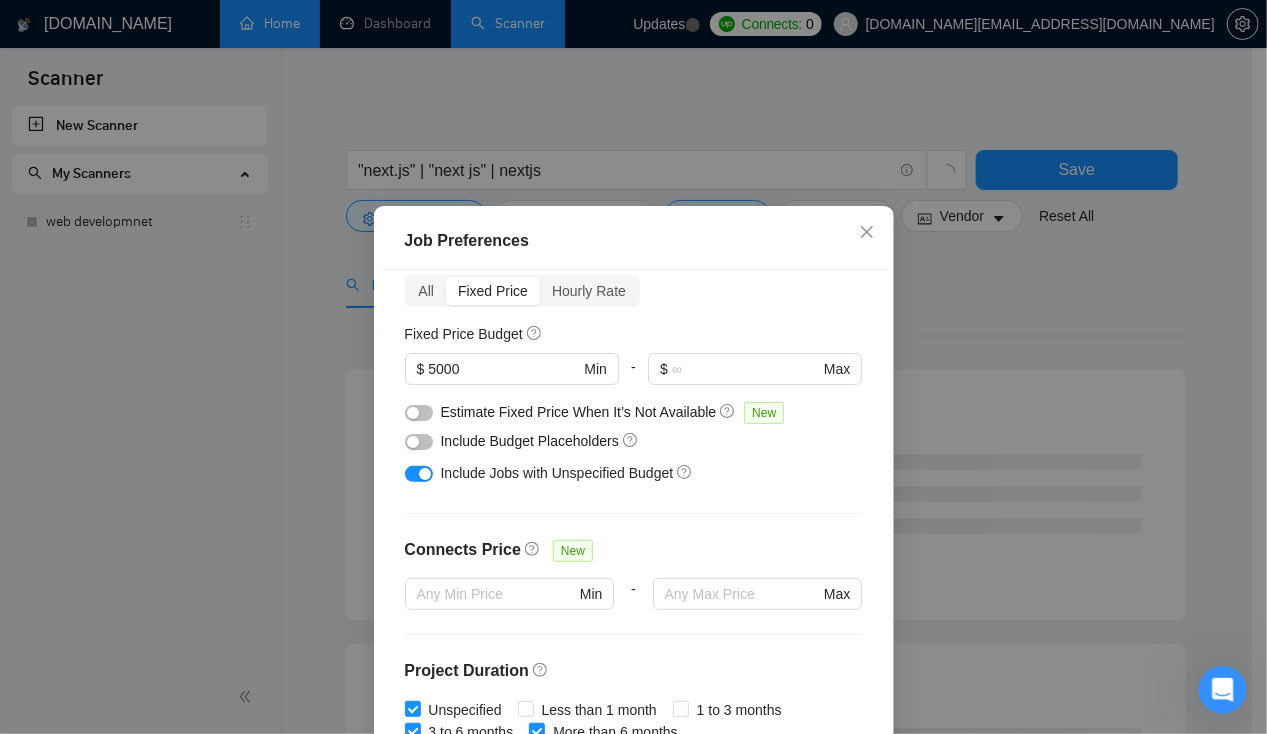 click at bounding box center (419, 413) 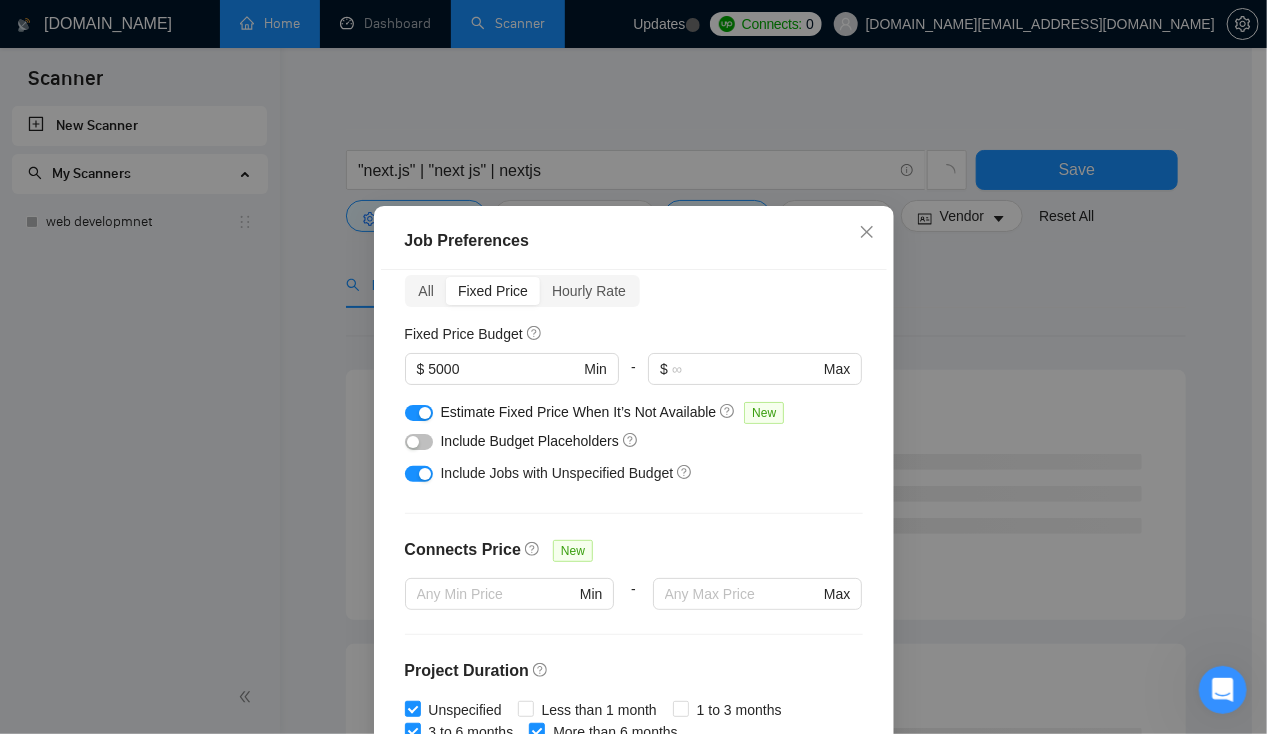 click at bounding box center [425, 413] 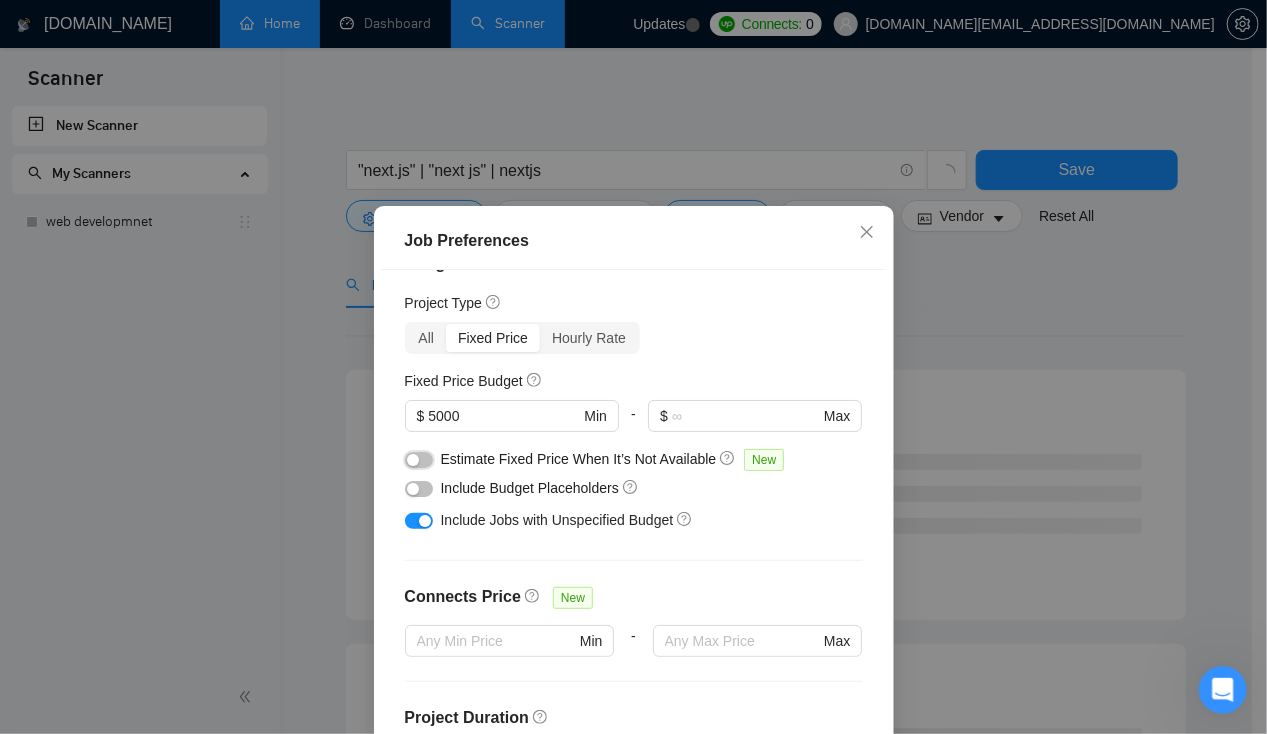 scroll, scrollTop: 41, scrollLeft: 0, axis: vertical 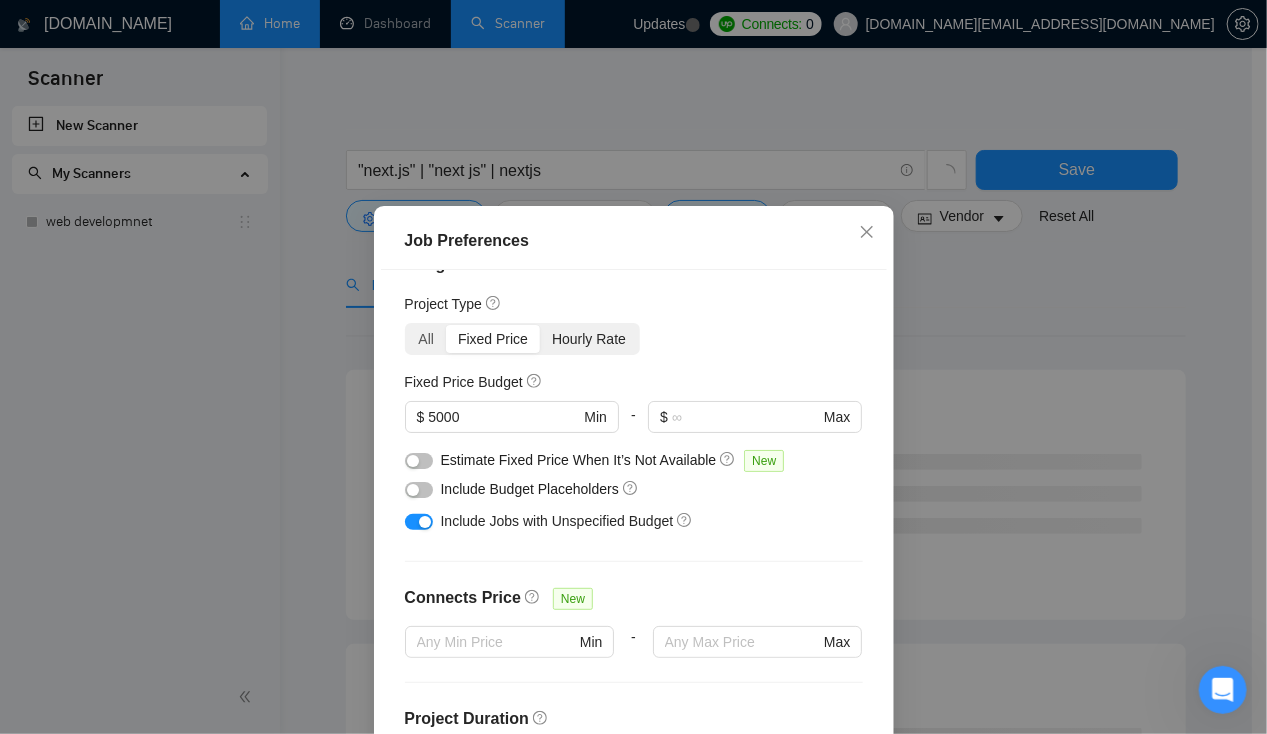 click on "Hourly Rate" at bounding box center (589, 339) 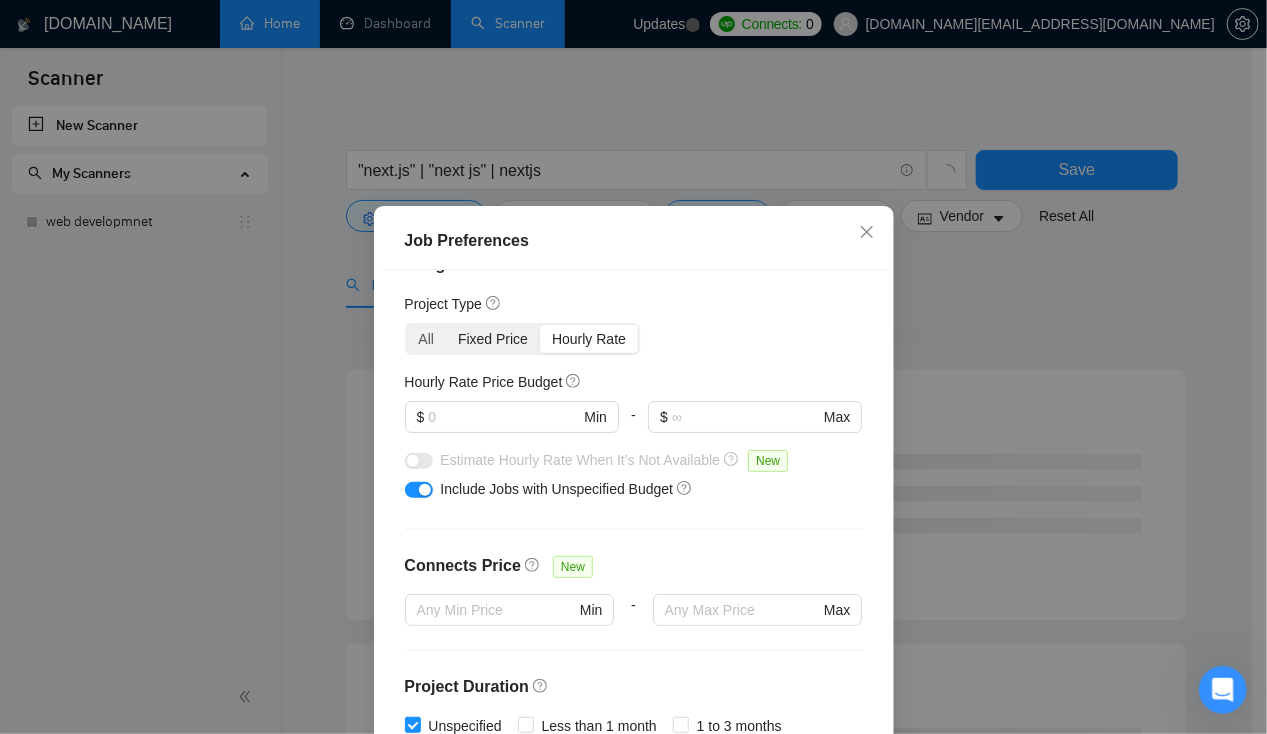 click on "Fixed Price" at bounding box center [493, 339] 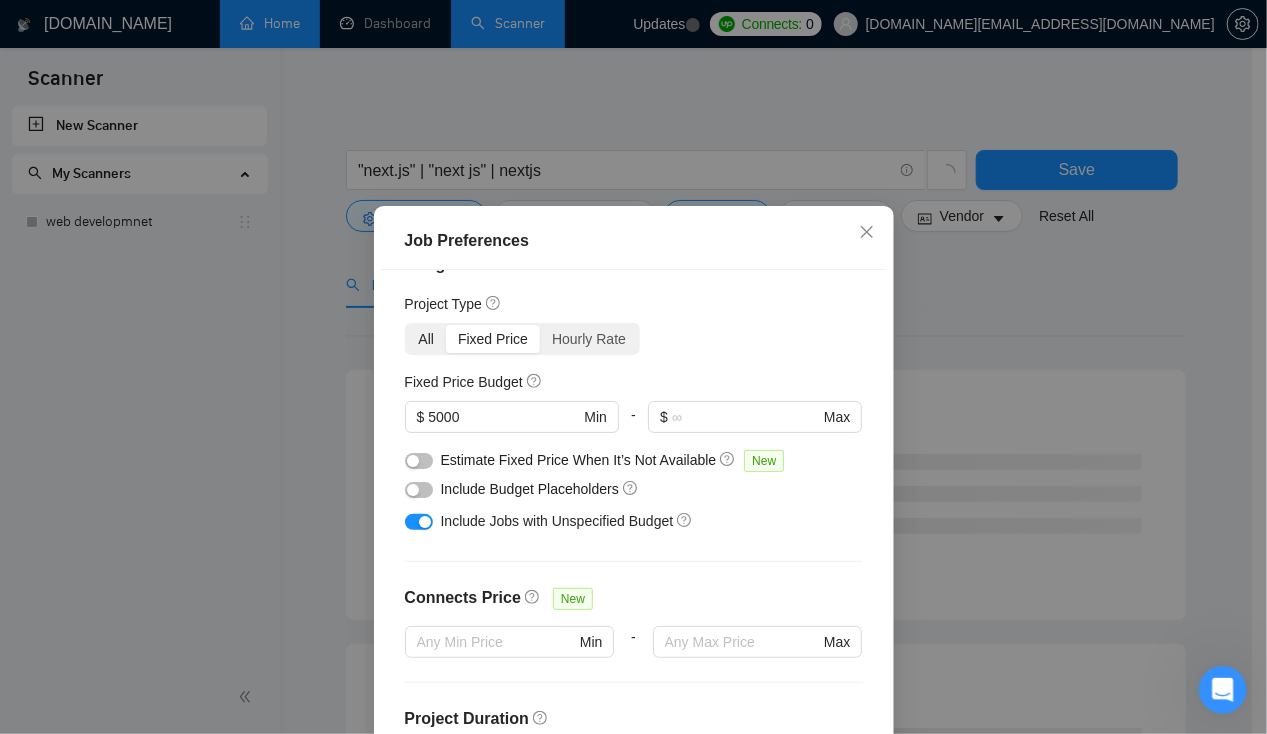 click on "All" at bounding box center (427, 339) 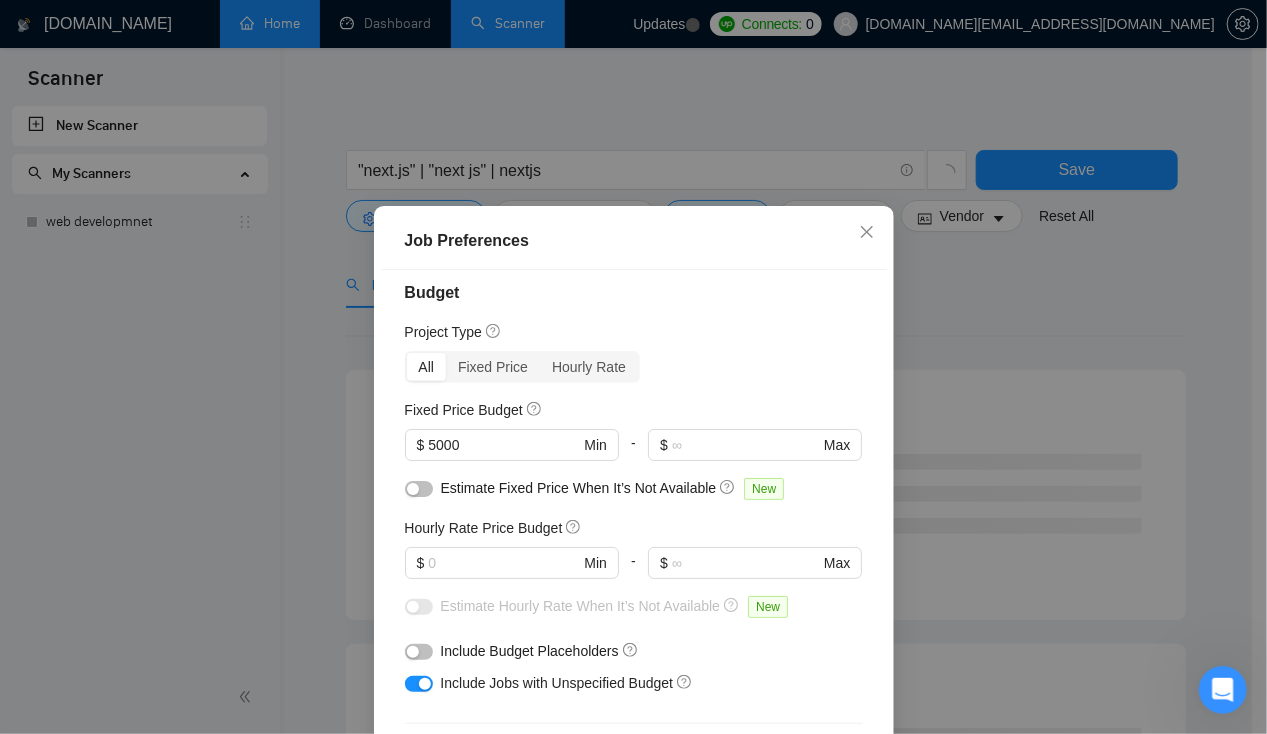 scroll, scrollTop: 13, scrollLeft: 0, axis: vertical 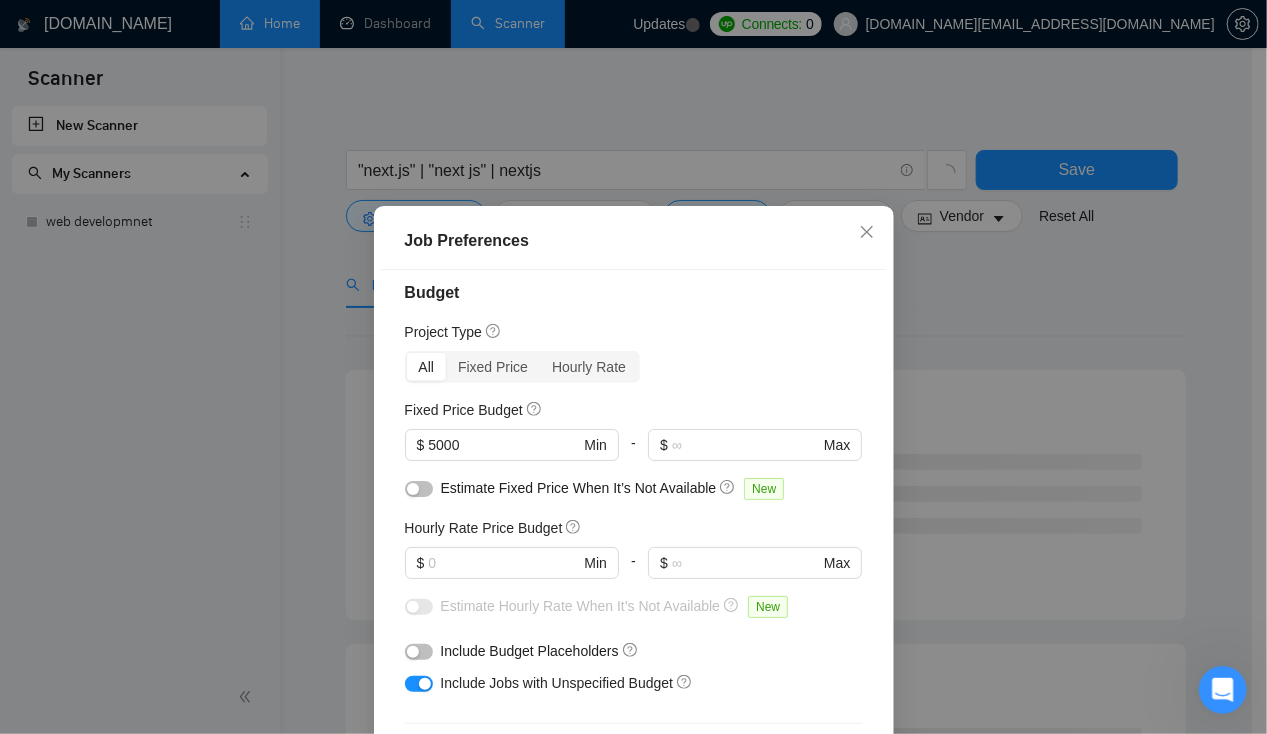 click at bounding box center [419, 489] 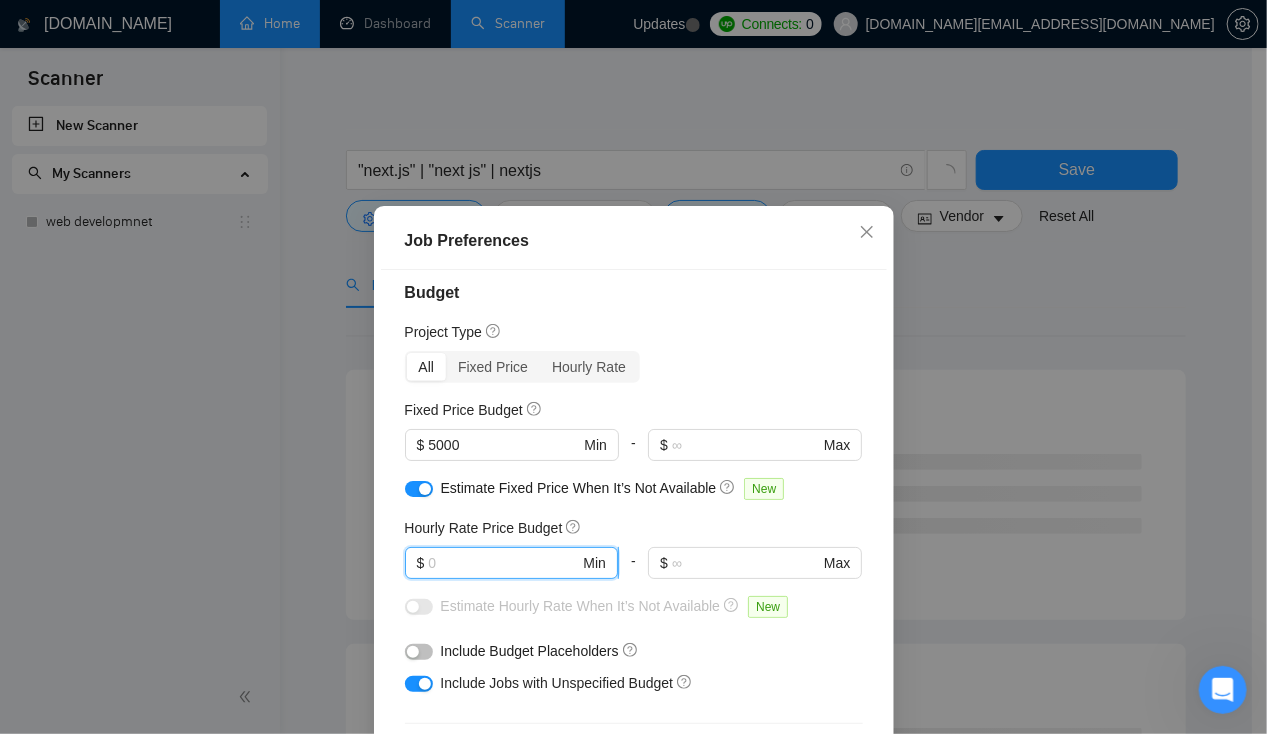 click at bounding box center [503, 563] 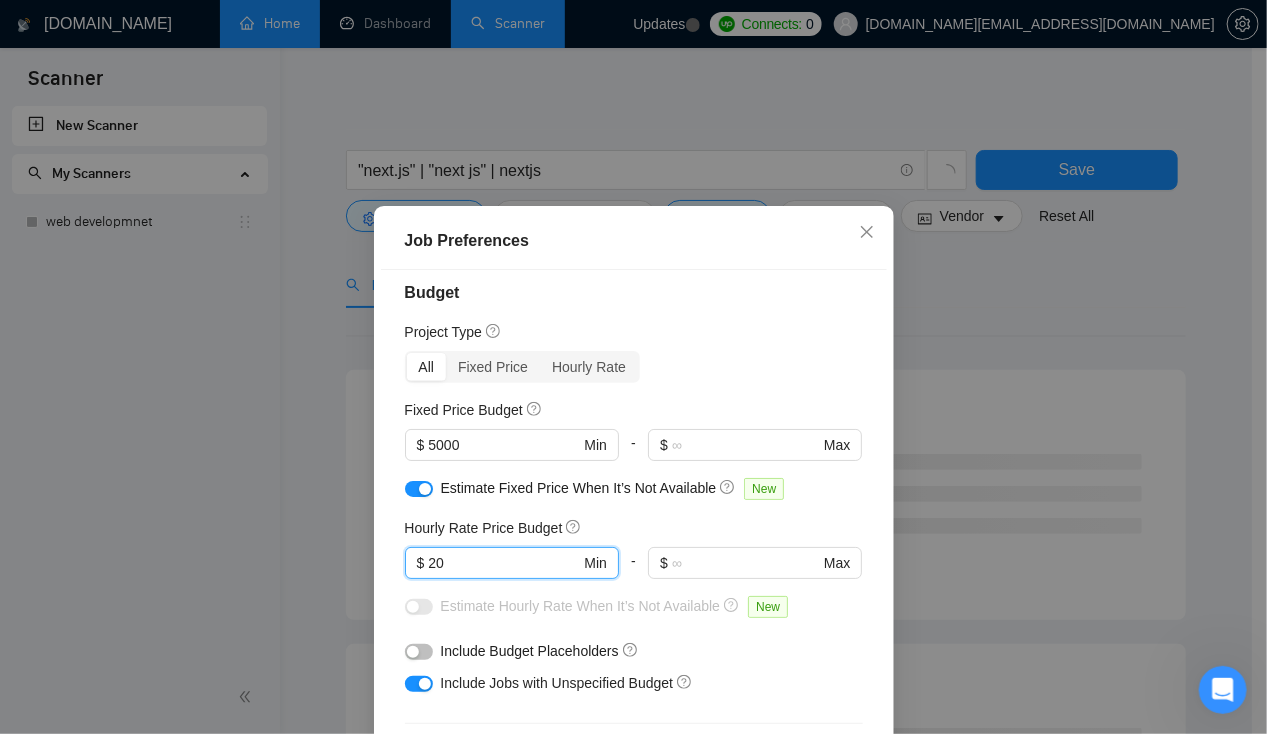 type on "20" 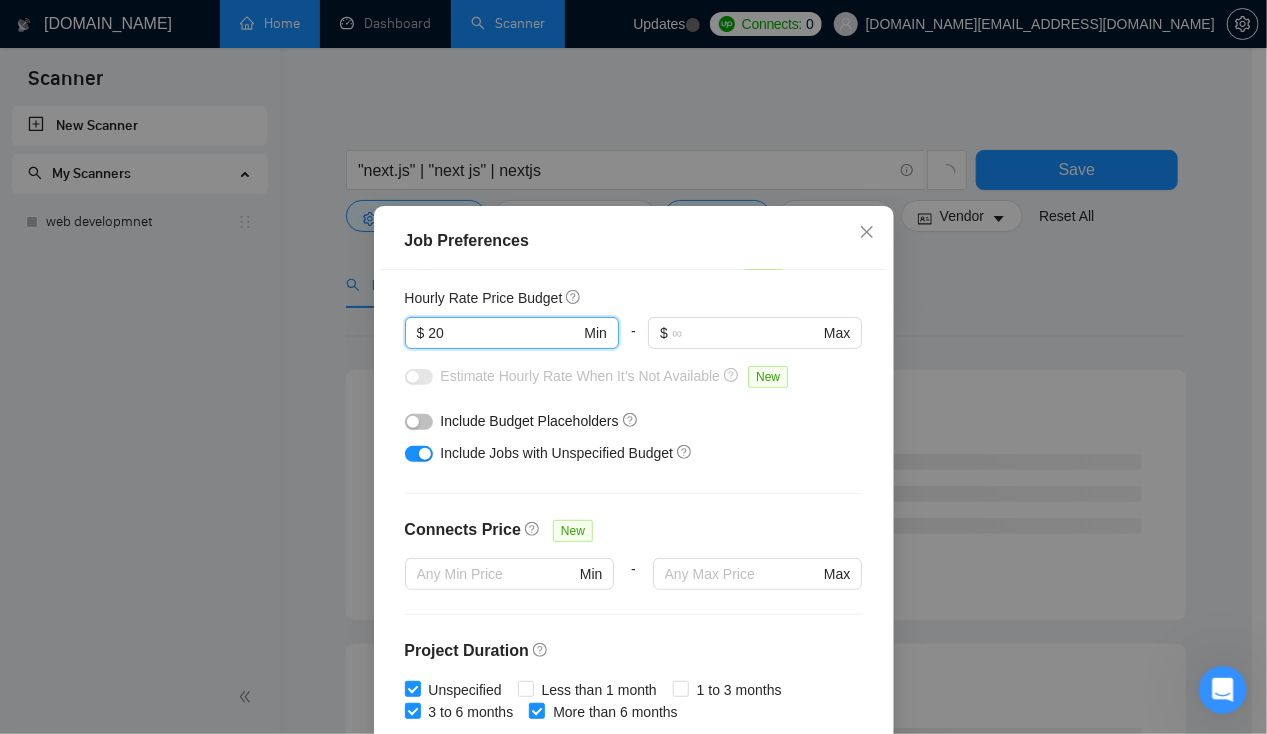 scroll, scrollTop: 264, scrollLeft: 0, axis: vertical 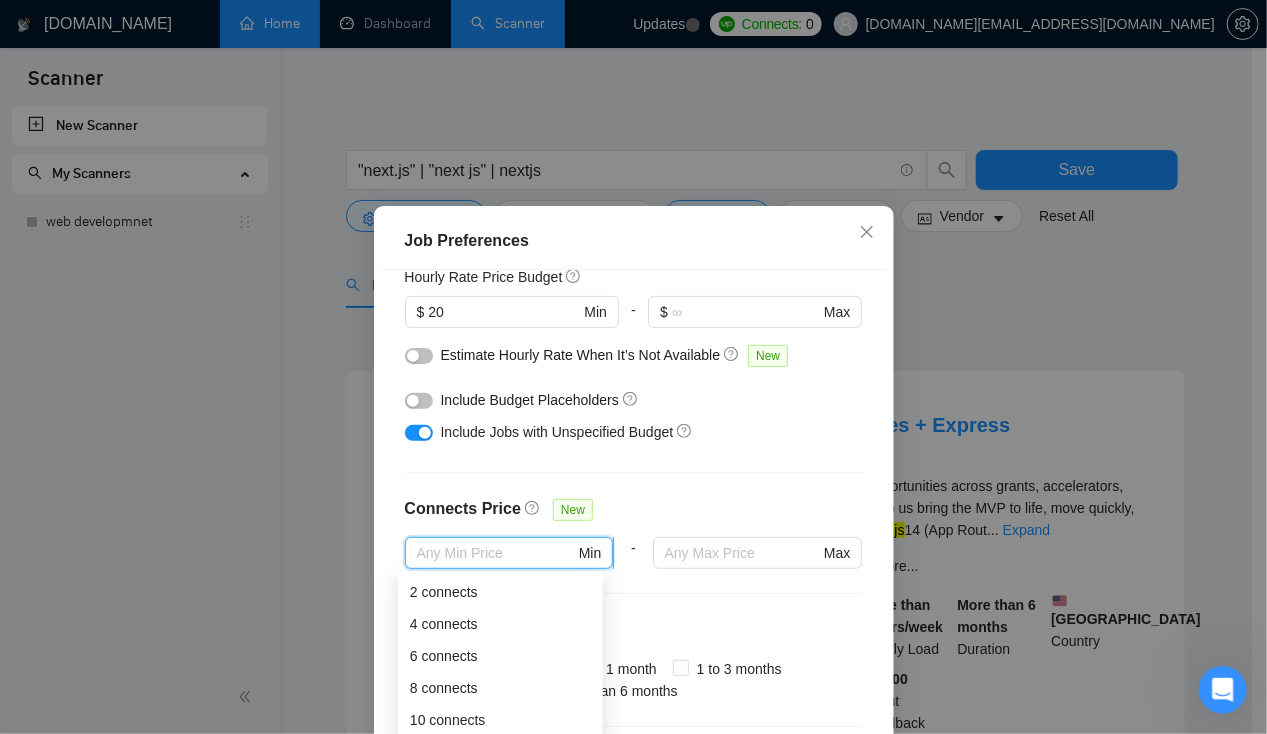click at bounding box center [496, 553] 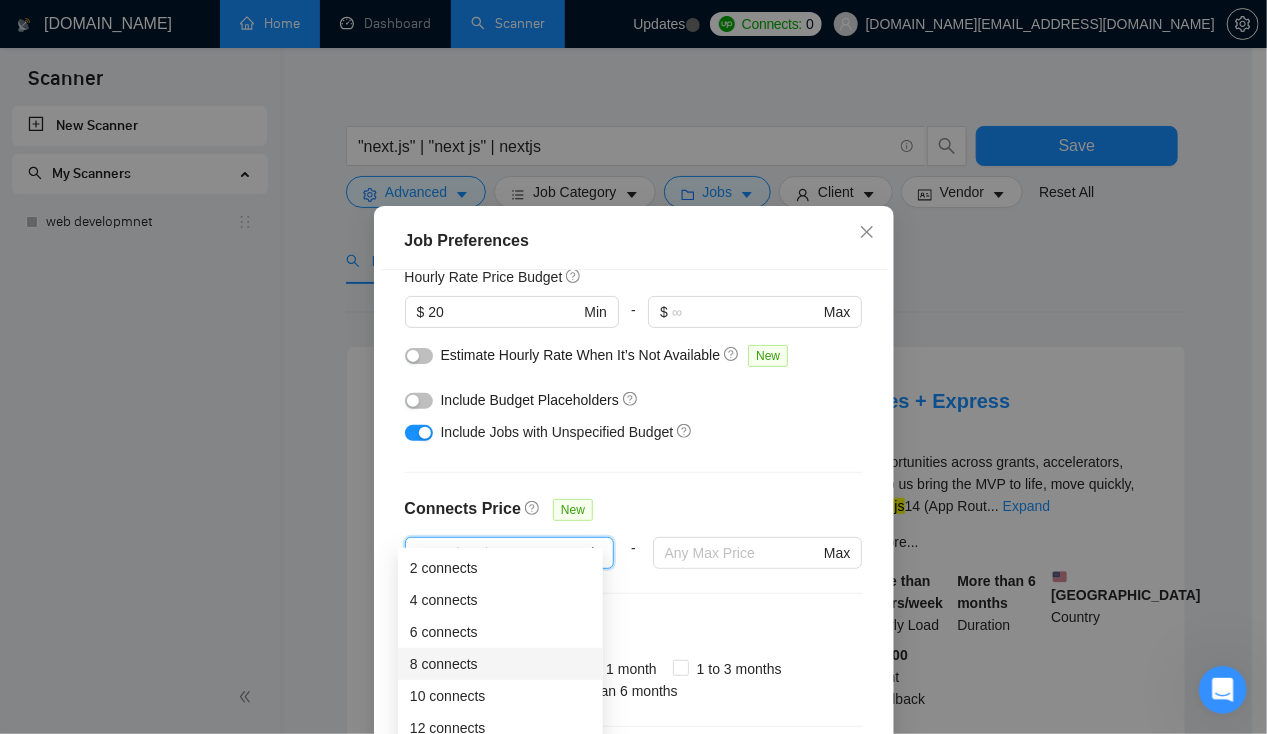 scroll, scrollTop: 0, scrollLeft: 0, axis: both 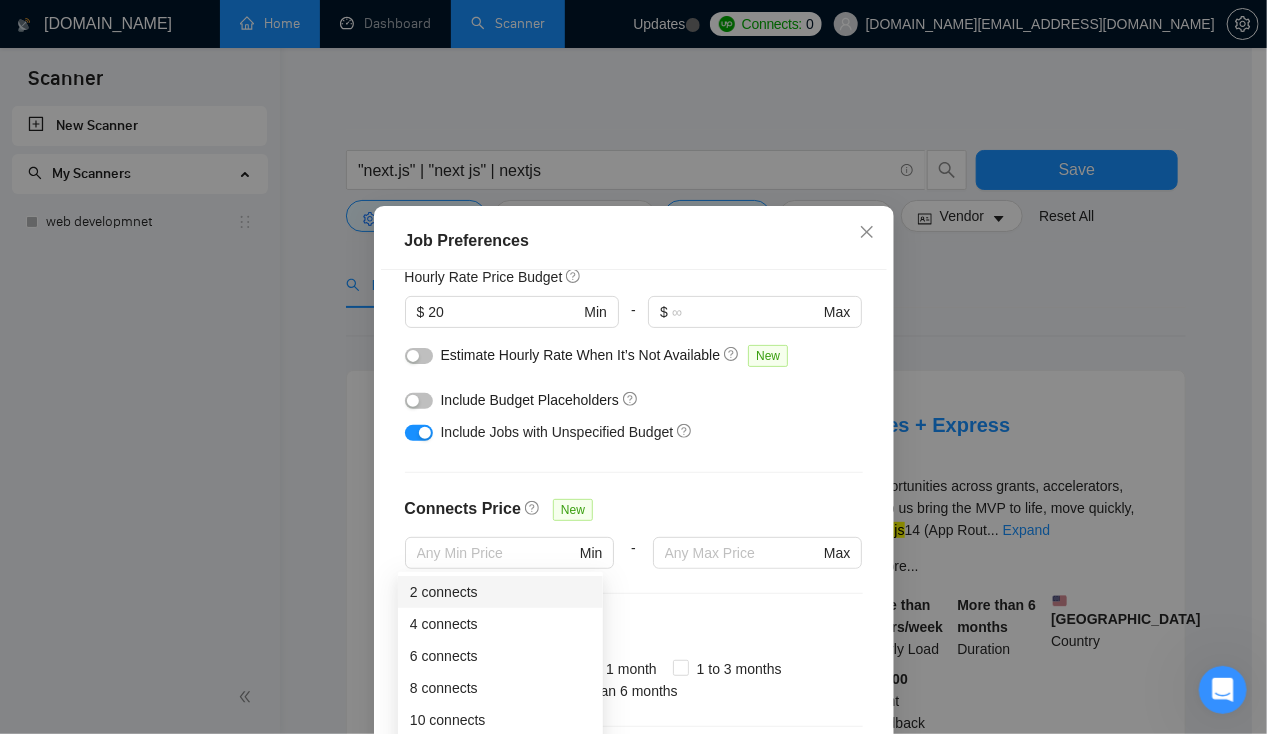 click on "Connects Price New" at bounding box center [634, 517] 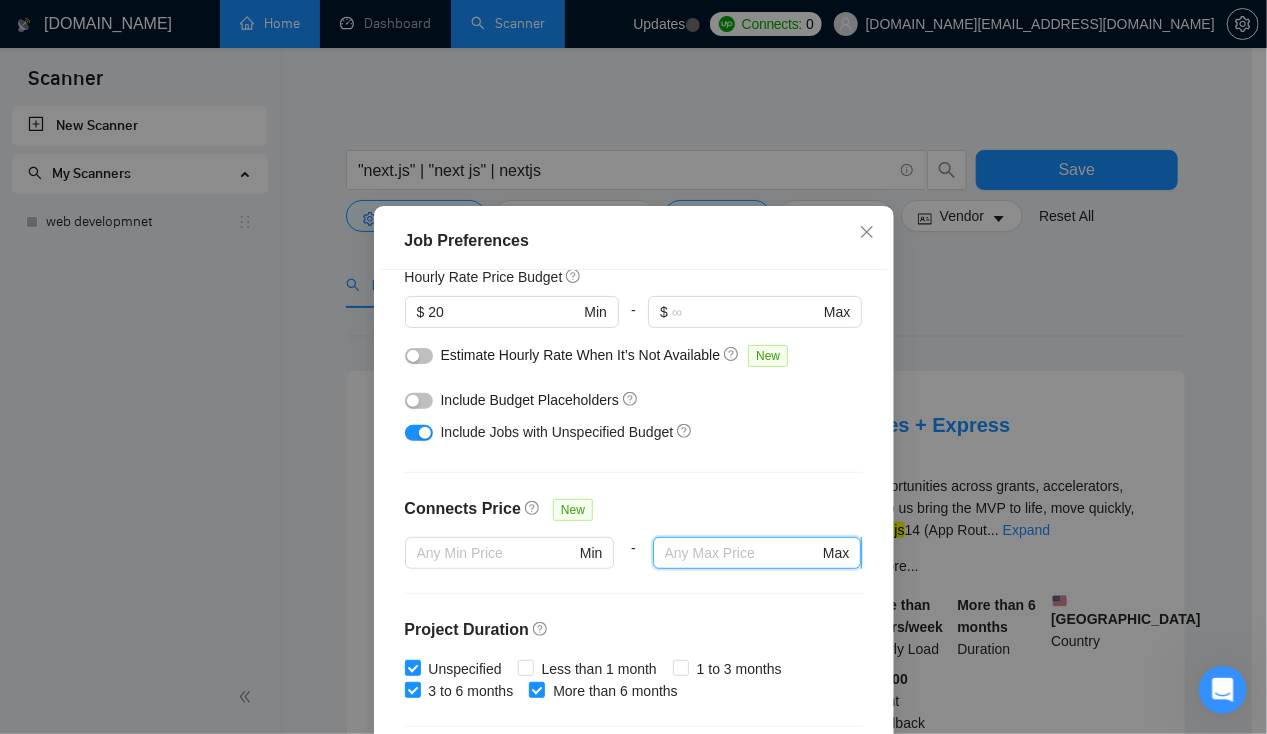 click at bounding box center (742, 553) 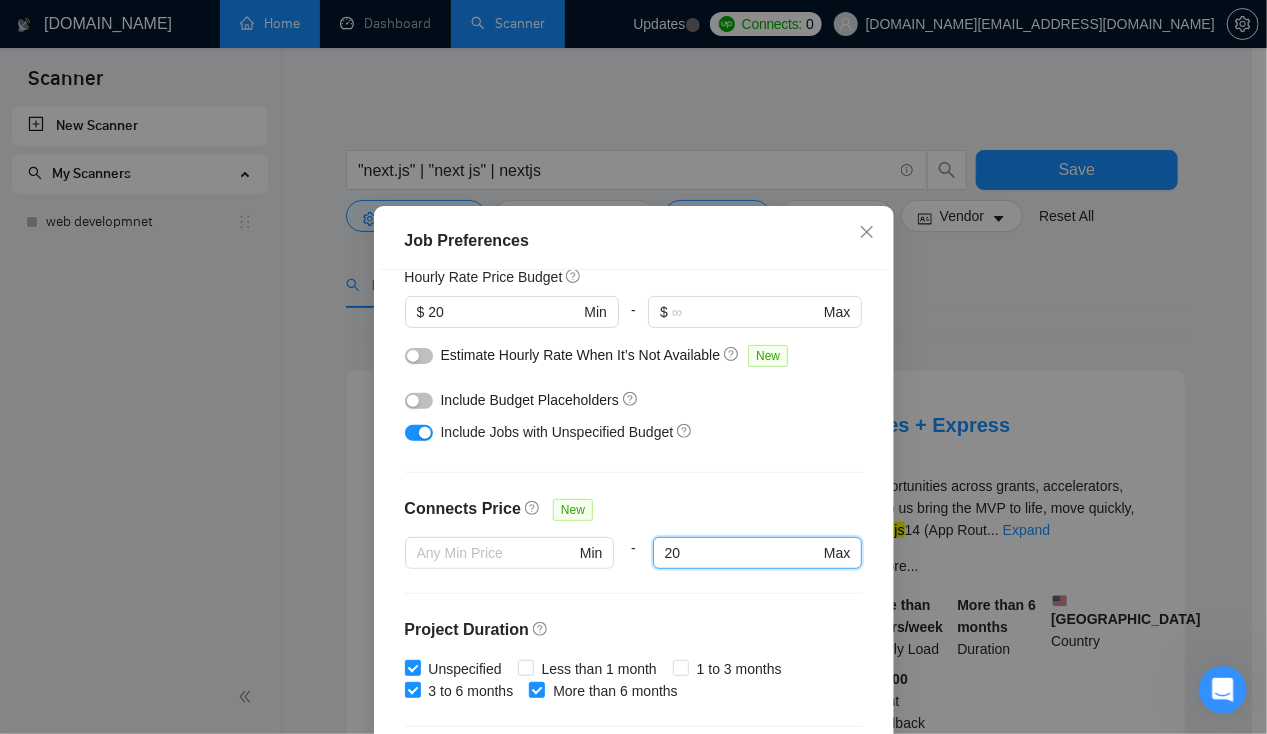 type on "20" 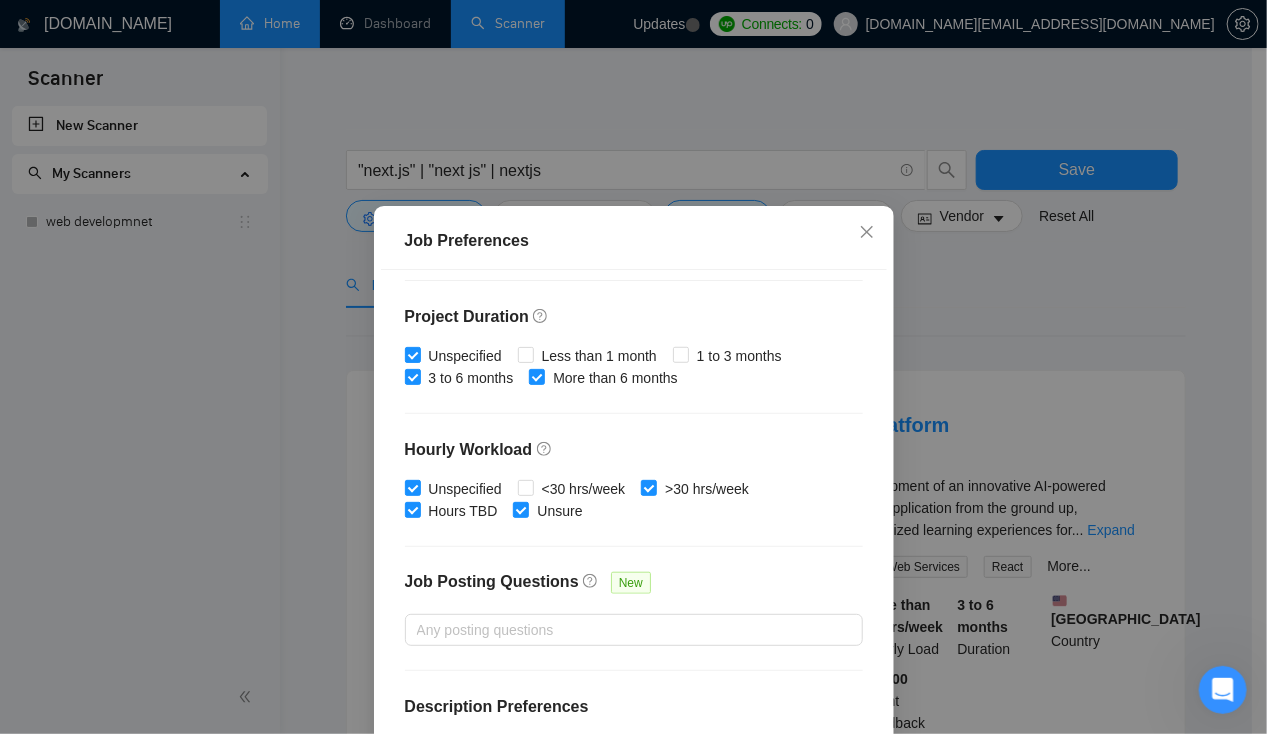 scroll, scrollTop: 611, scrollLeft: 0, axis: vertical 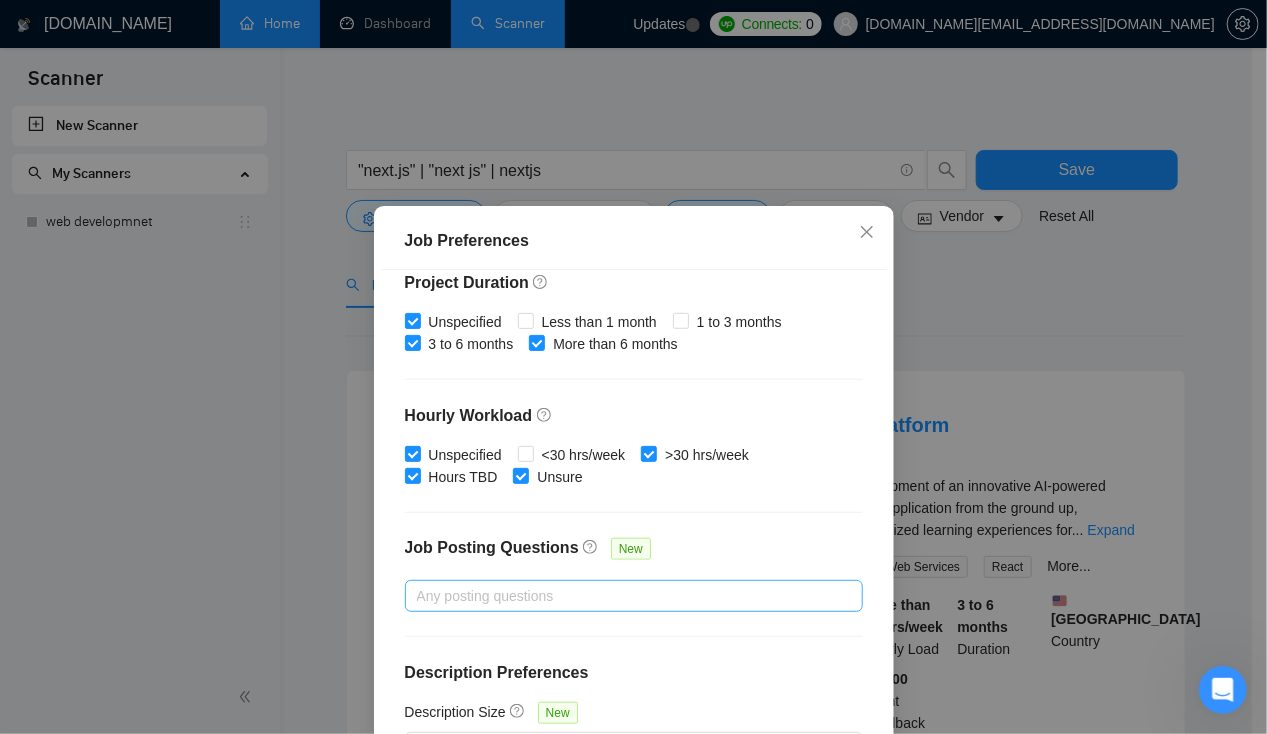 click at bounding box center (624, 596) 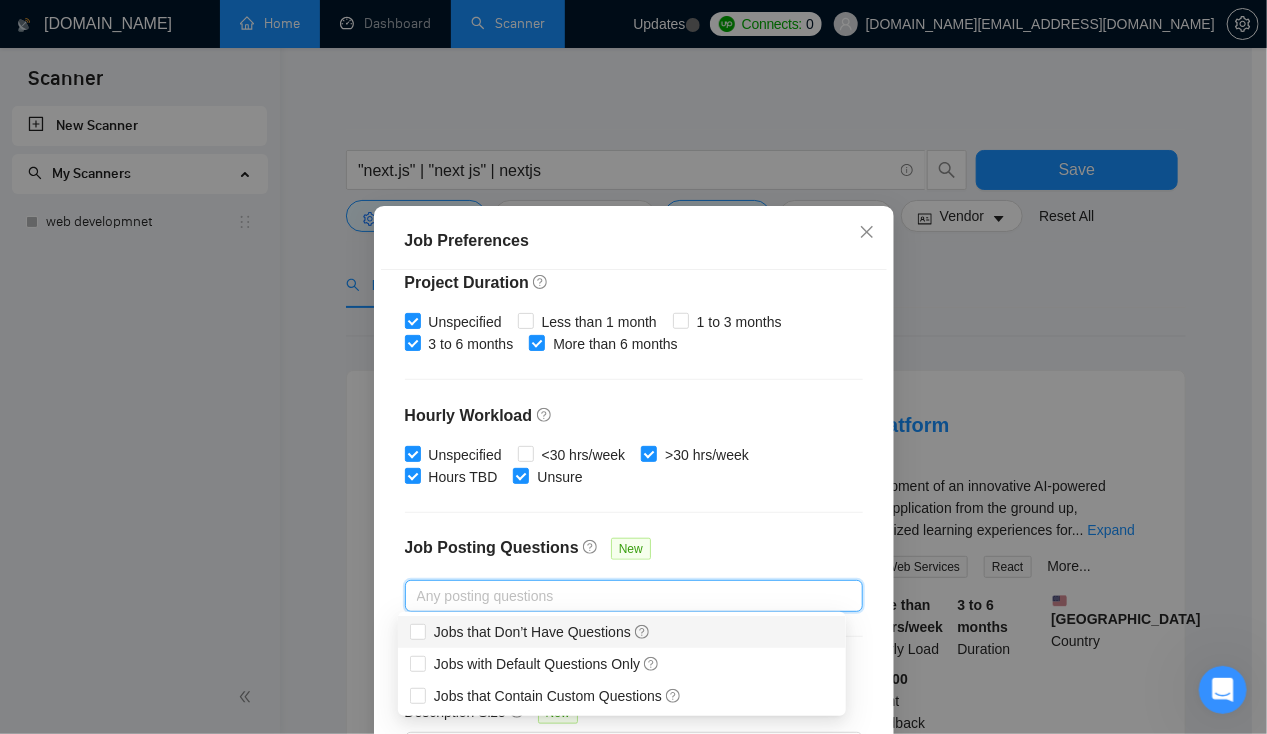 click on "Budget Project Type All Fixed Price Hourly Rate   Fixed Price Budget $ 5000 Min - $ Max Estimate Fixed Price When It’s Not Available New   Hourly Rate Price Budget $ 20 Min - $ Max Estimate Hourly Rate When It’s Not Available New Include Budget Placeholders Include Jobs with Unspecified Budget   Connects Price New Min - 20 Max Project Duration   Unspecified Less than 1 month 1 to 3 months 3 to 6 months More than 6 months Hourly Workload   Unspecified <30 hrs/week >30 hrs/week Hours TBD Unsure Job Posting Questions New   Any posting questions Description Preferences Description Size New   Any description size" at bounding box center (634, 527) 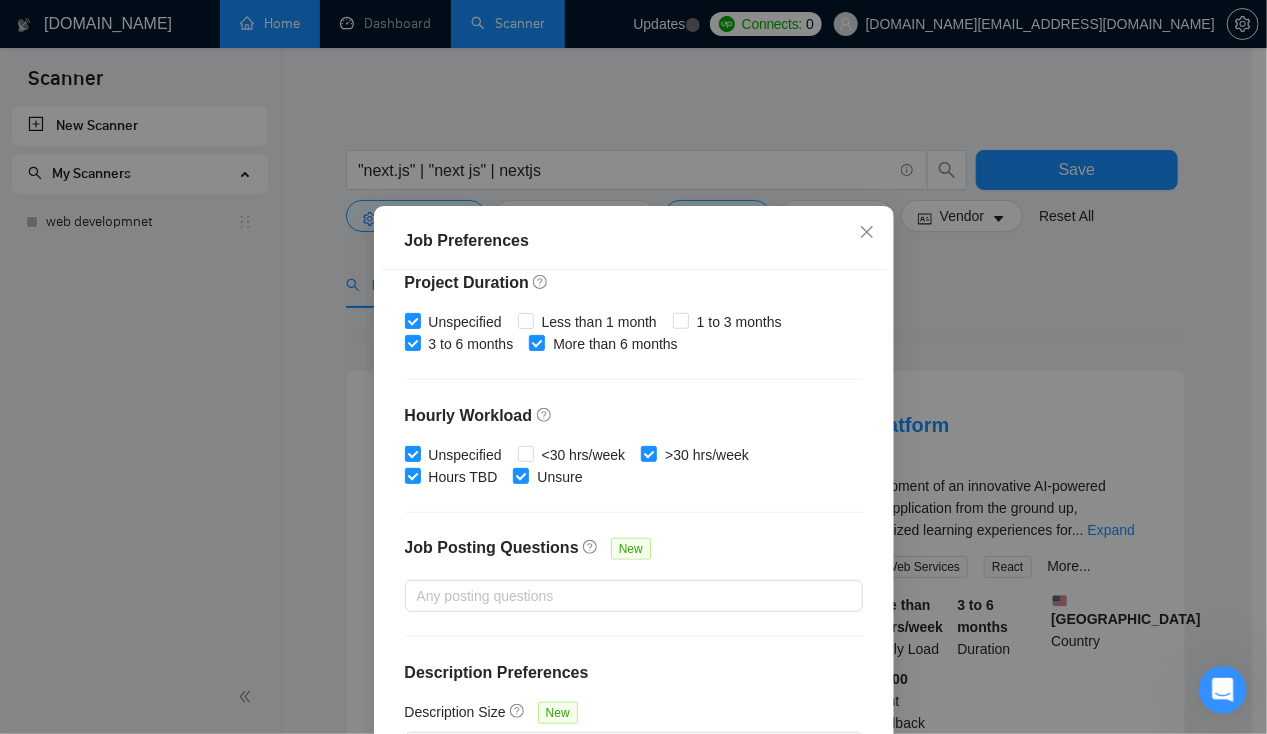 scroll, scrollTop: 136, scrollLeft: 0, axis: vertical 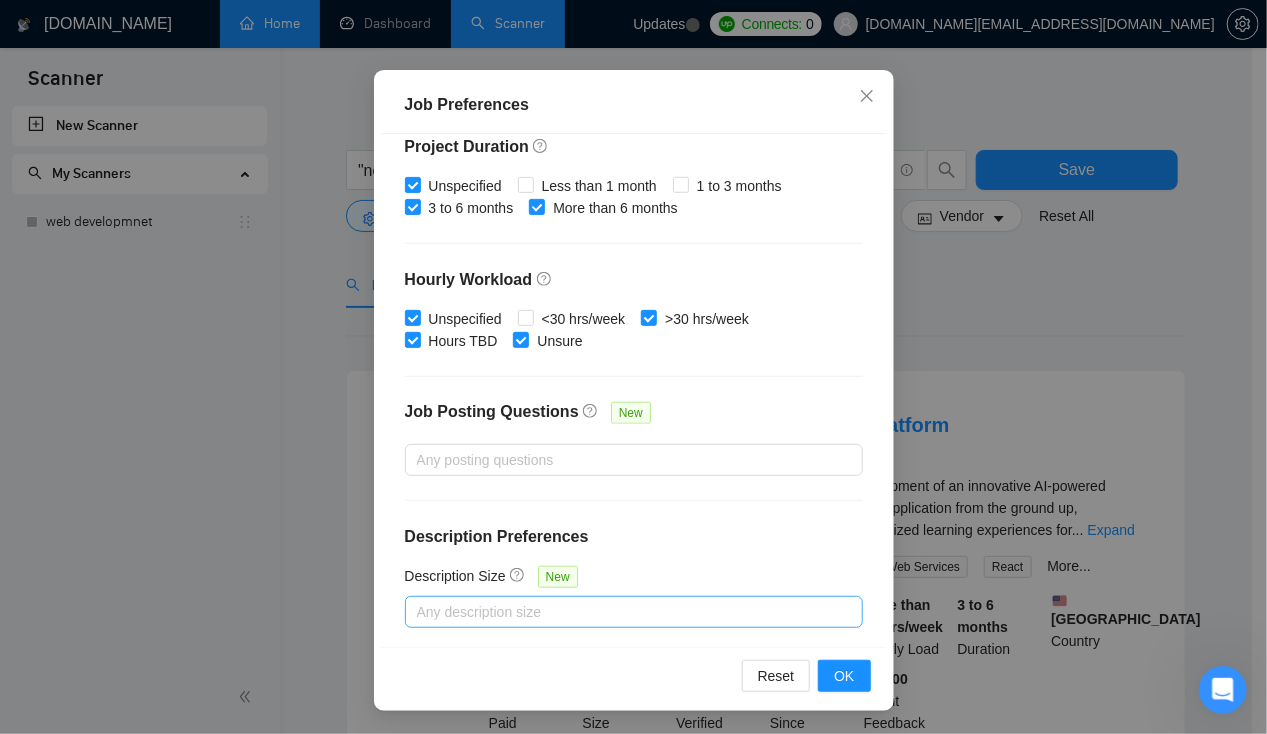 click at bounding box center [624, 612] 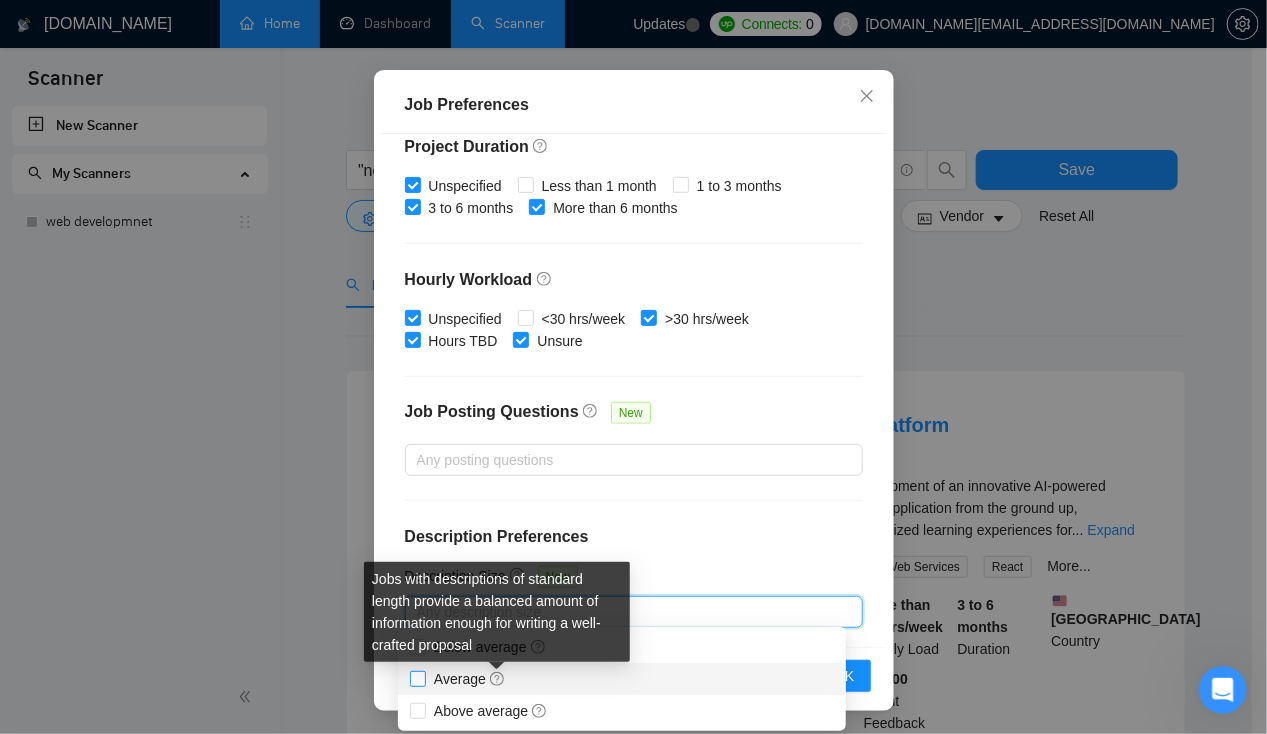 click 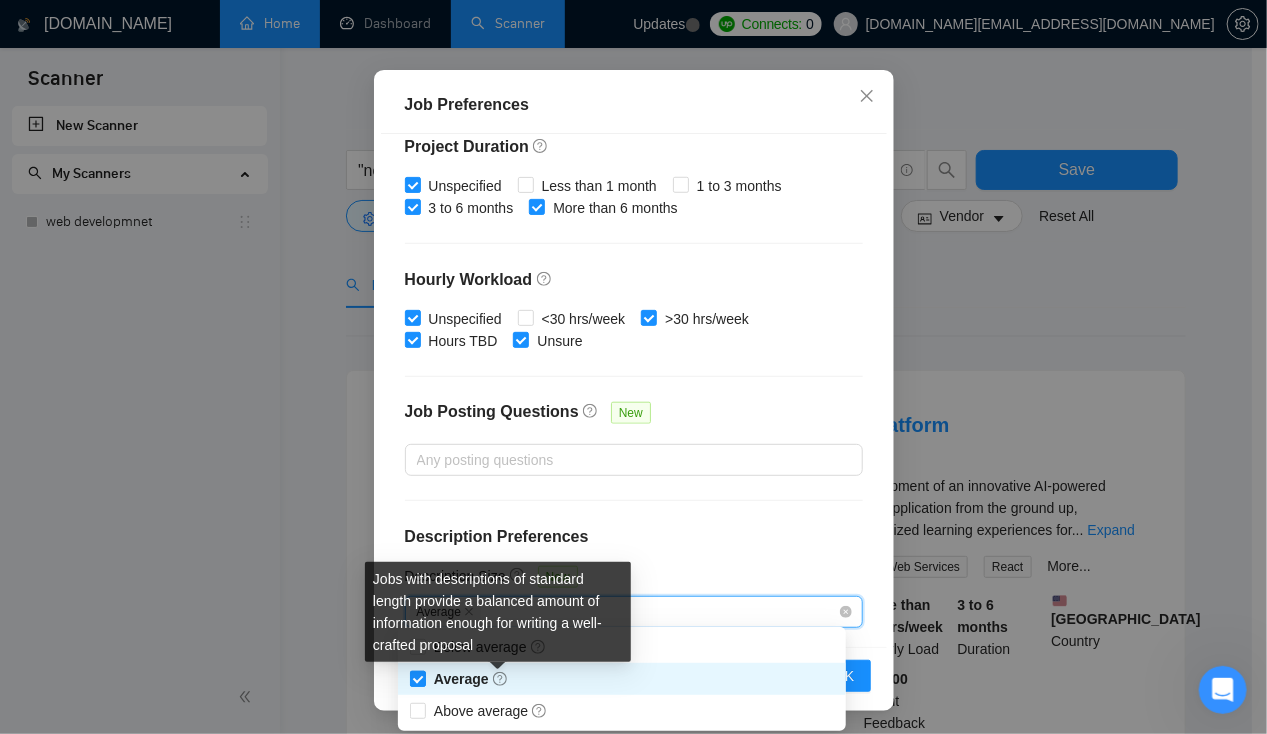 click 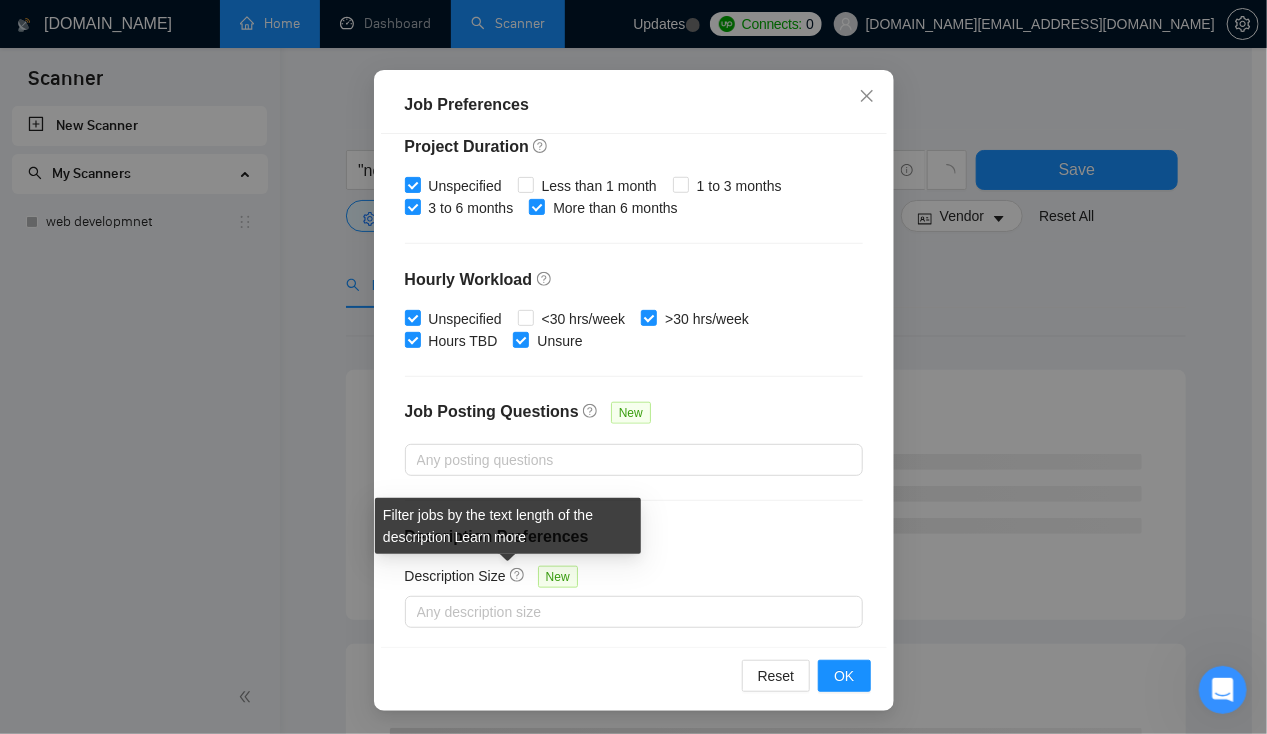 click 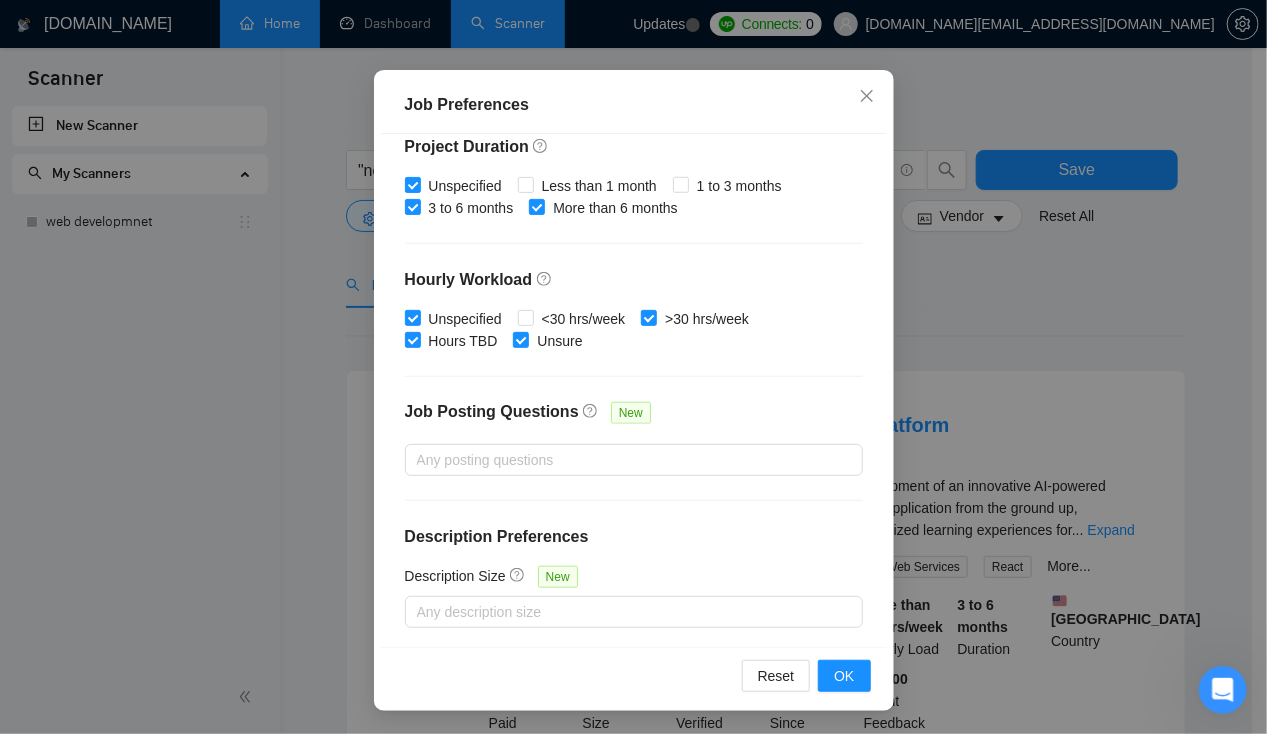 click on "Description Size New" at bounding box center (495, 576) 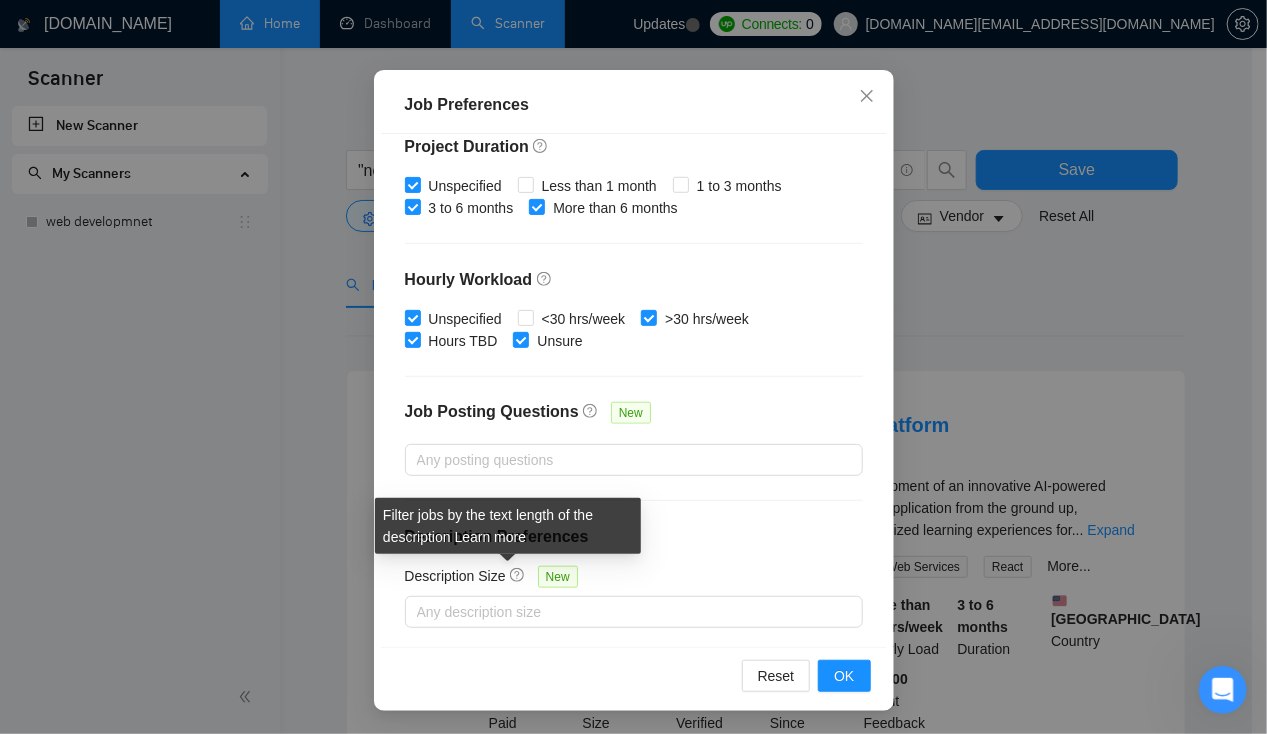 click 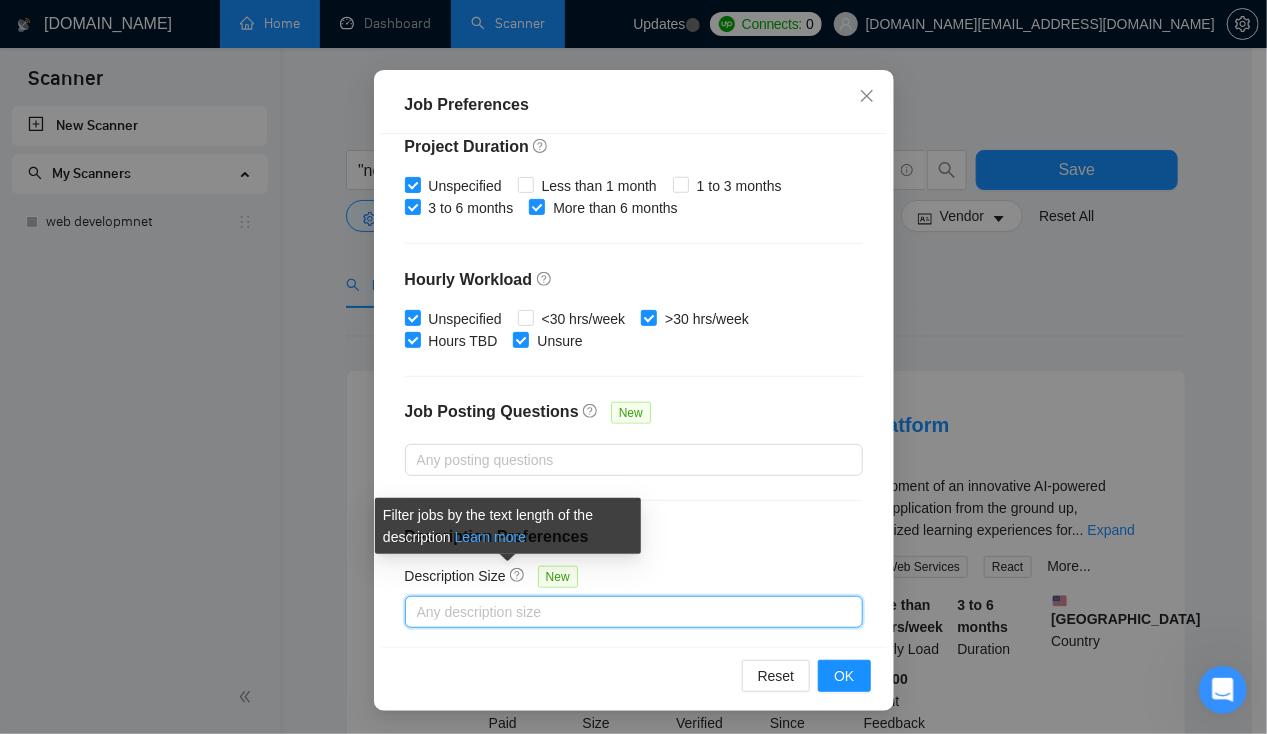 click on "Learn more" at bounding box center (491, 537) 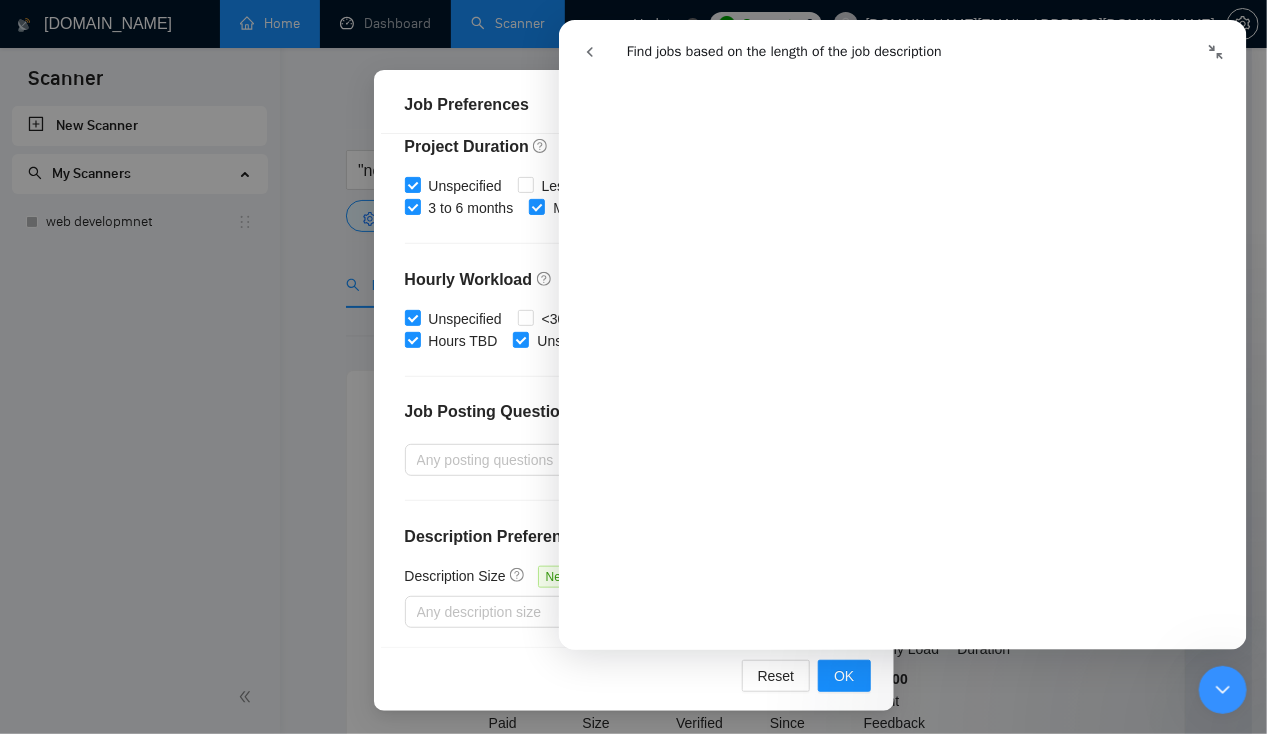 scroll, scrollTop: 654, scrollLeft: 0, axis: vertical 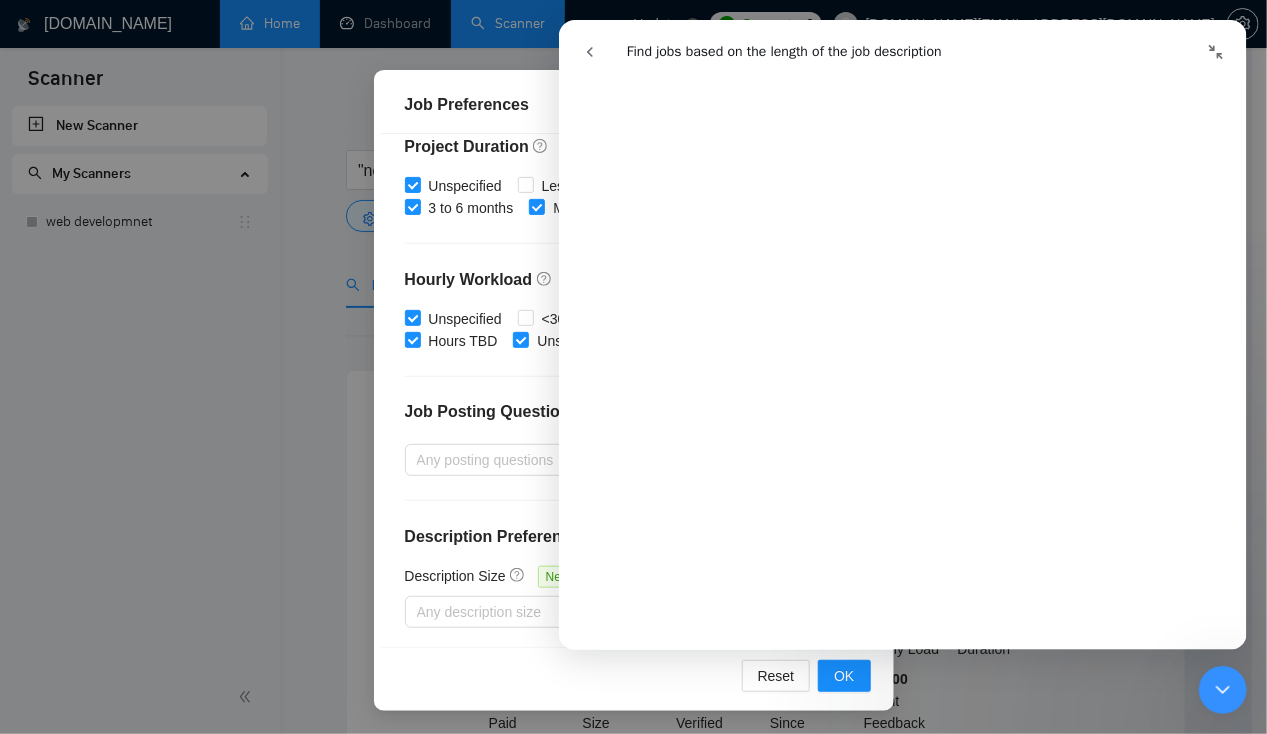 click 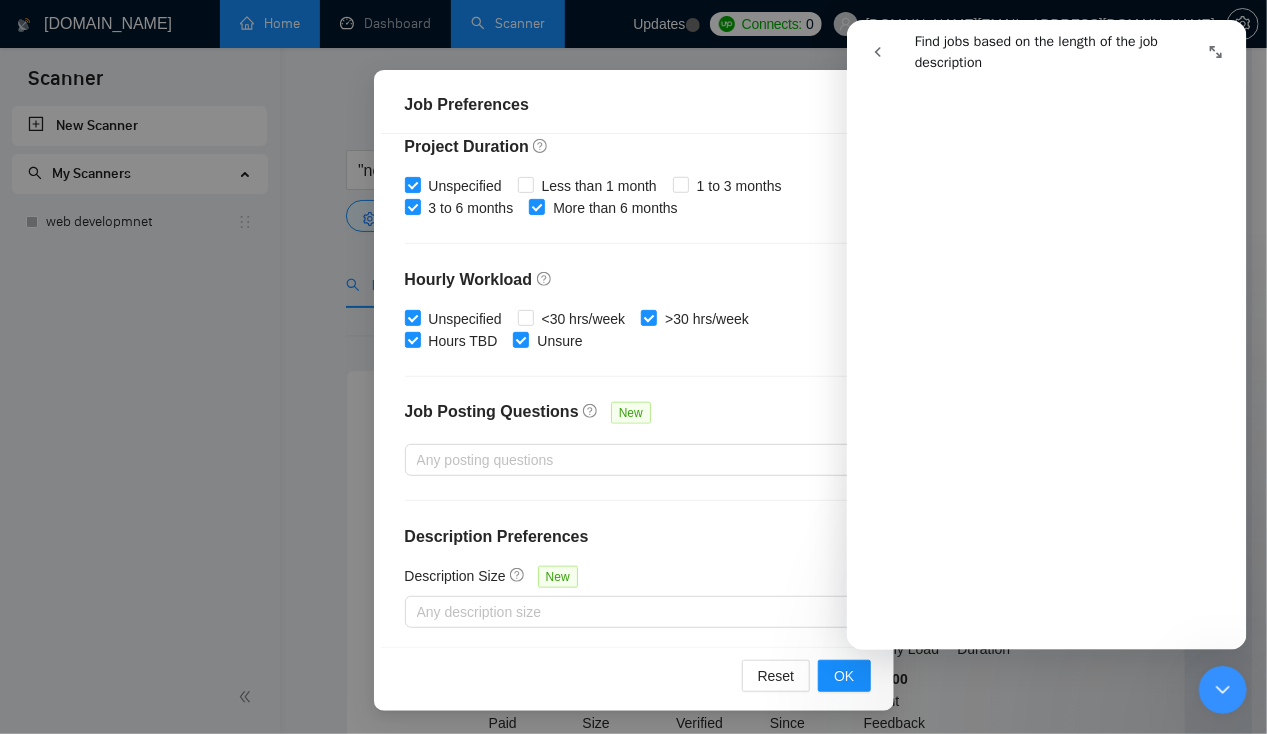 scroll, scrollTop: 650, scrollLeft: 0, axis: vertical 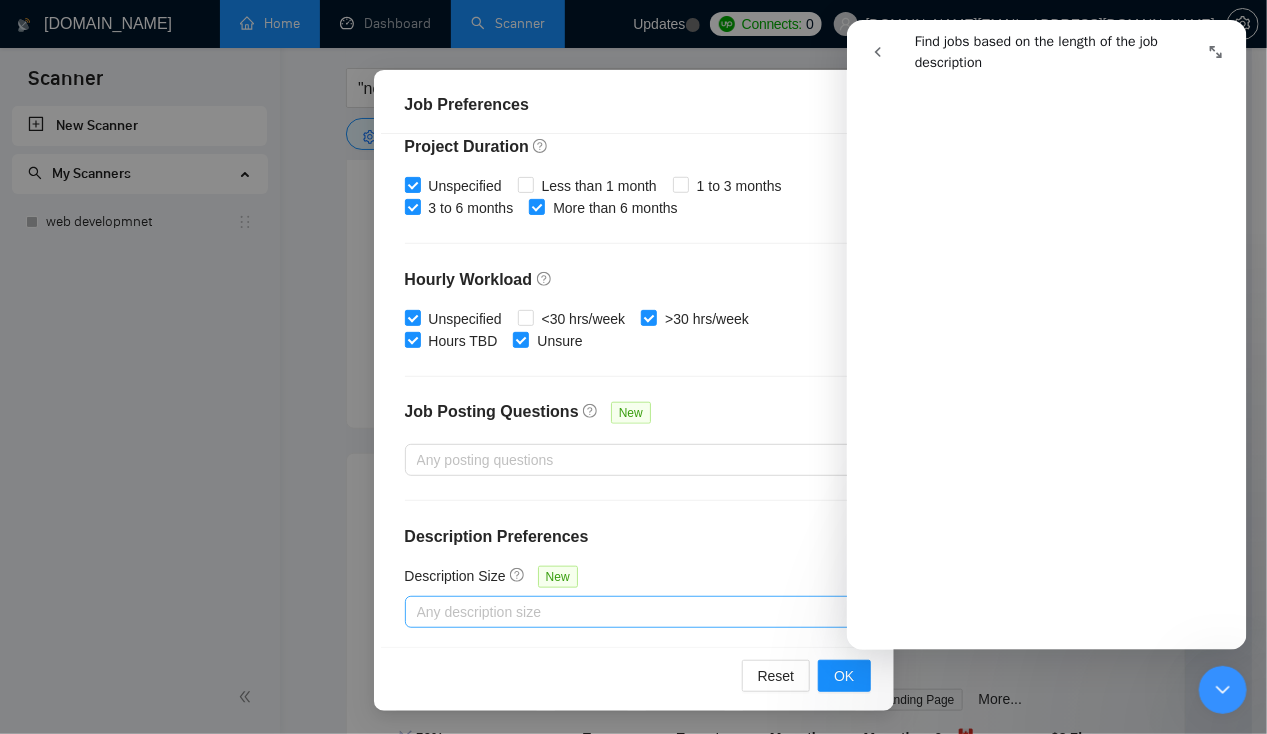 click at bounding box center [624, 612] 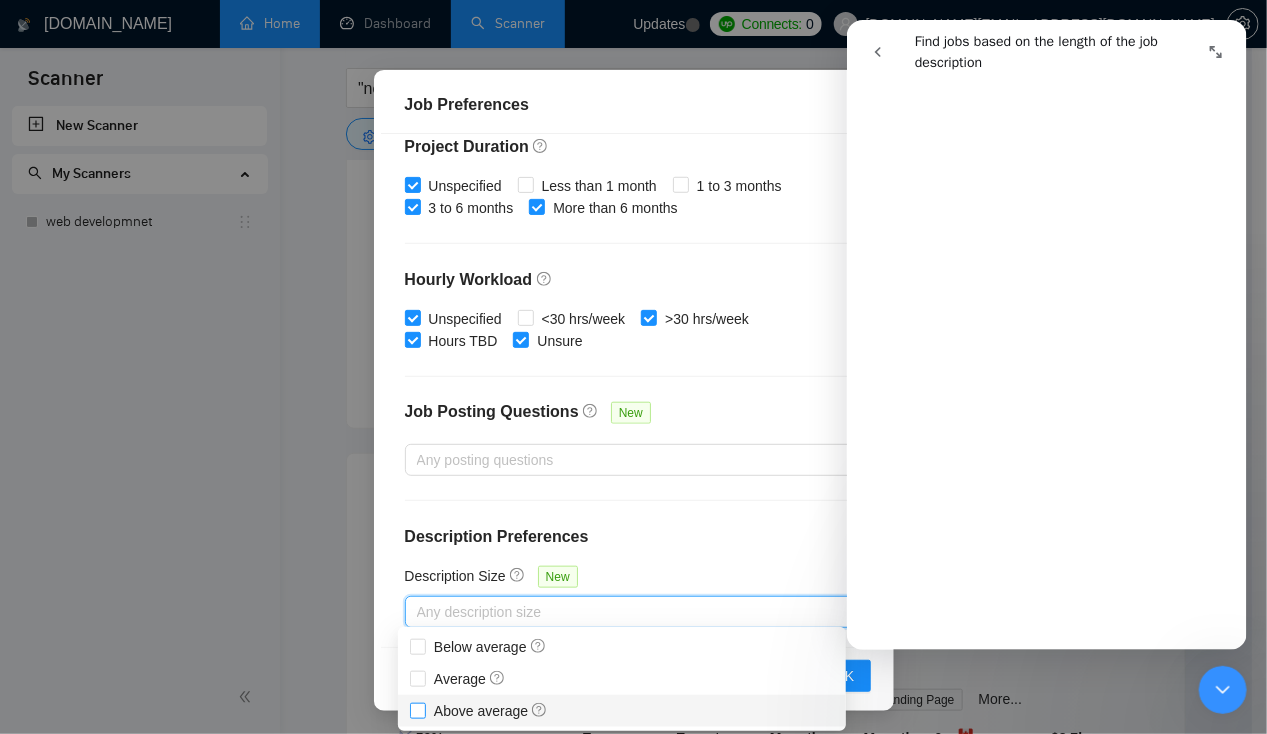 click on "Above average" at bounding box center [417, 710] 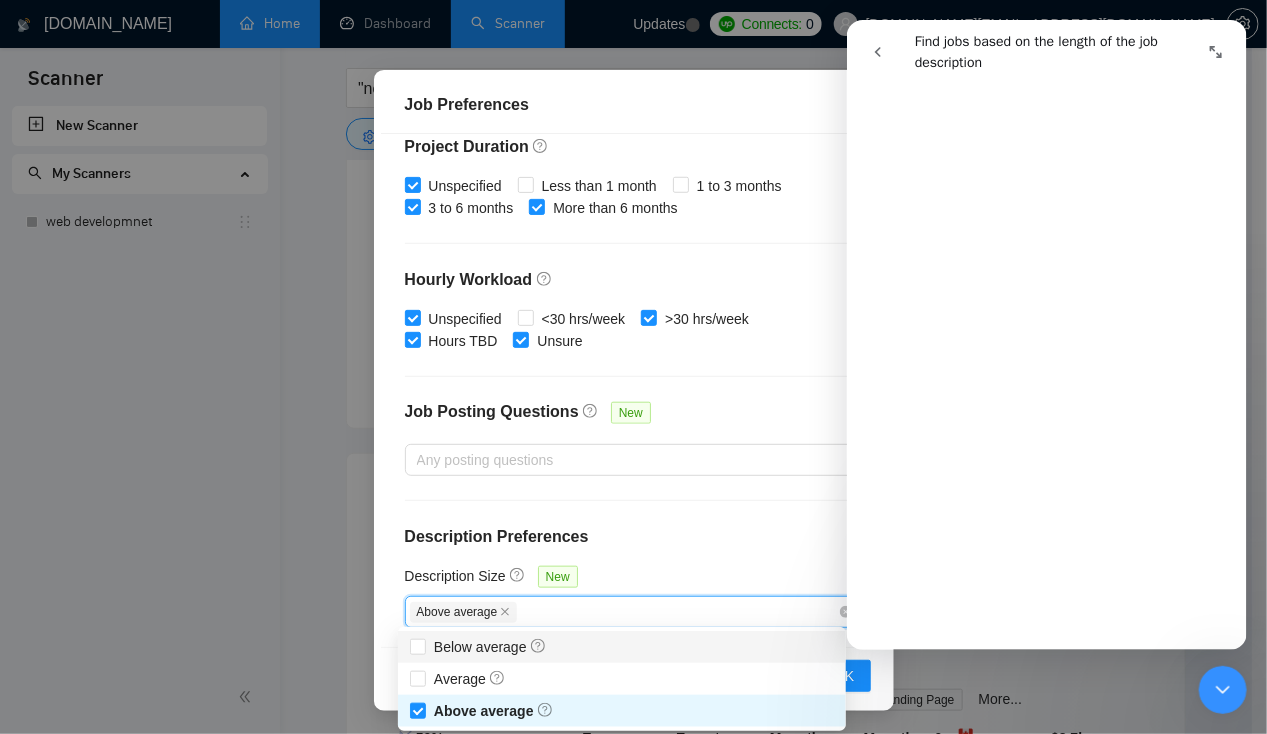 click on "Description Preferences" at bounding box center (634, 537) 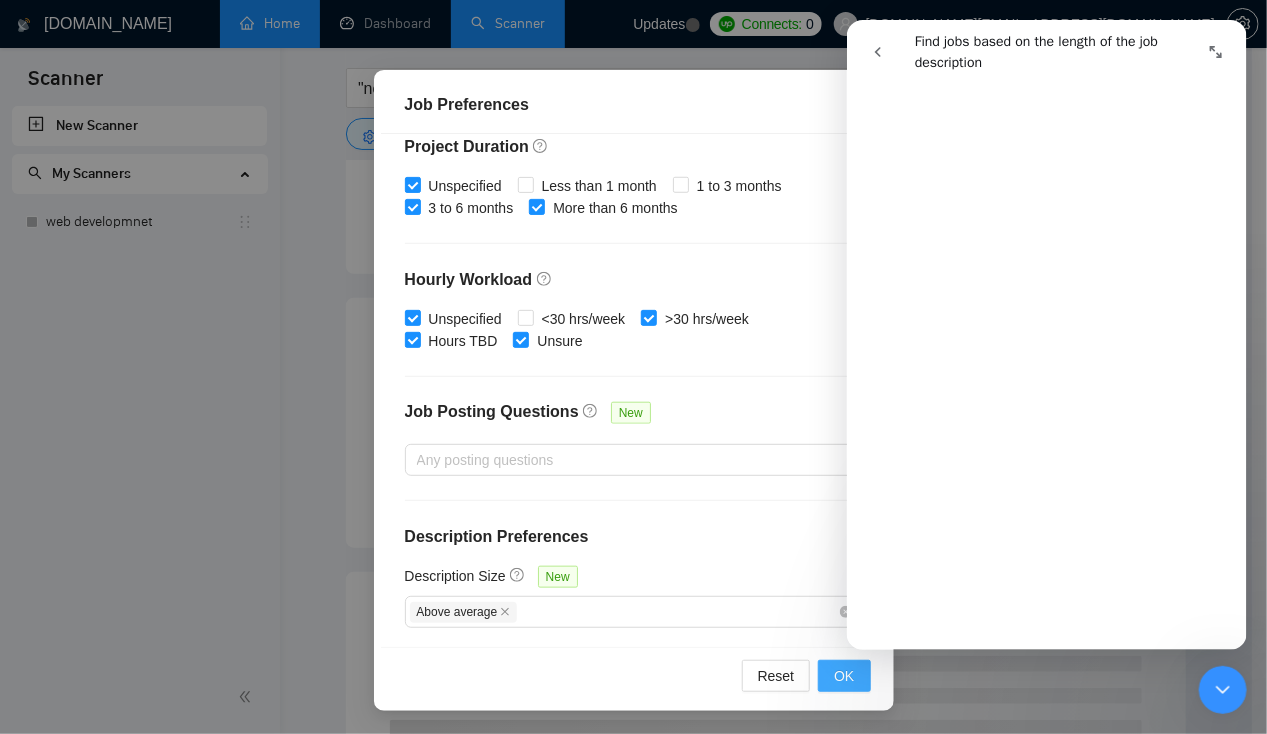 click on "OK" at bounding box center (844, 676) 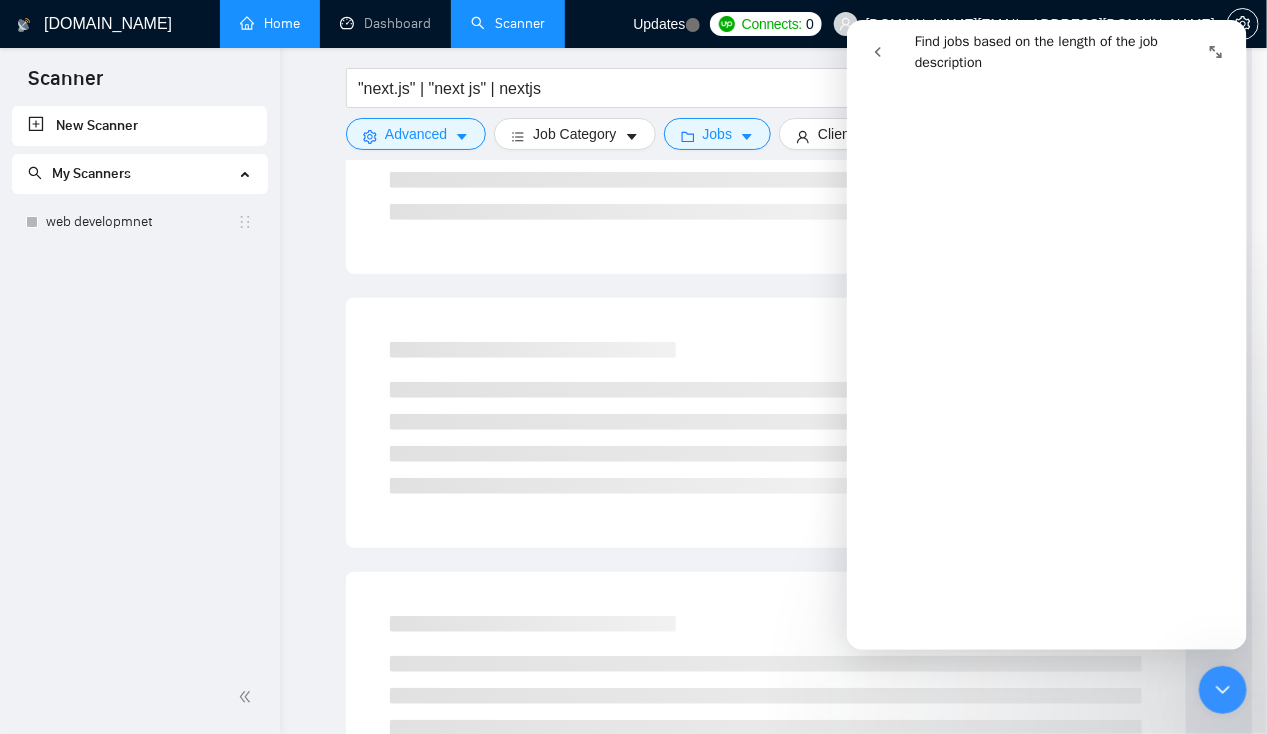 scroll, scrollTop: 50, scrollLeft: 0, axis: vertical 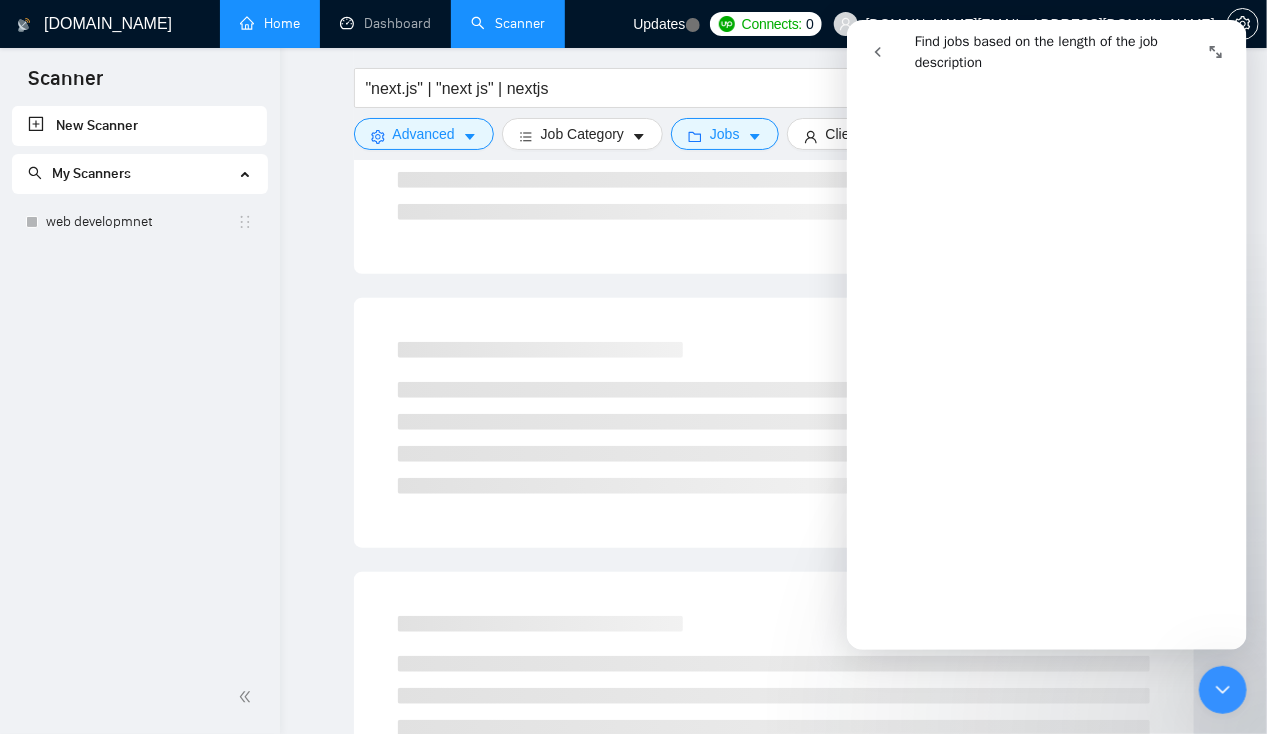 drag, startPoint x: 1208, startPoint y: 52, endPoint x: 1226, endPoint y: 697, distance: 645.2511 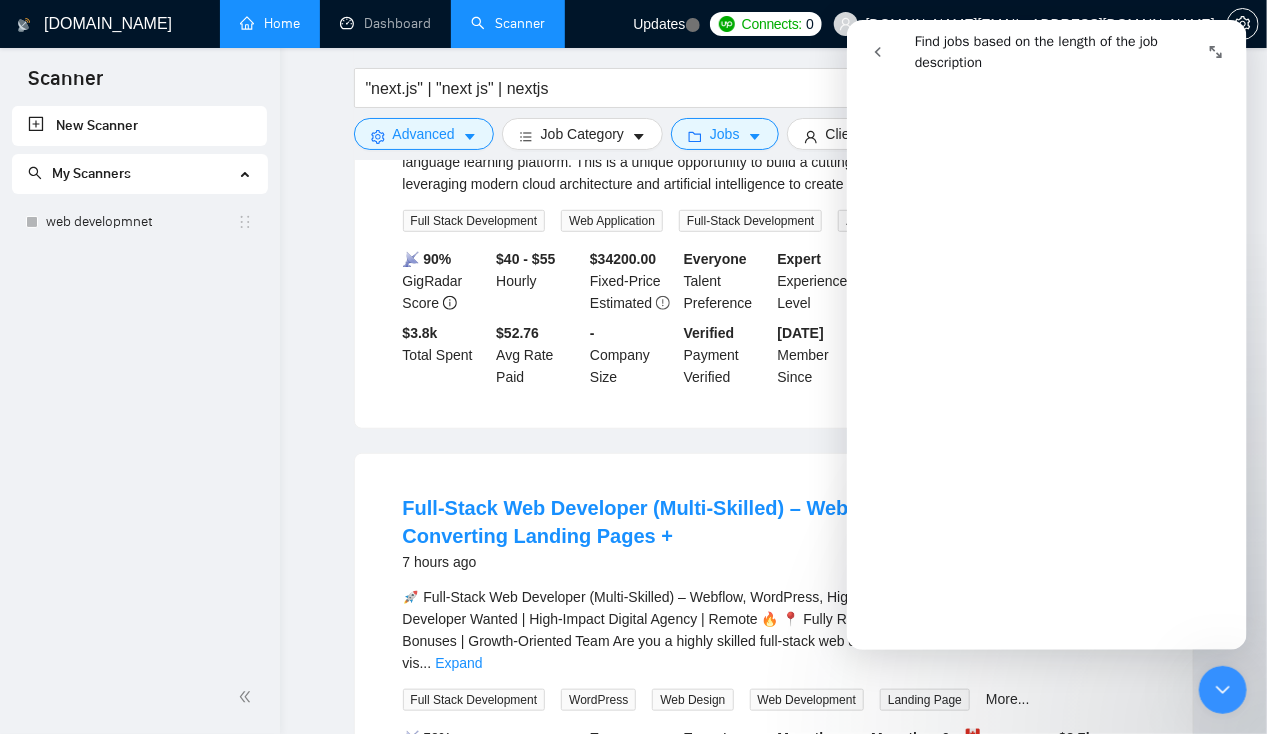 click 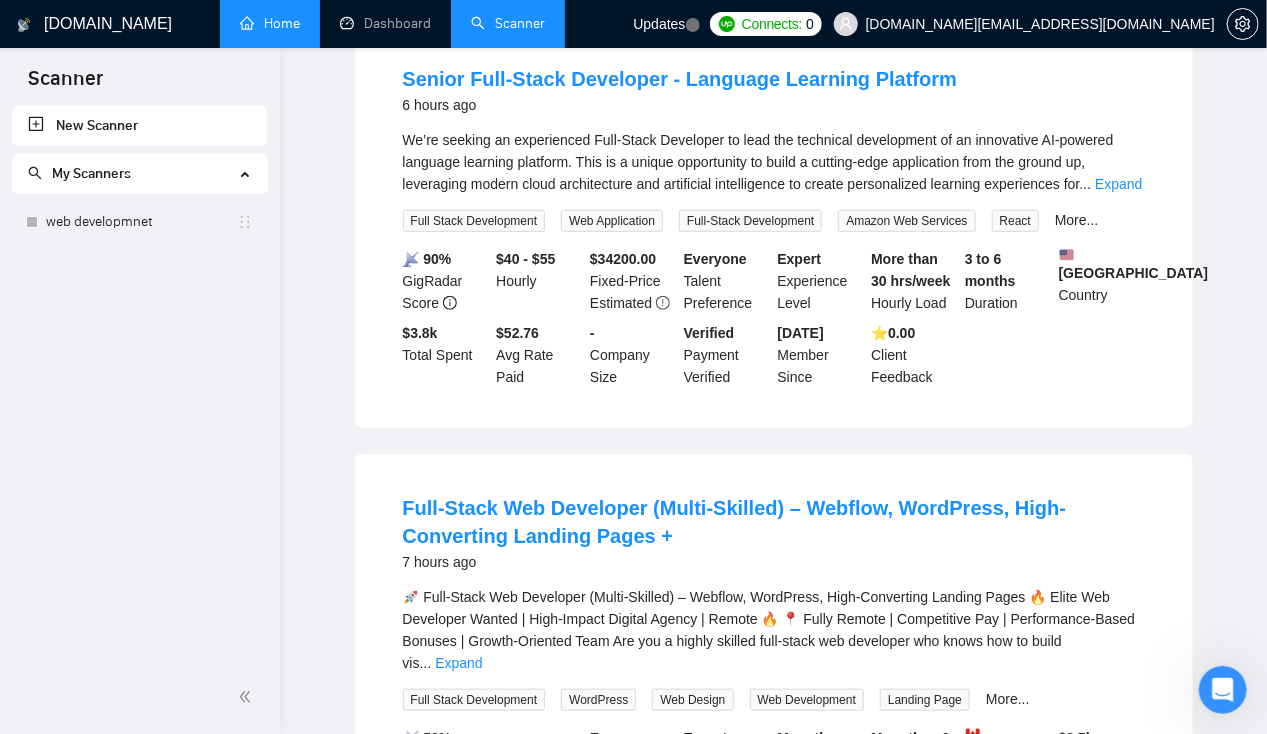 scroll, scrollTop: 0, scrollLeft: 0, axis: both 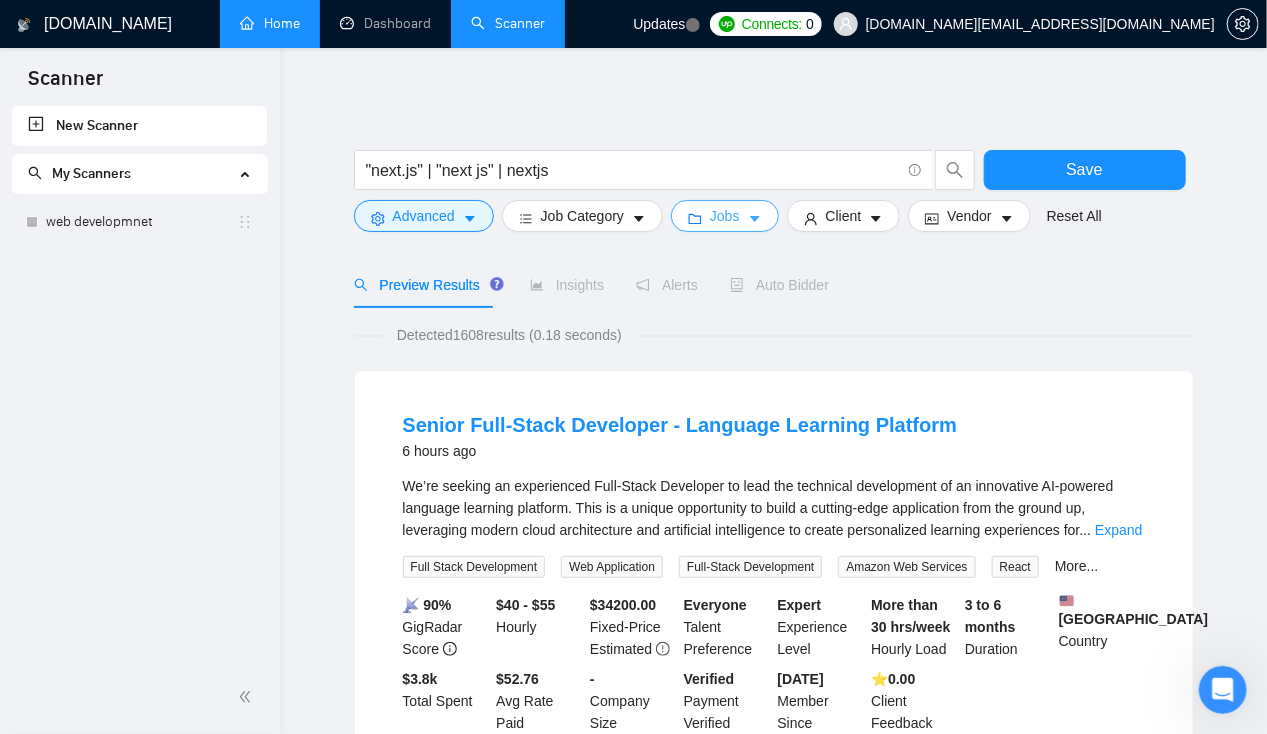 click 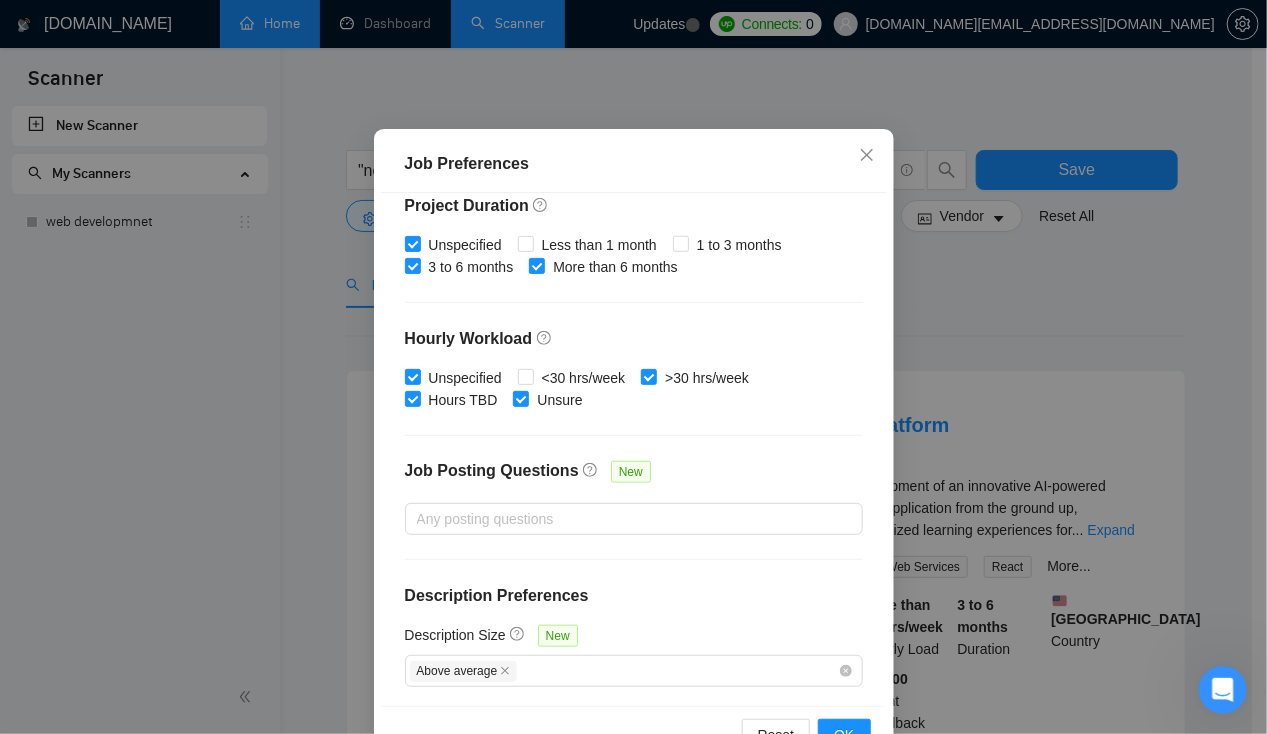 scroll, scrollTop: 136, scrollLeft: 0, axis: vertical 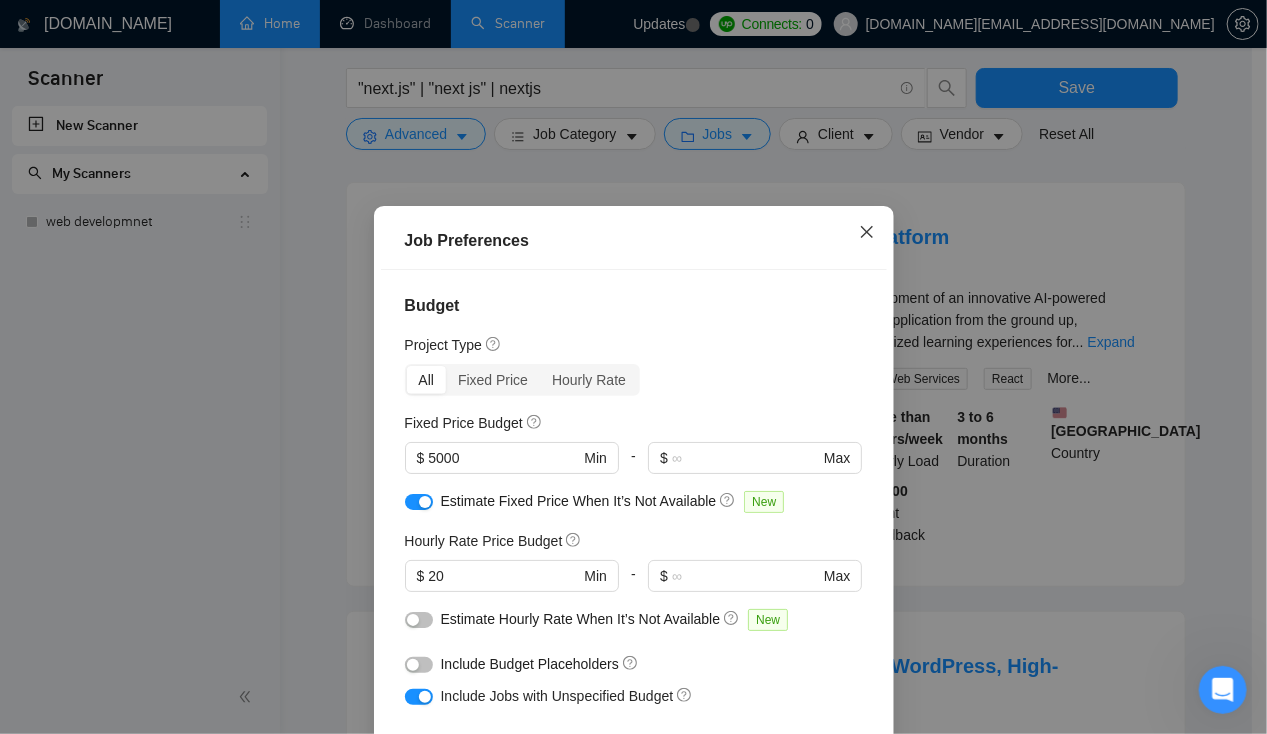 click 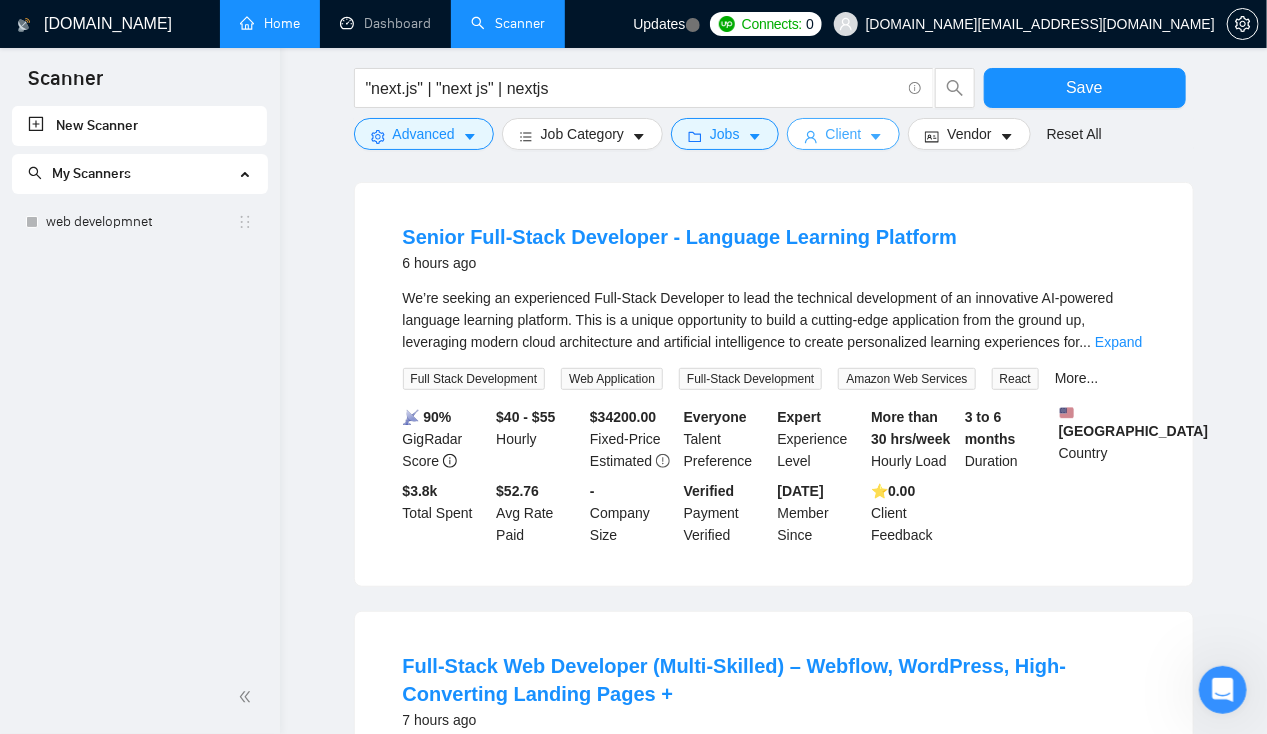 click 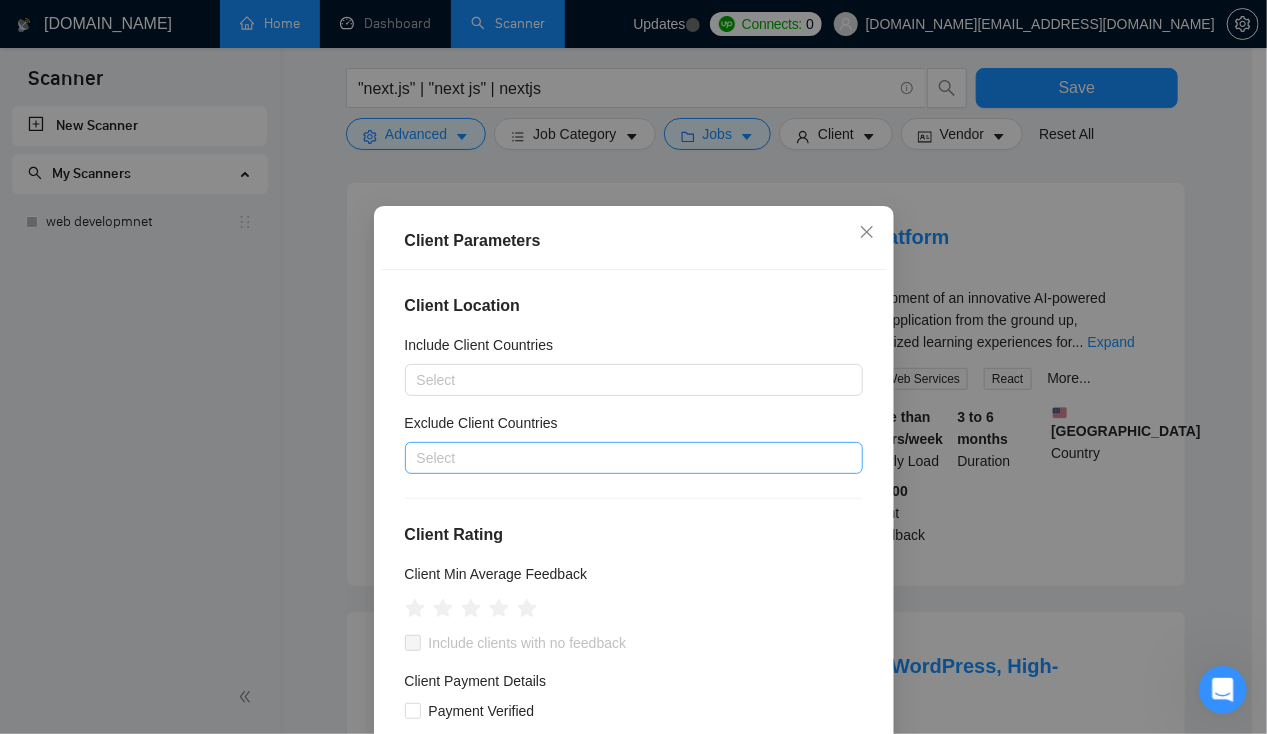 click at bounding box center [624, 458] 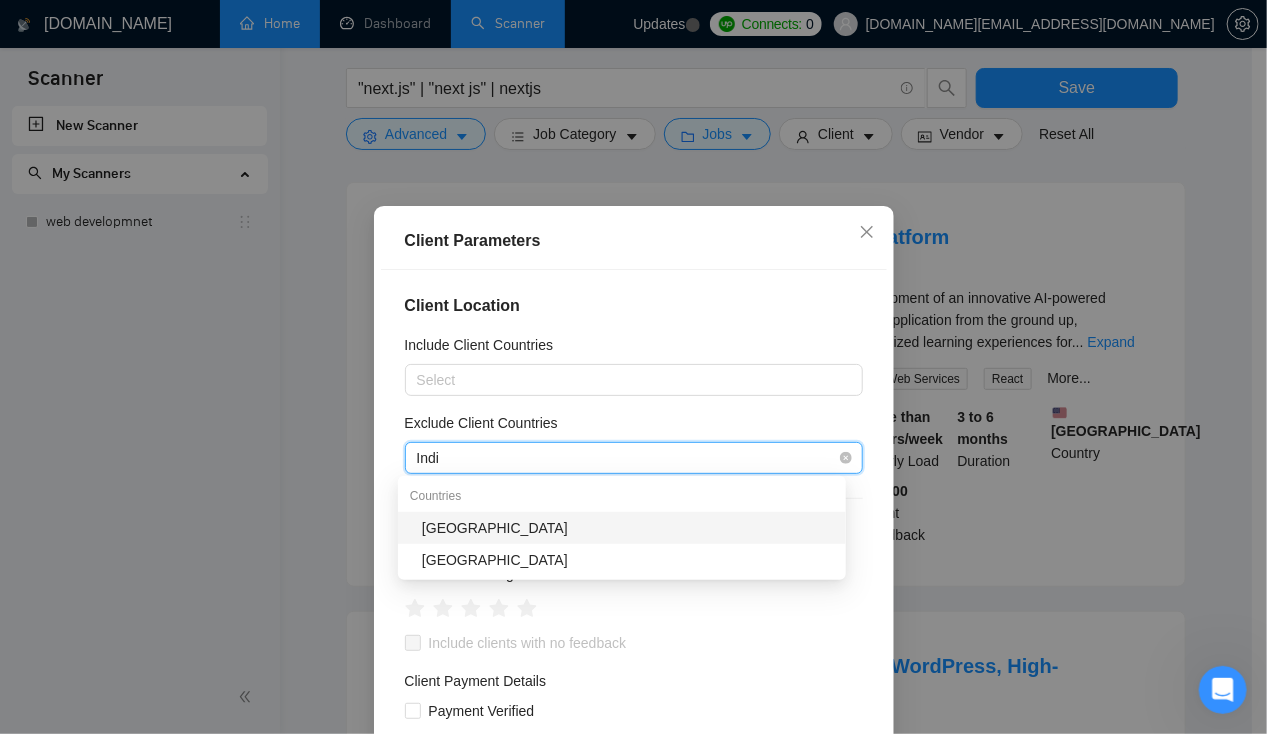 type on "[GEOGRAPHIC_DATA]" 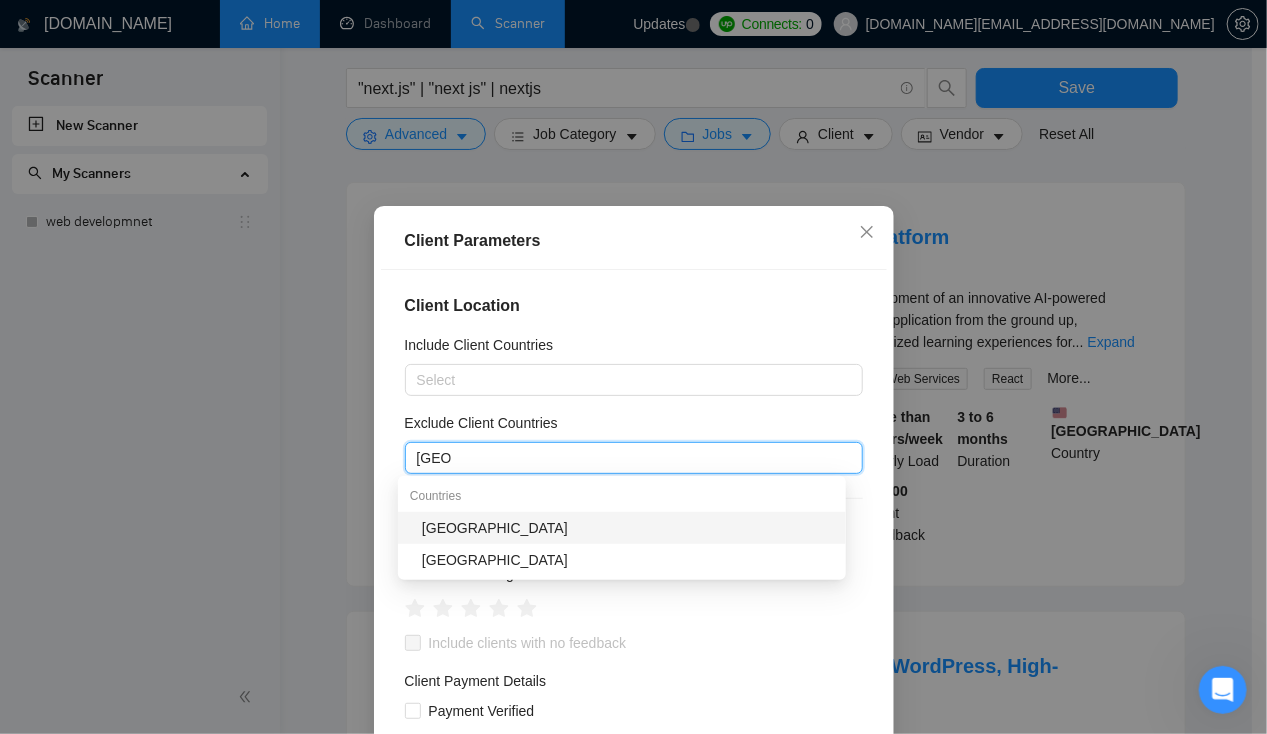 click on "[GEOGRAPHIC_DATA]" at bounding box center [628, 528] 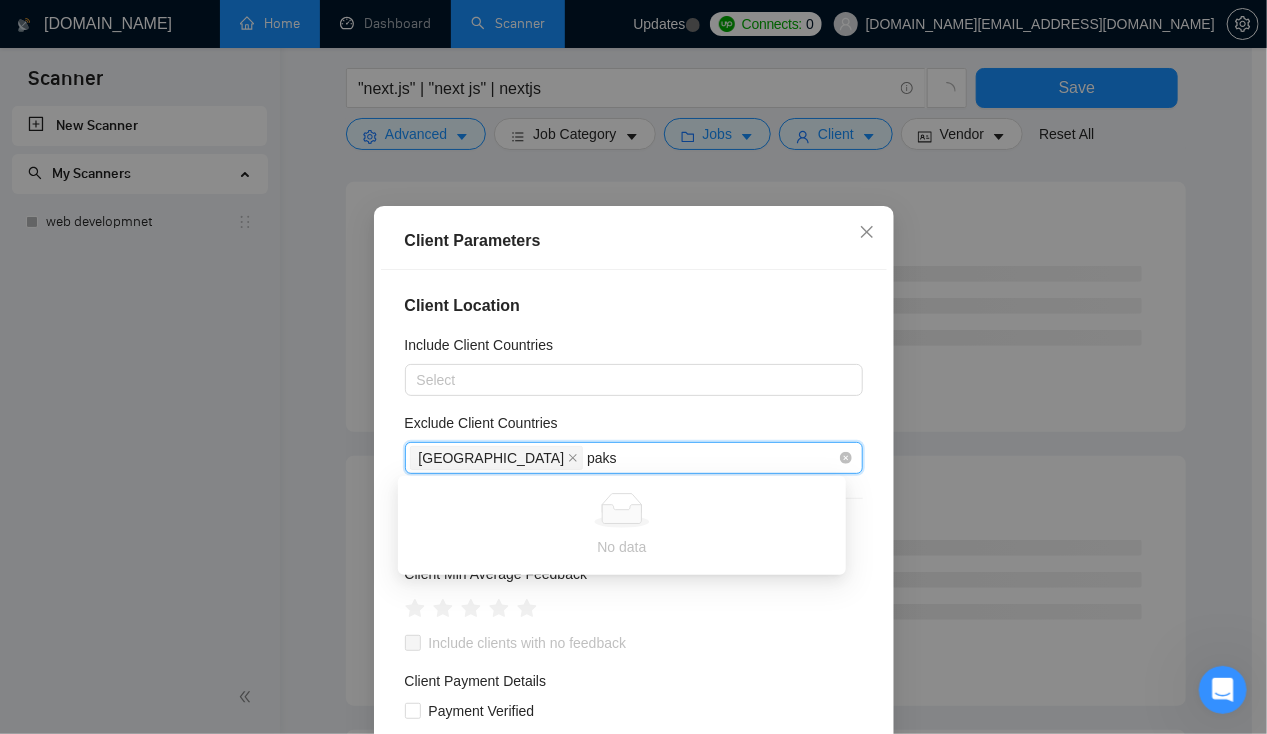 type on "pak" 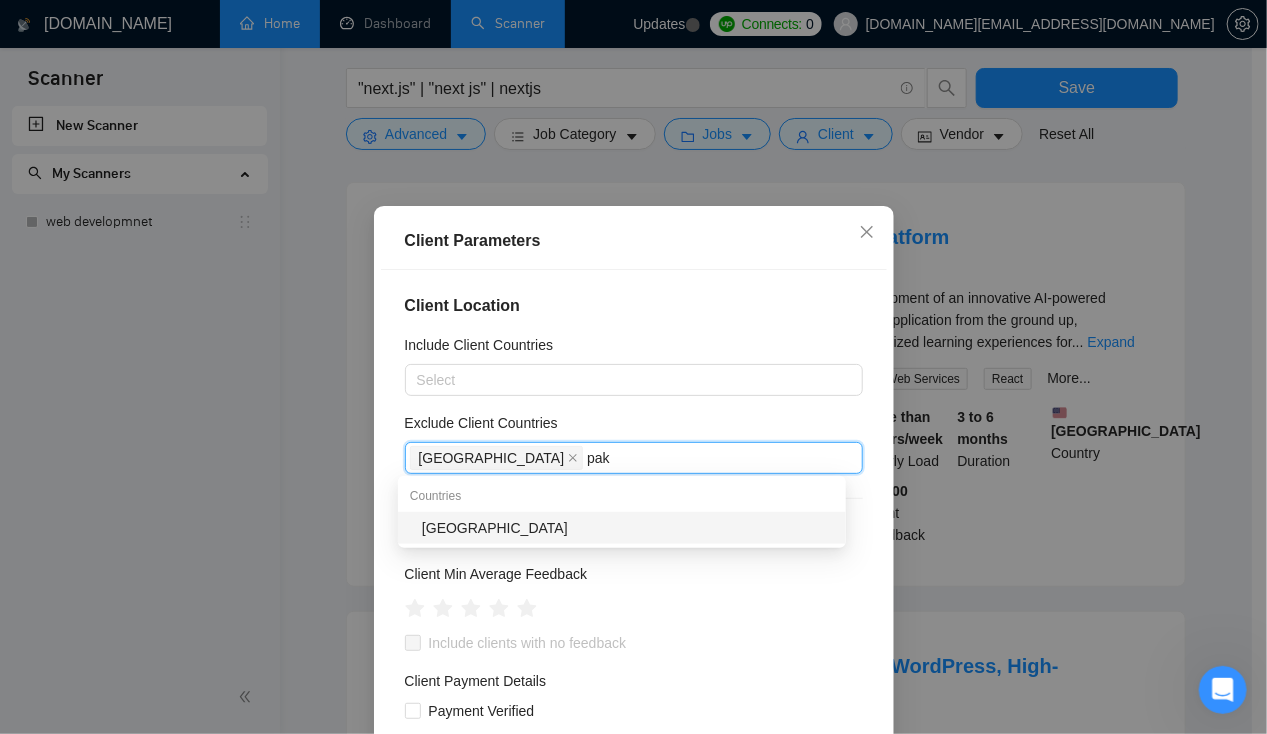 click on "[GEOGRAPHIC_DATA]" at bounding box center [628, 528] 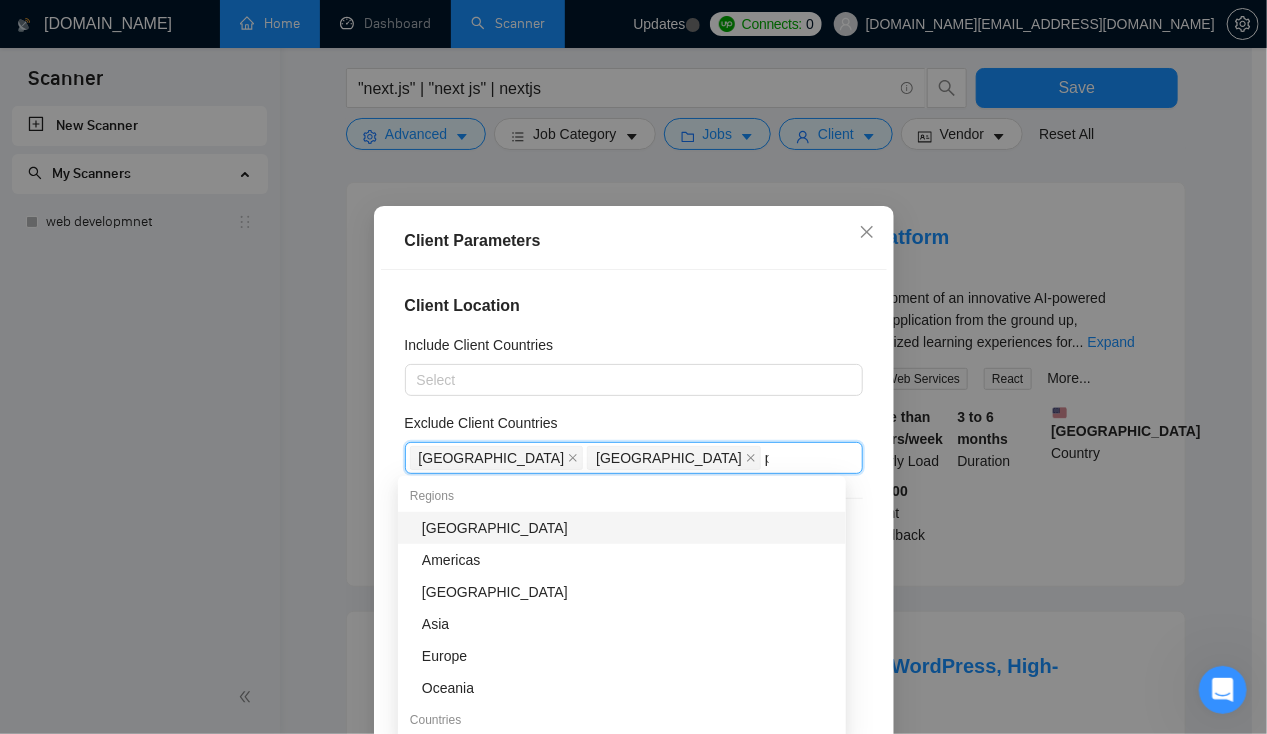 type 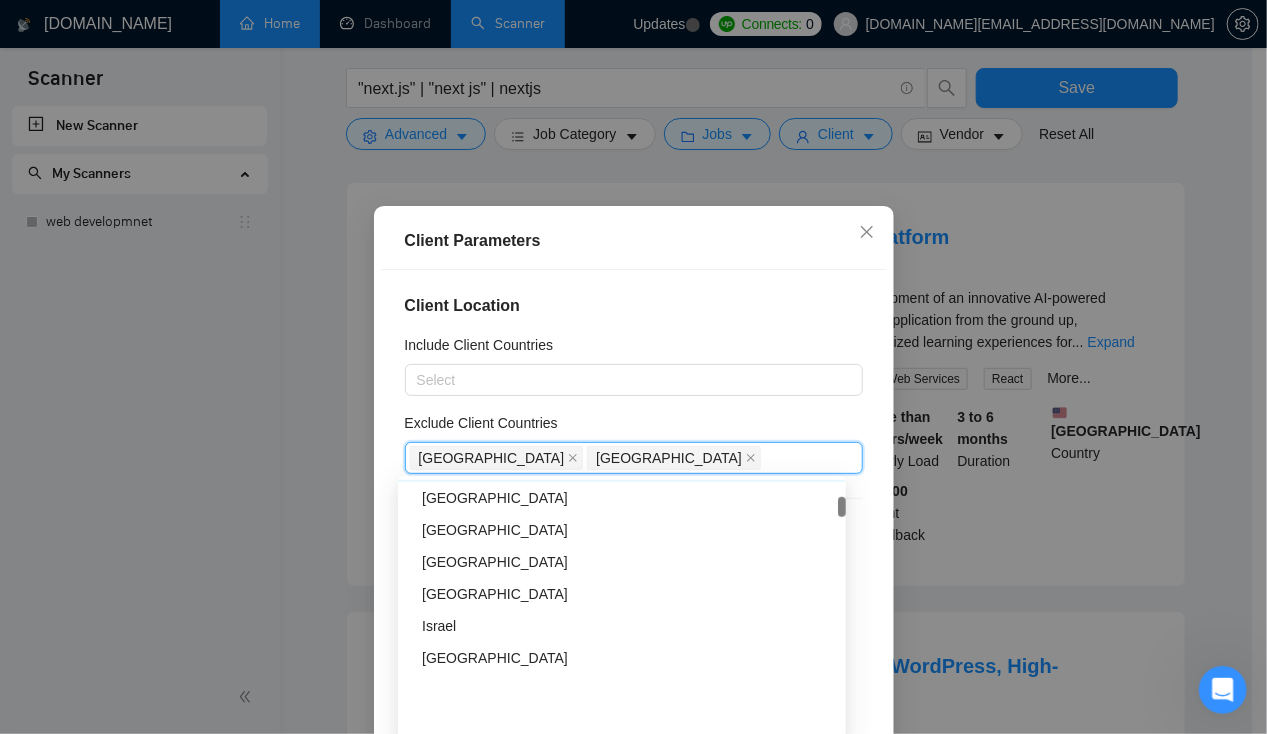 scroll, scrollTop: 324, scrollLeft: 0, axis: vertical 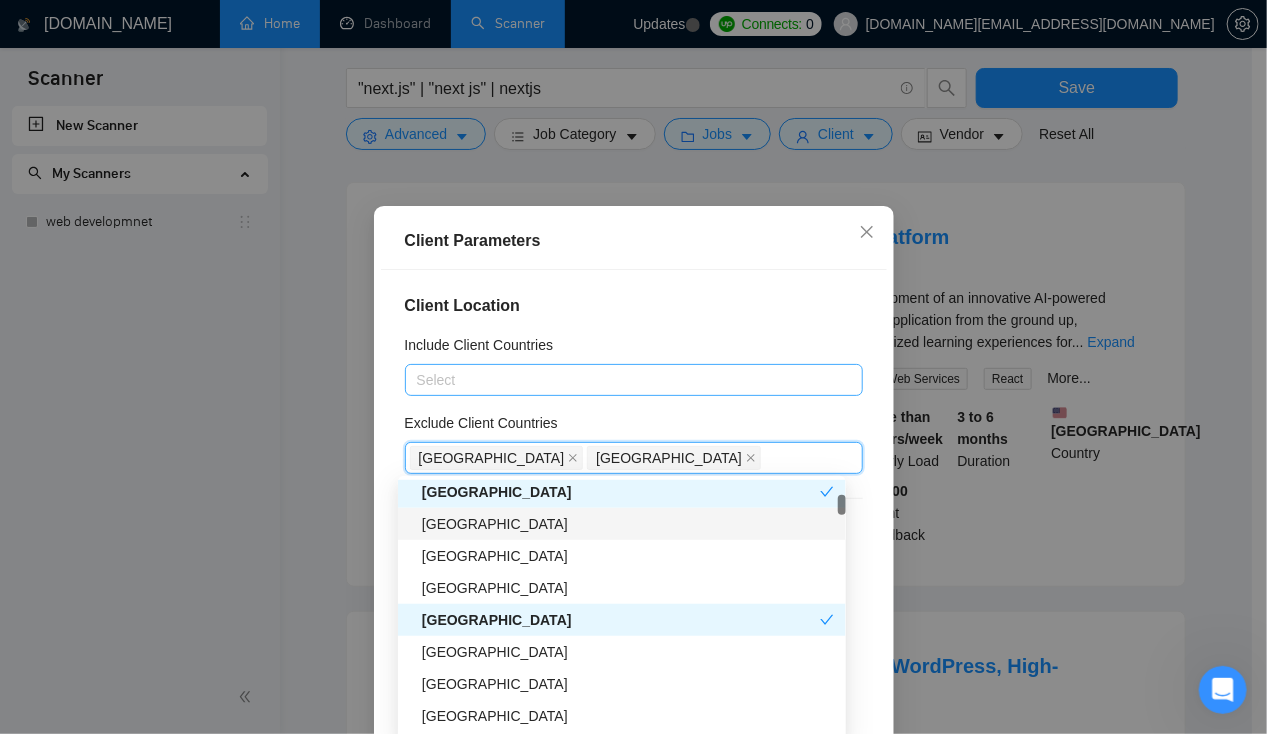 click at bounding box center [624, 380] 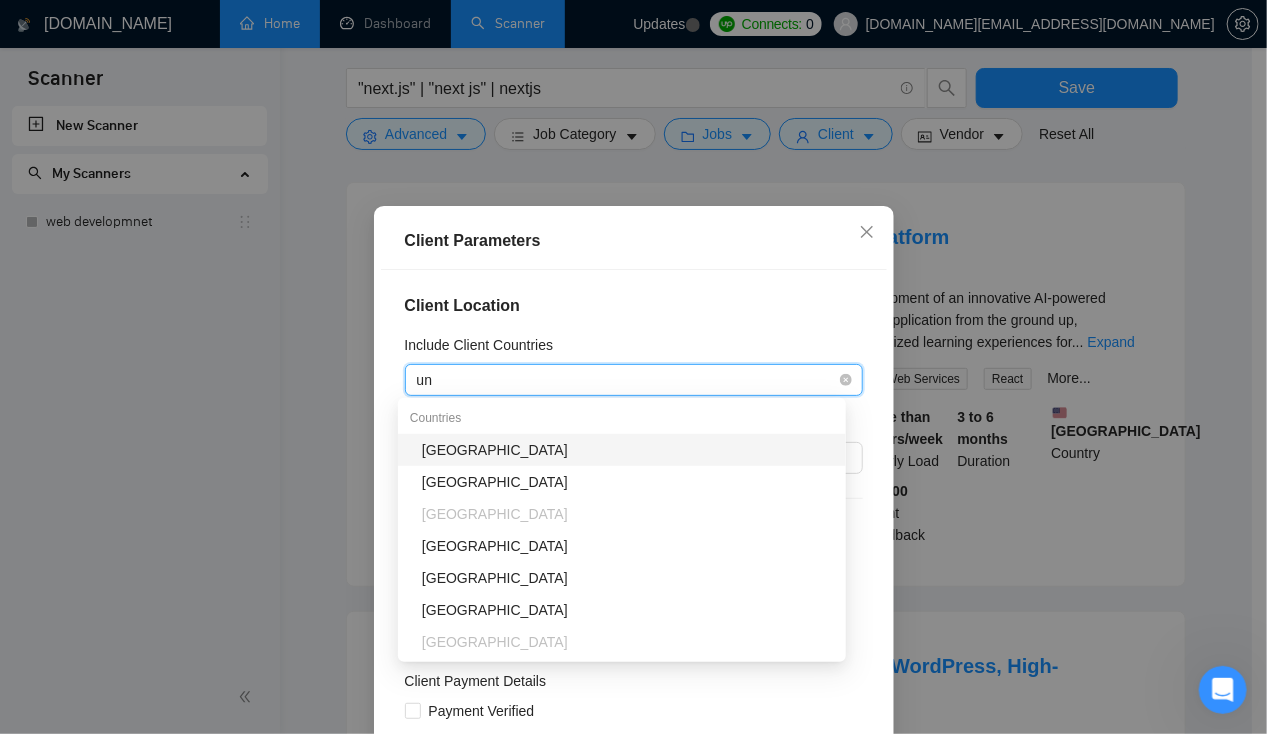 type on "uni" 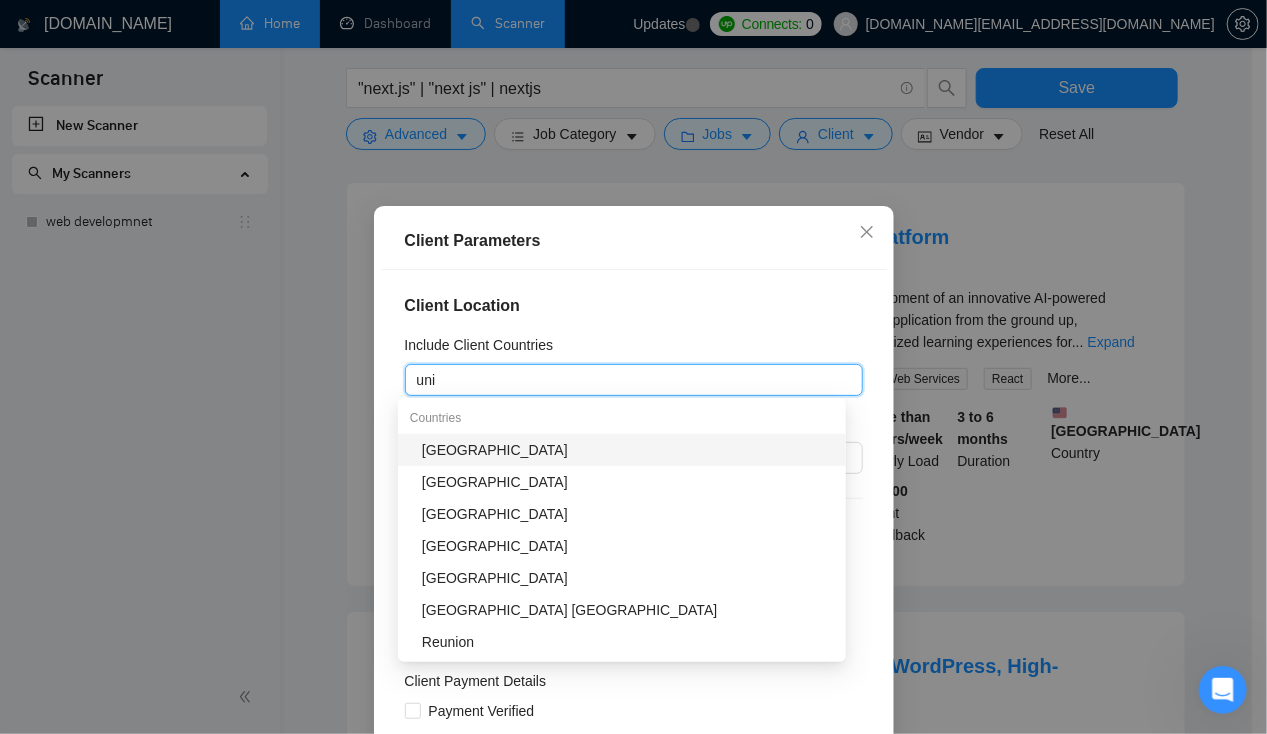click on "[GEOGRAPHIC_DATA]" at bounding box center [628, 450] 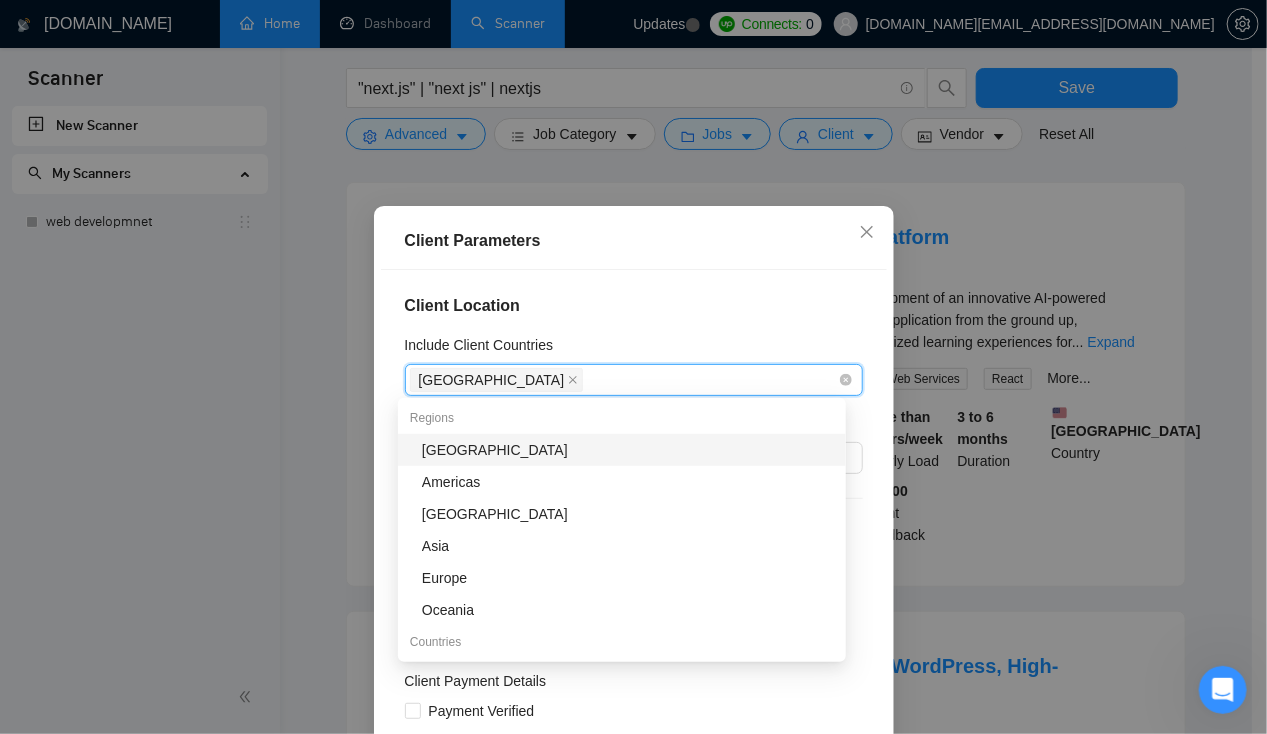click on "[GEOGRAPHIC_DATA]" at bounding box center (624, 380) 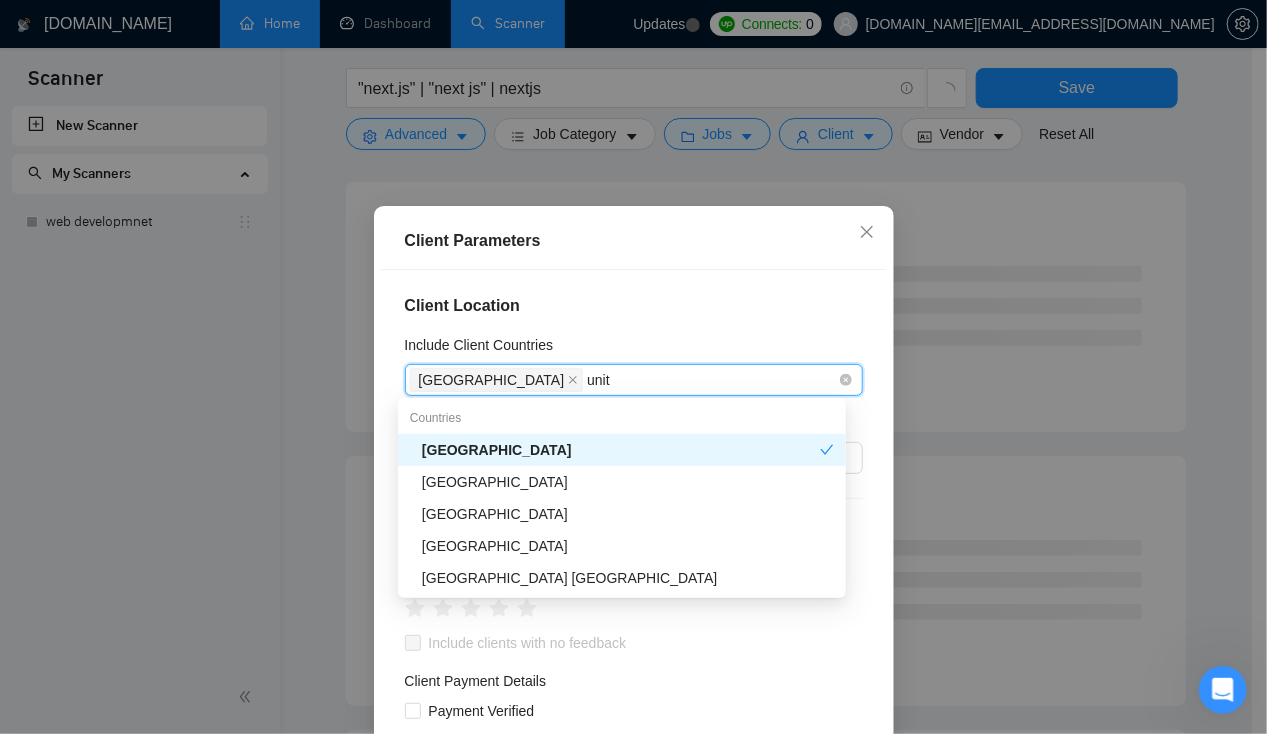 type on "unite" 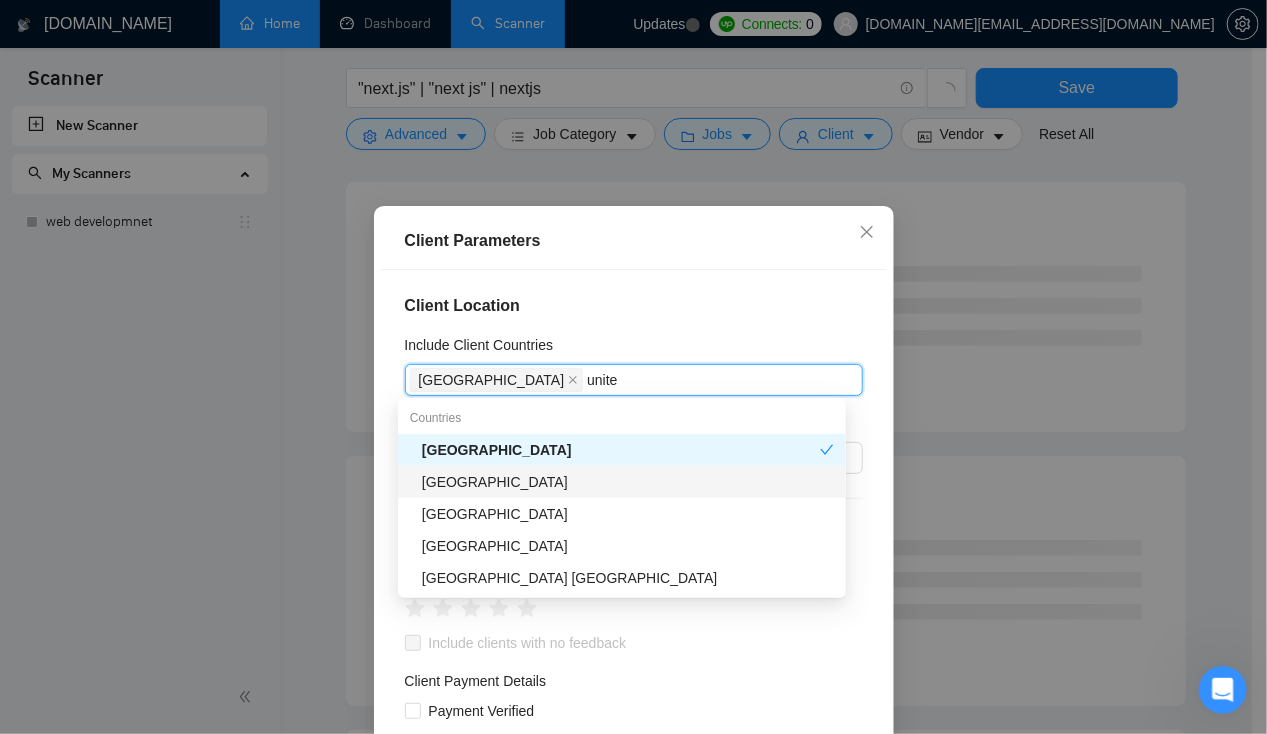 click on "[GEOGRAPHIC_DATA]" at bounding box center (628, 482) 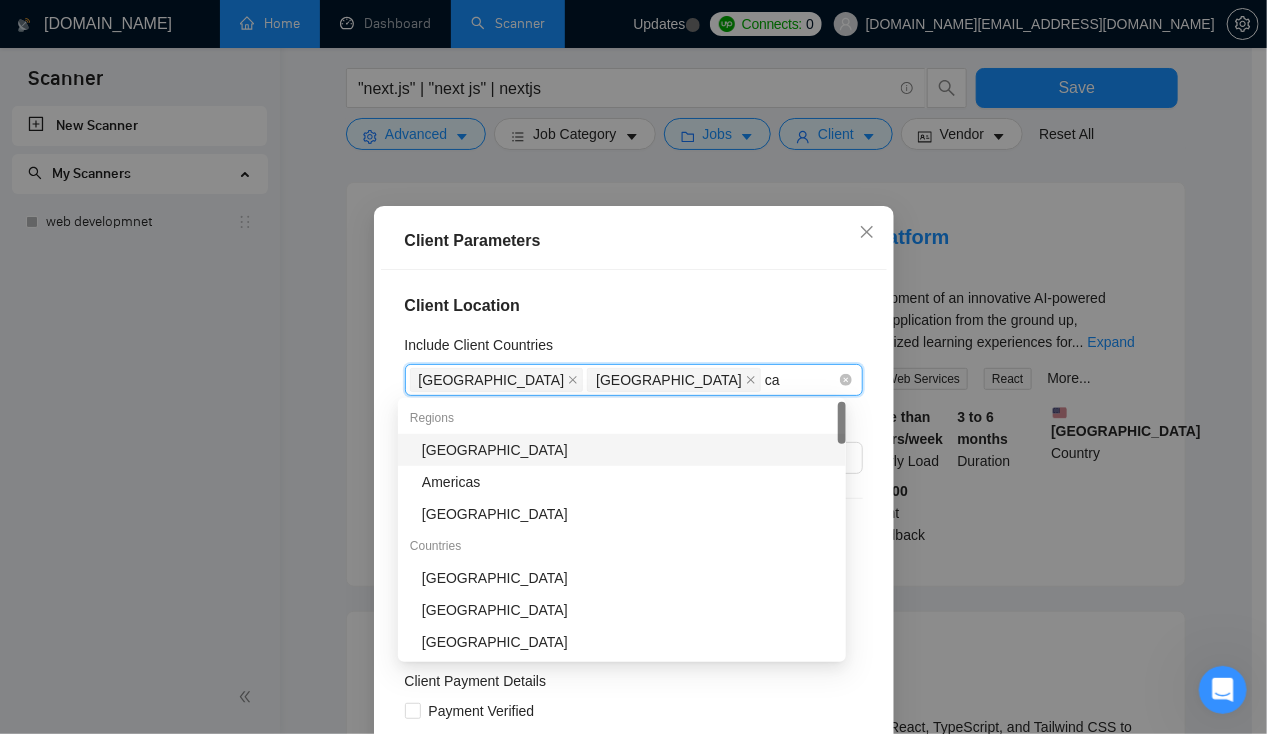 type on "c" 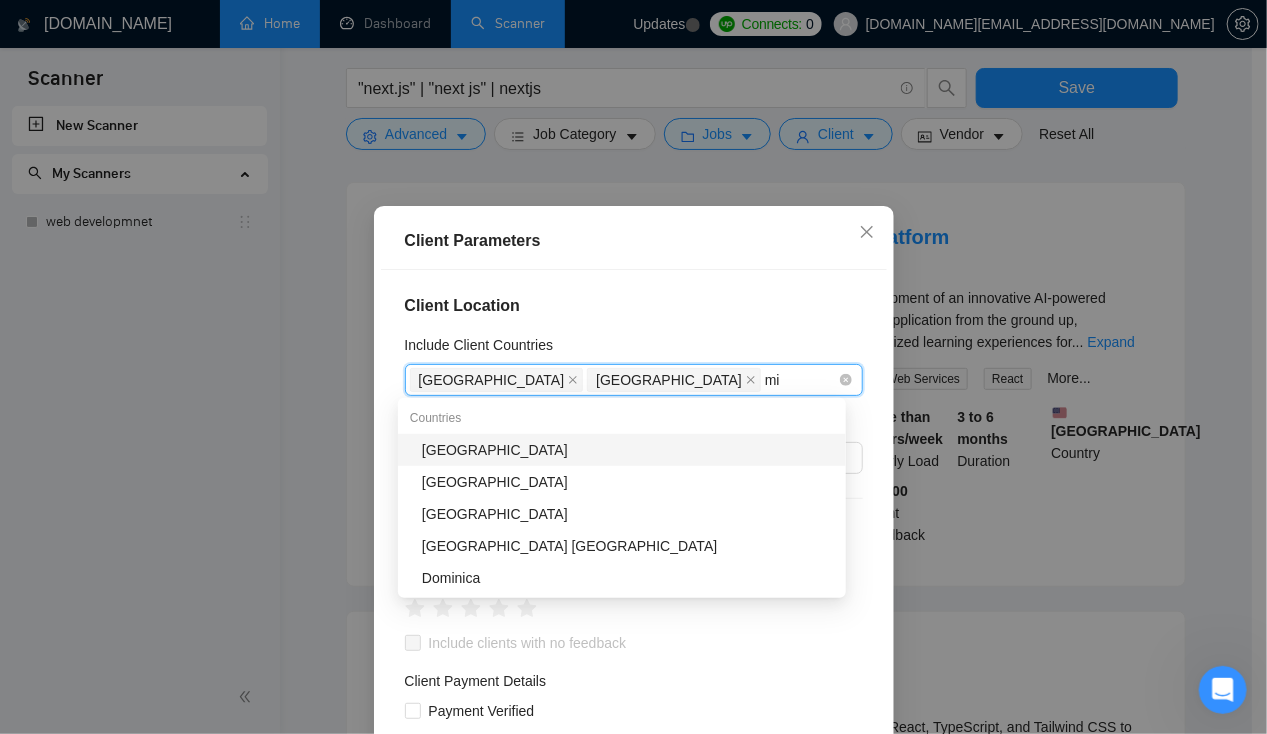 type on "m" 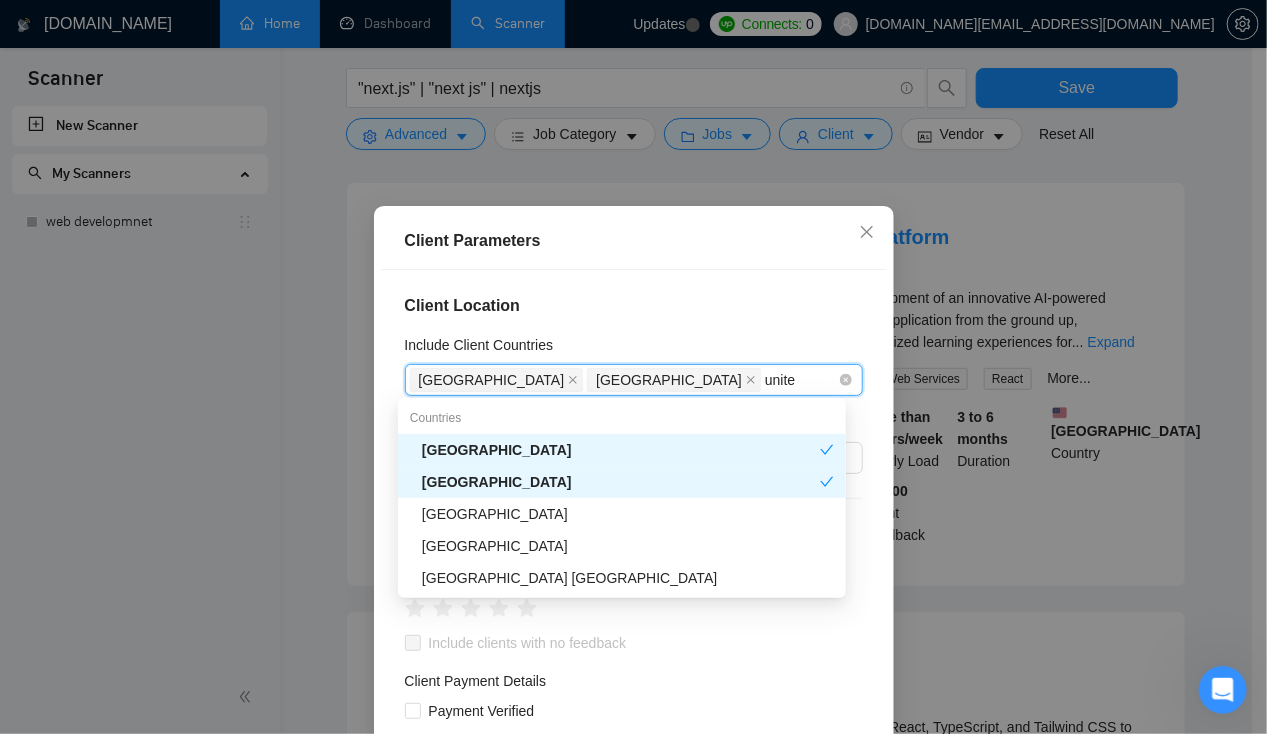type on "united" 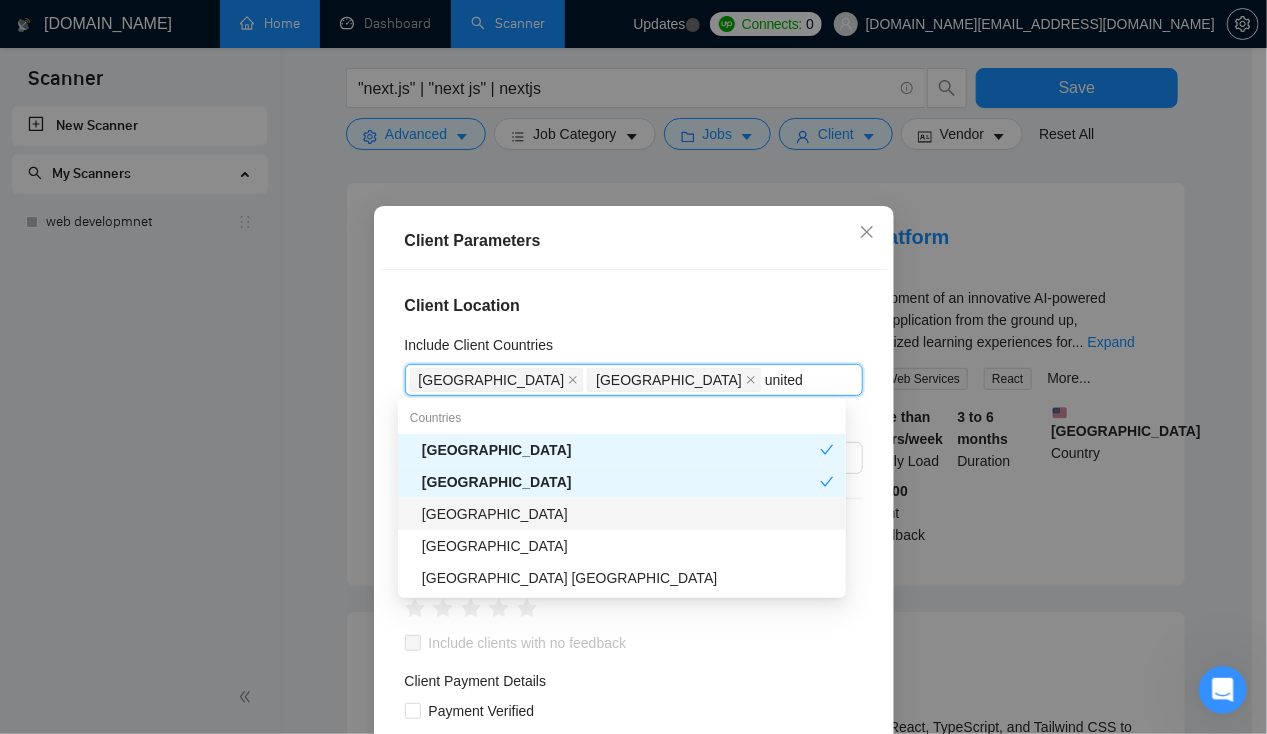 click on "[GEOGRAPHIC_DATA]" at bounding box center (628, 514) 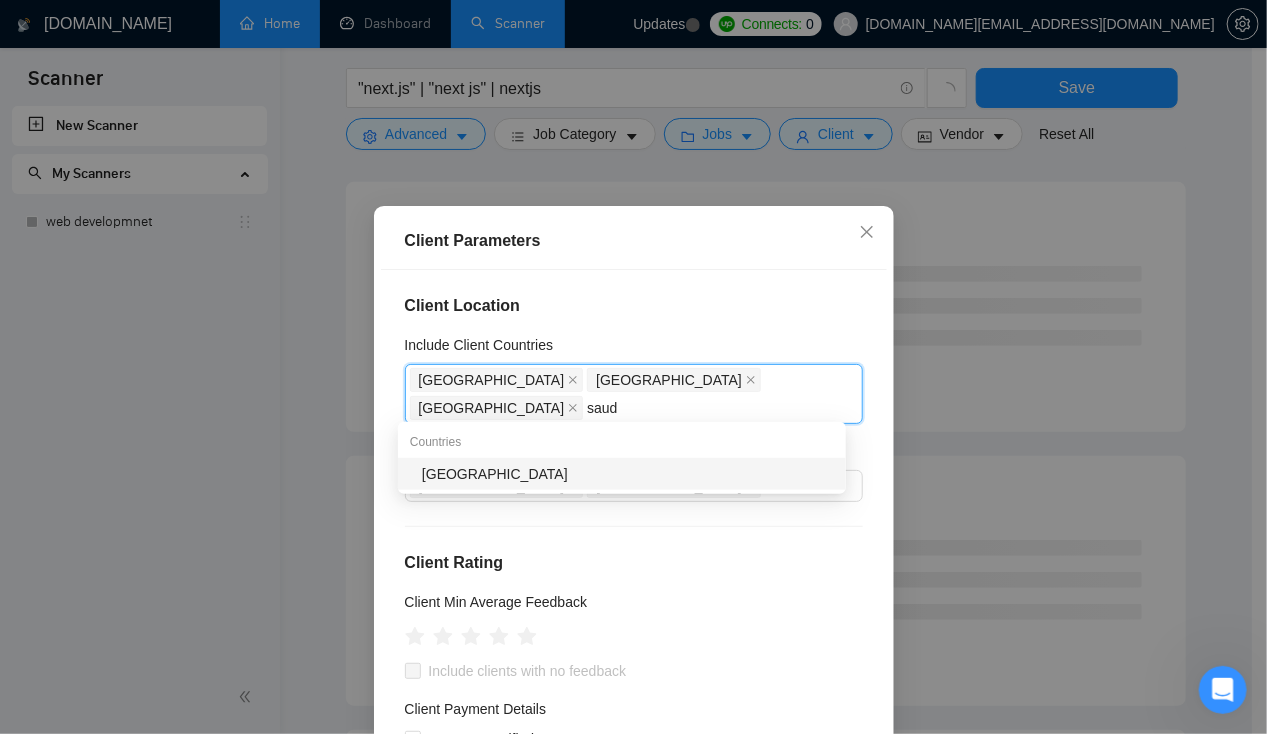 type on "saudi" 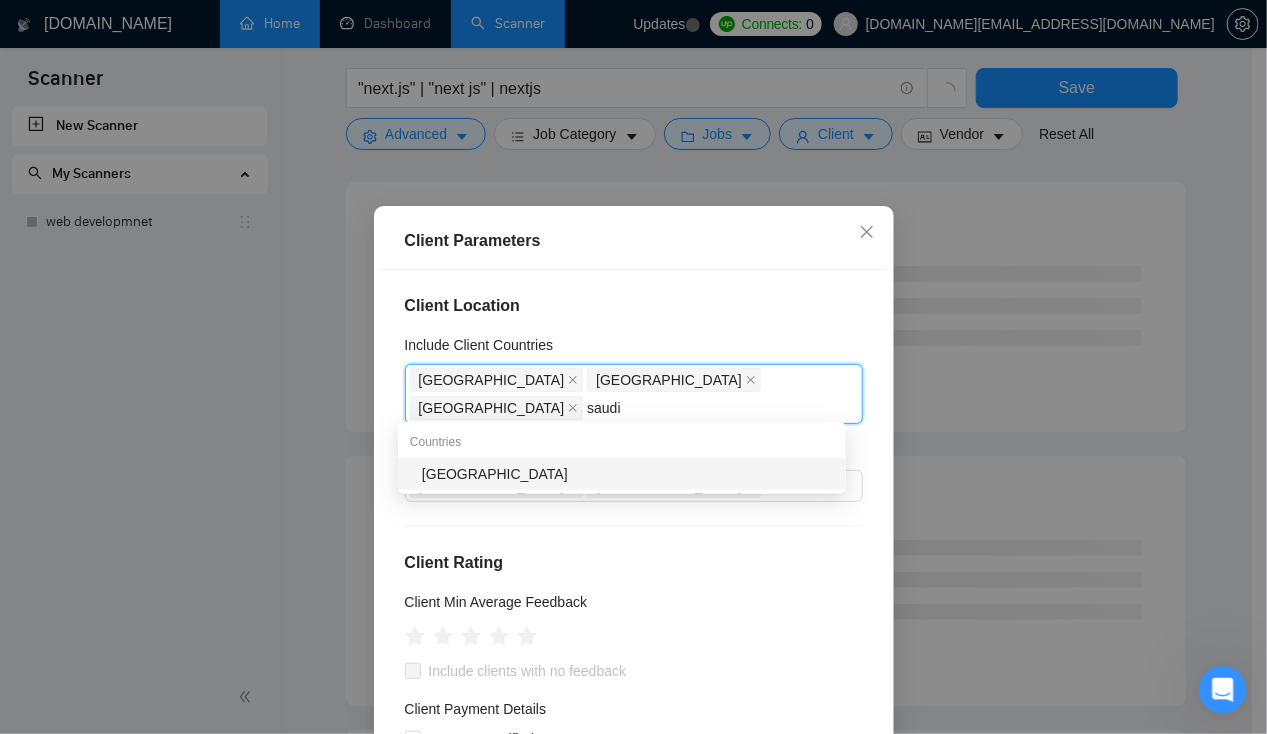 click on "[GEOGRAPHIC_DATA]" at bounding box center [628, 474] 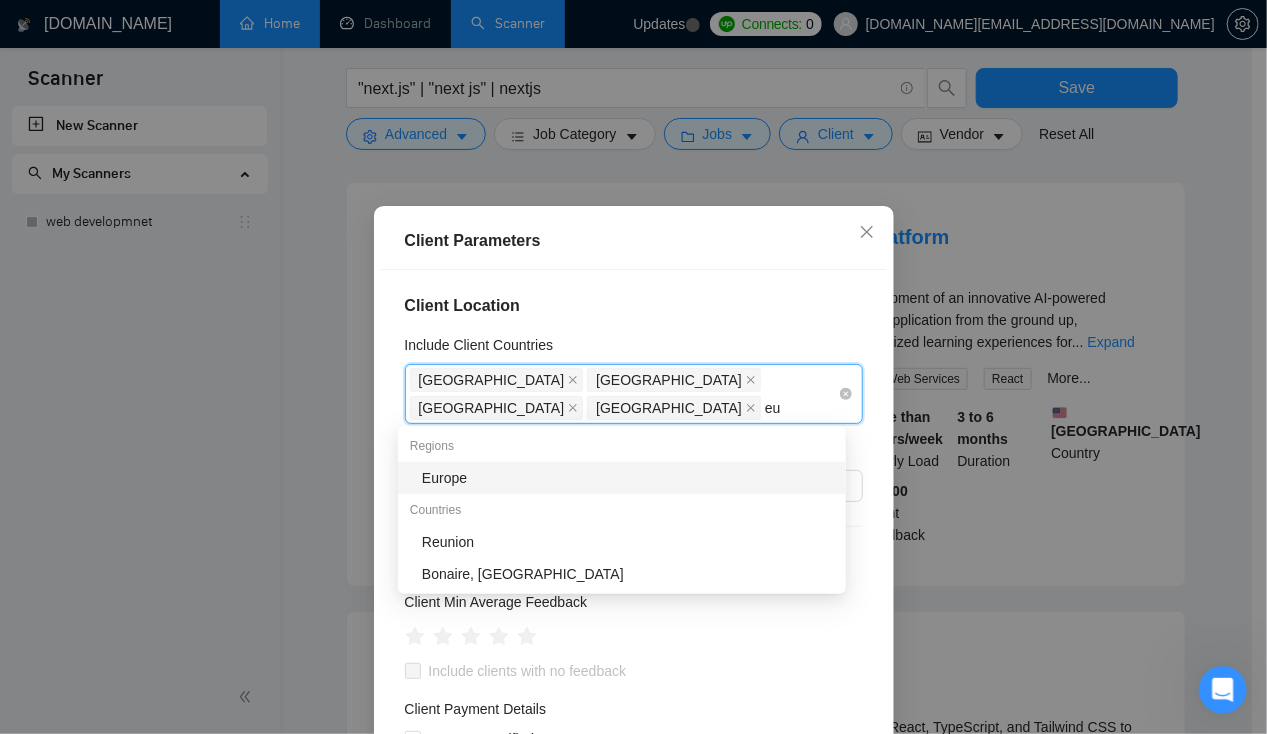 type on "eur" 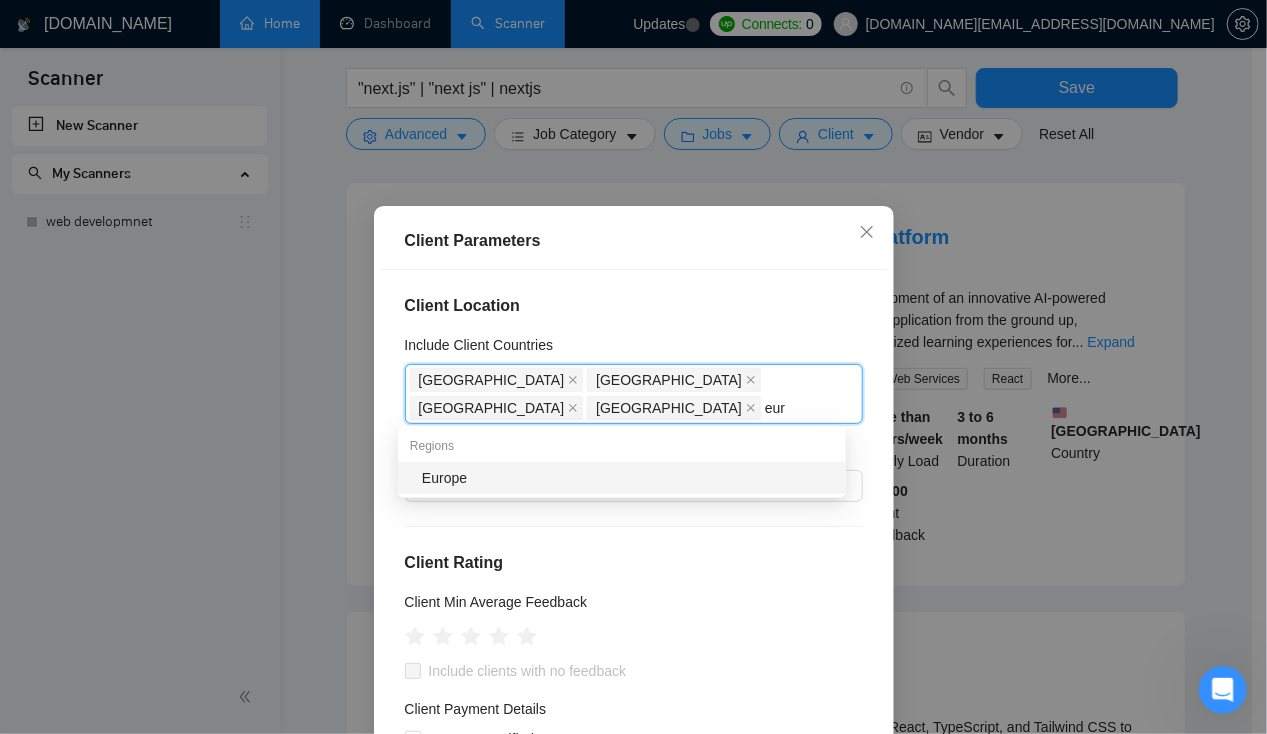 click on "Europe" at bounding box center [628, 478] 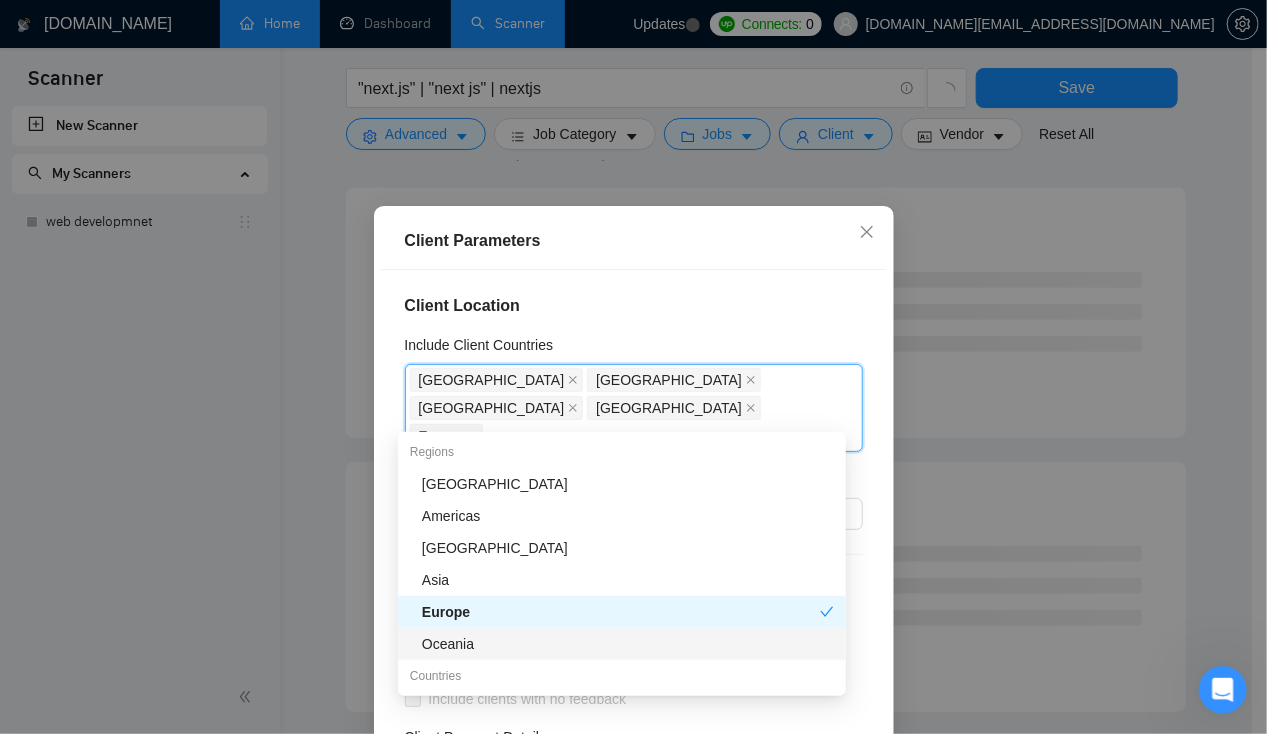 scroll, scrollTop: 182, scrollLeft: 0, axis: vertical 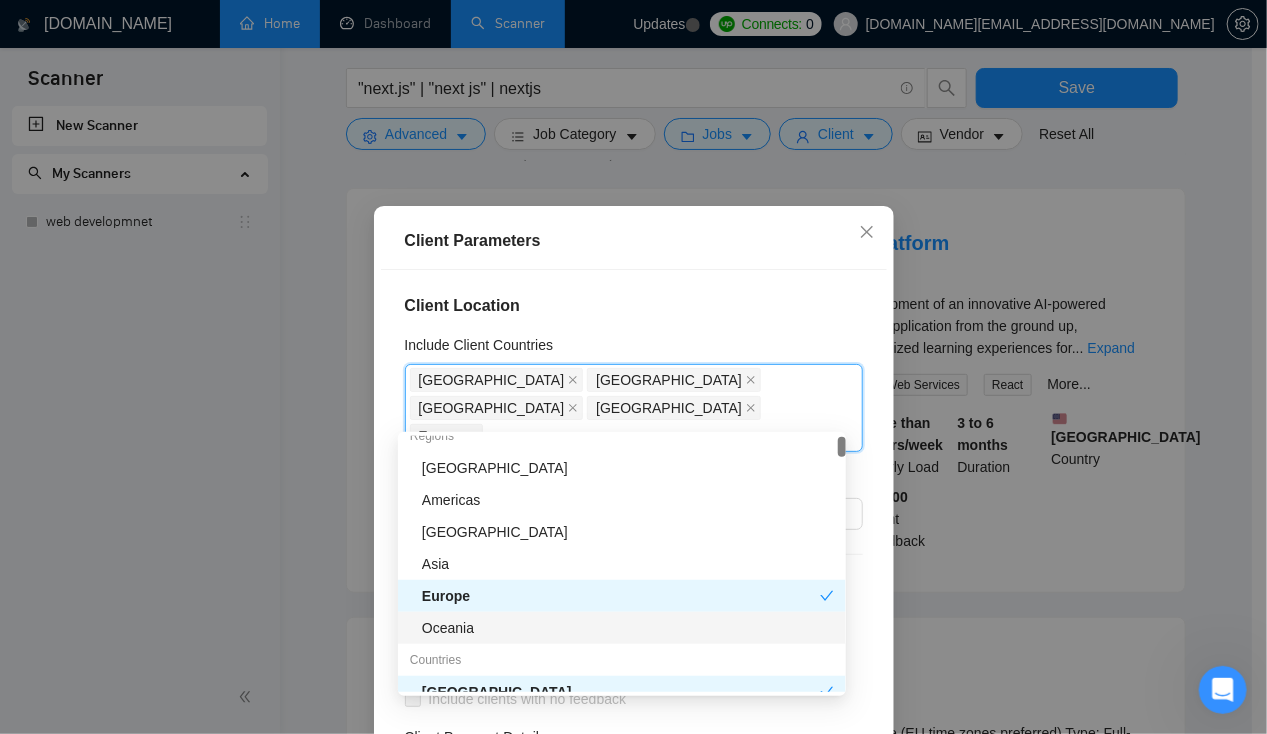 click on "Oceania" at bounding box center [628, 628] 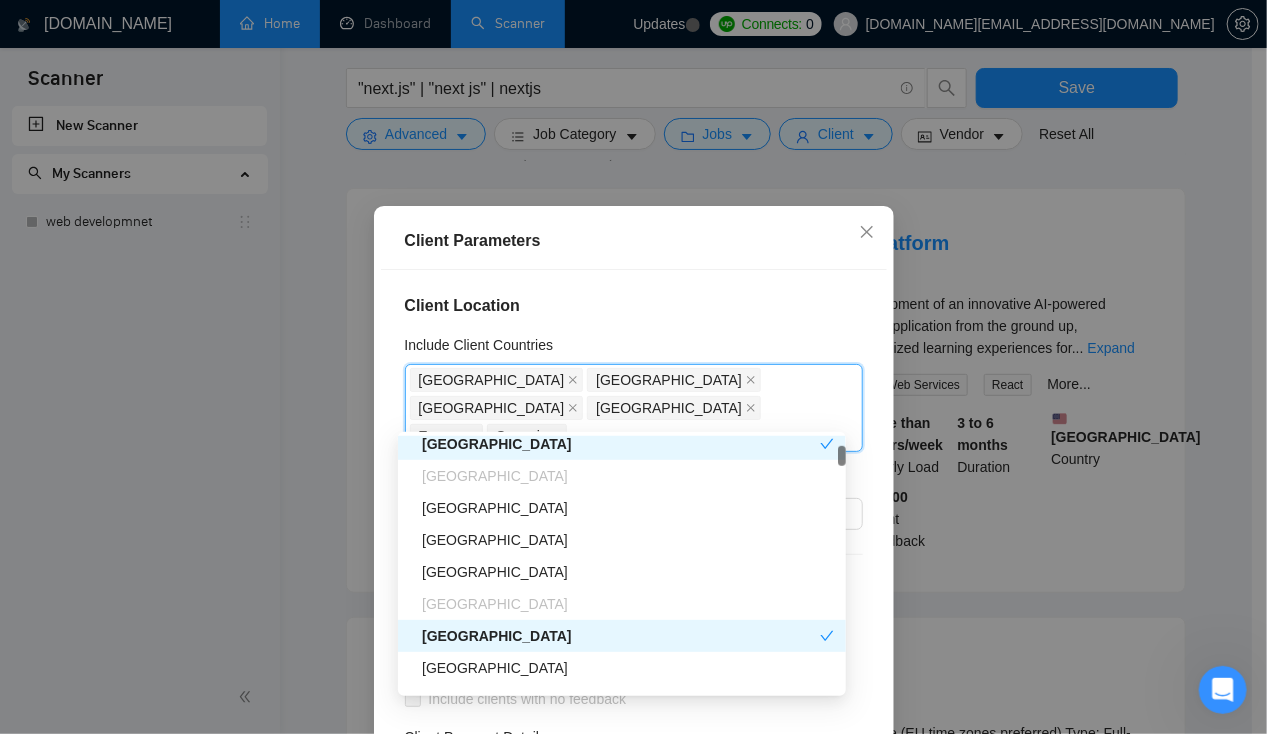 scroll, scrollTop: 216, scrollLeft: 0, axis: vertical 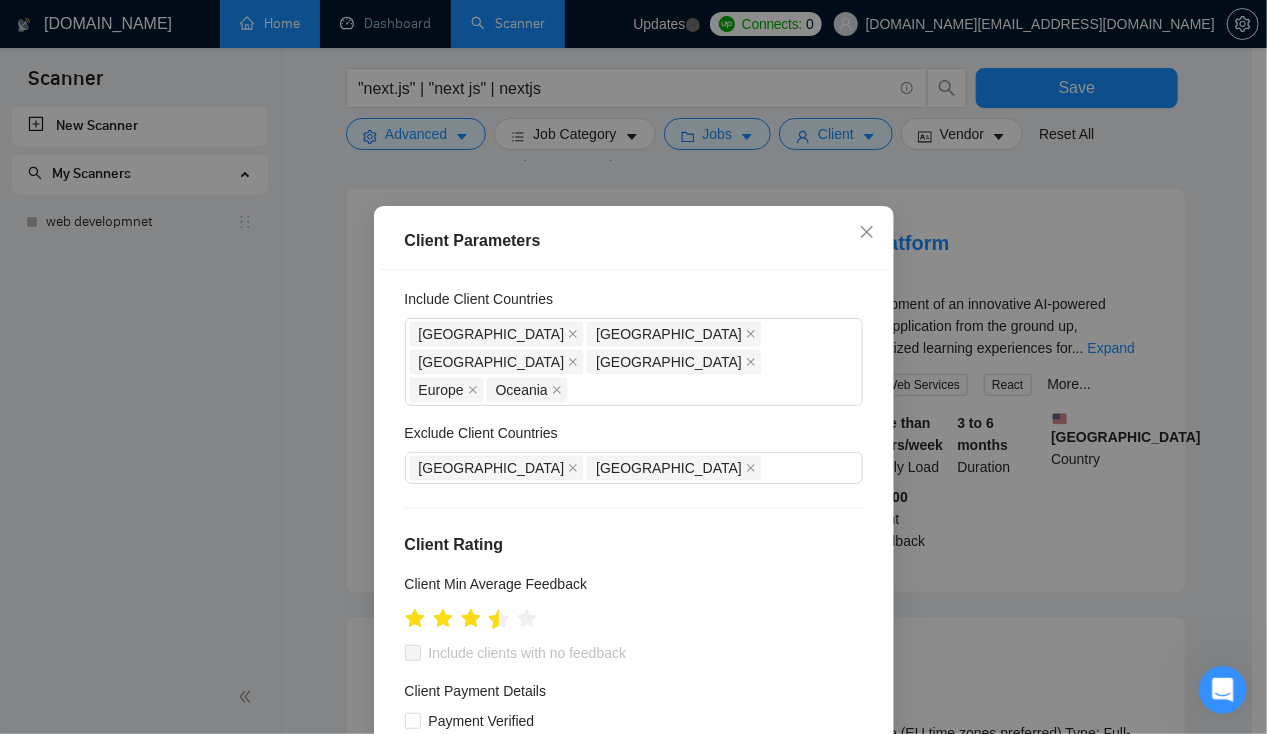 click 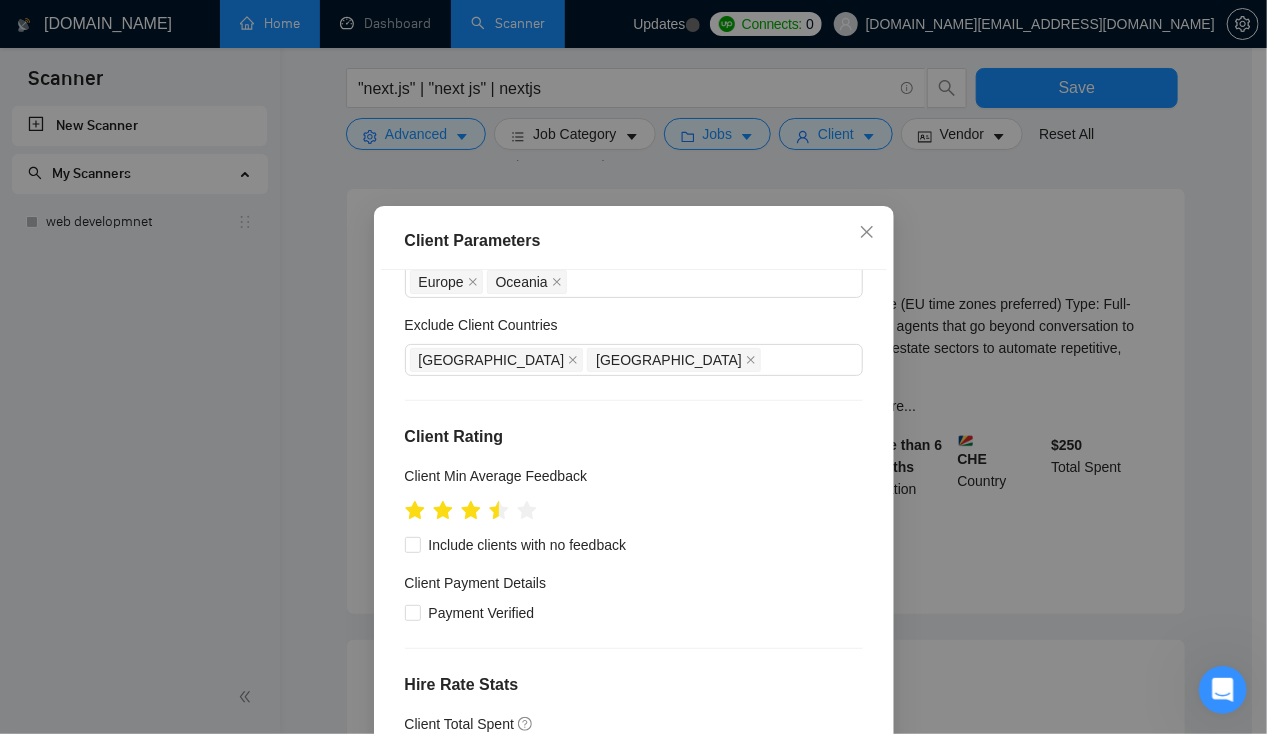 scroll, scrollTop: 160, scrollLeft: 0, axis: vertical 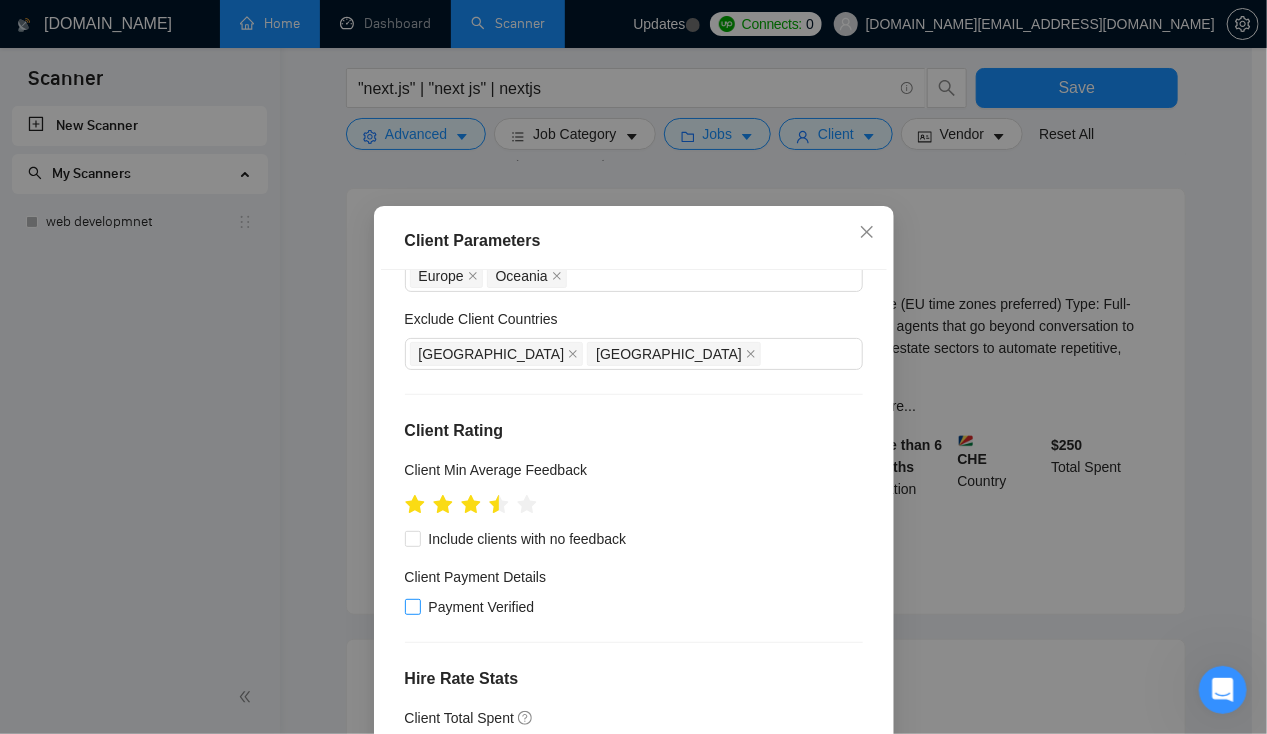 click on "Payment Verified" at bounding box center [412, 606] 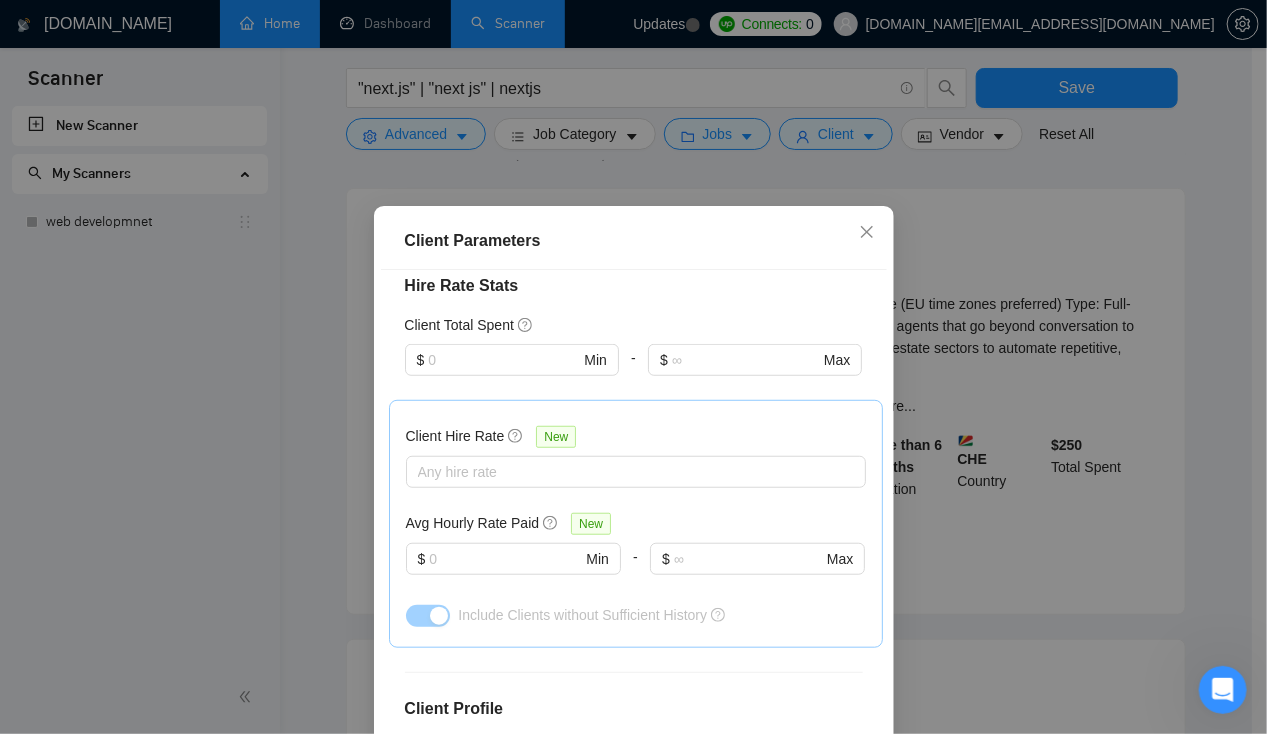 scroll, scrollTop: 755, scrollLeft: 0, axis: vertical 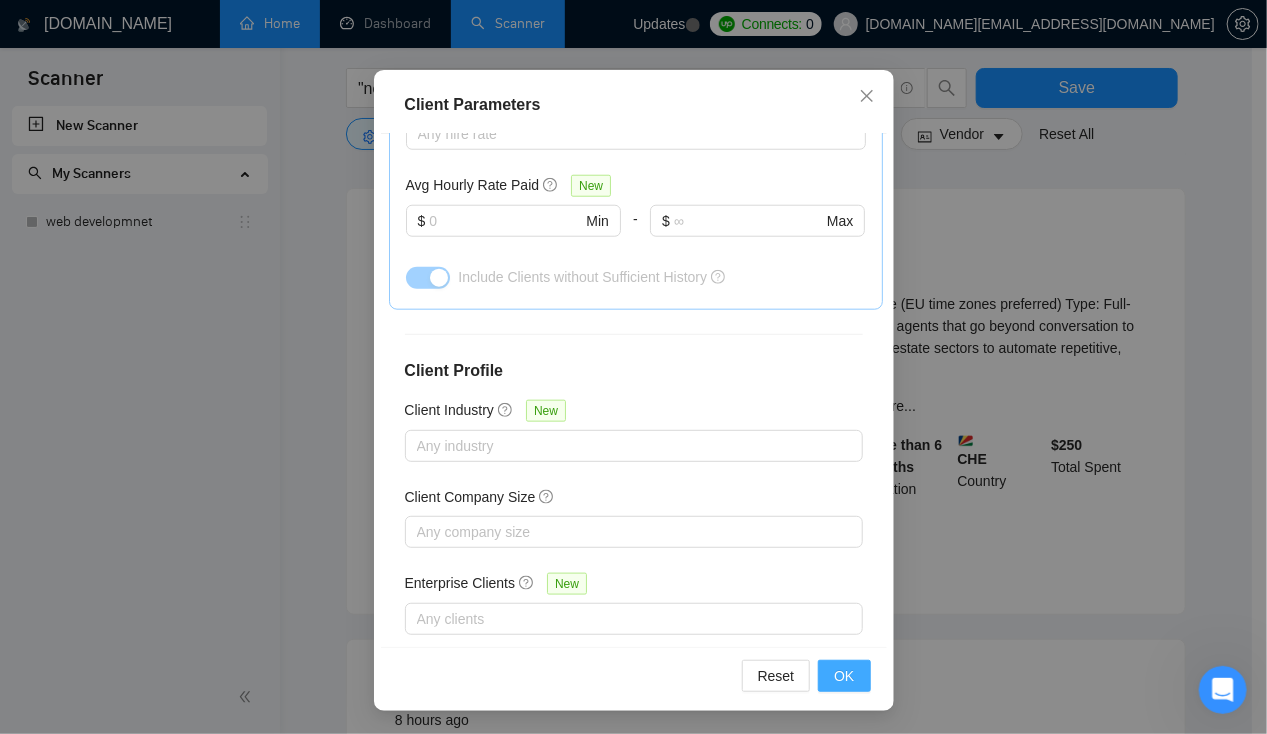 click on "OK" at bounding box center (844, 676) 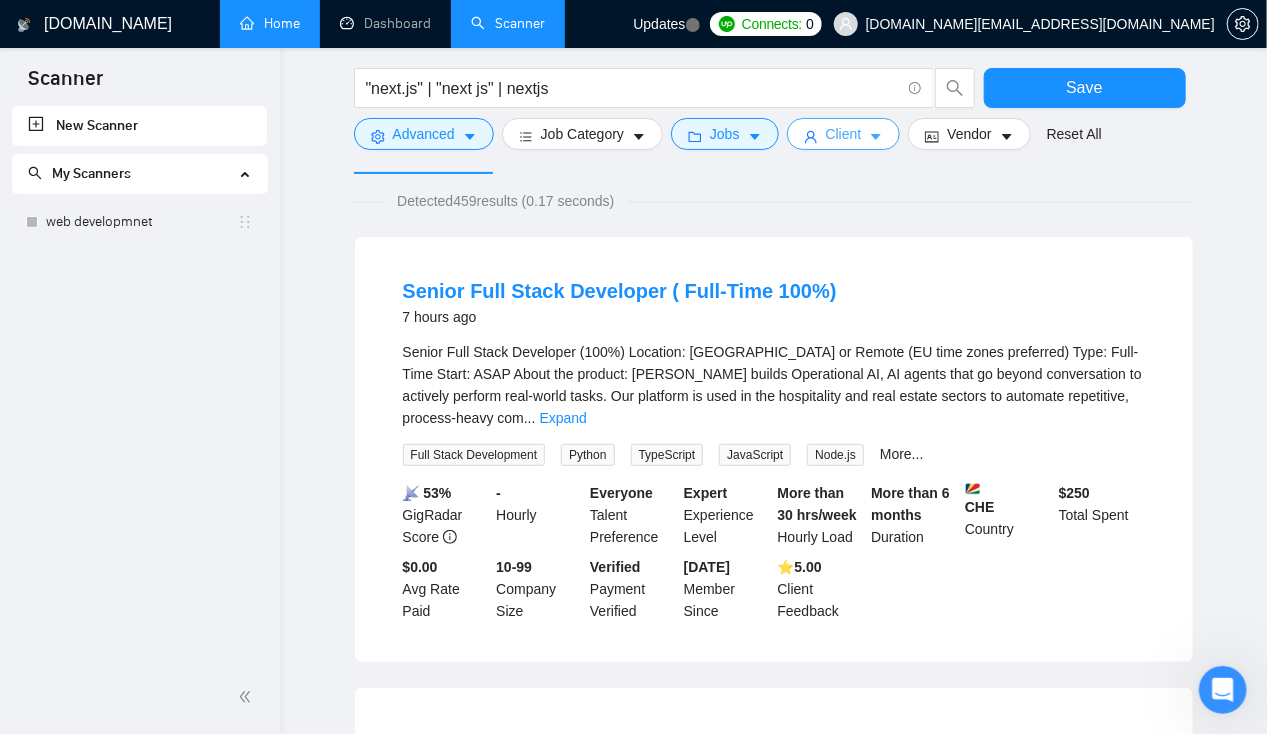 scroll, scrollTop: 0, scrollLeft: 0, axis: both 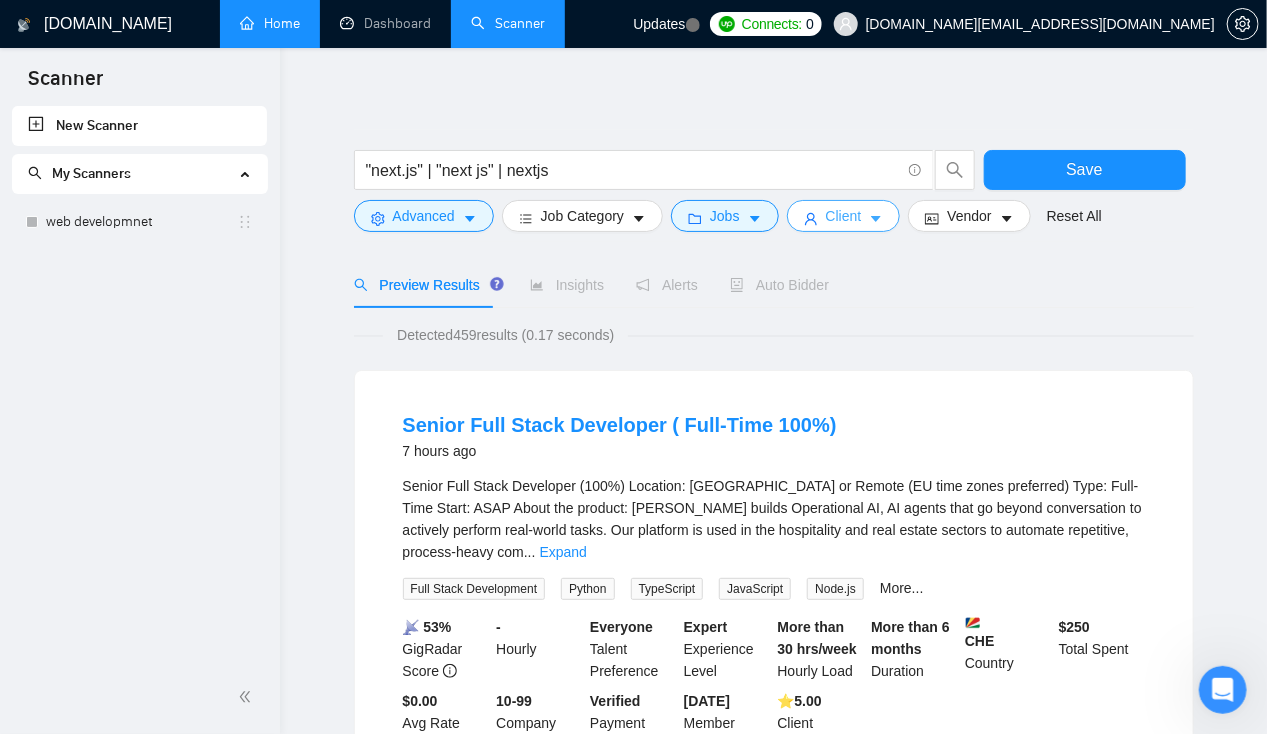 click 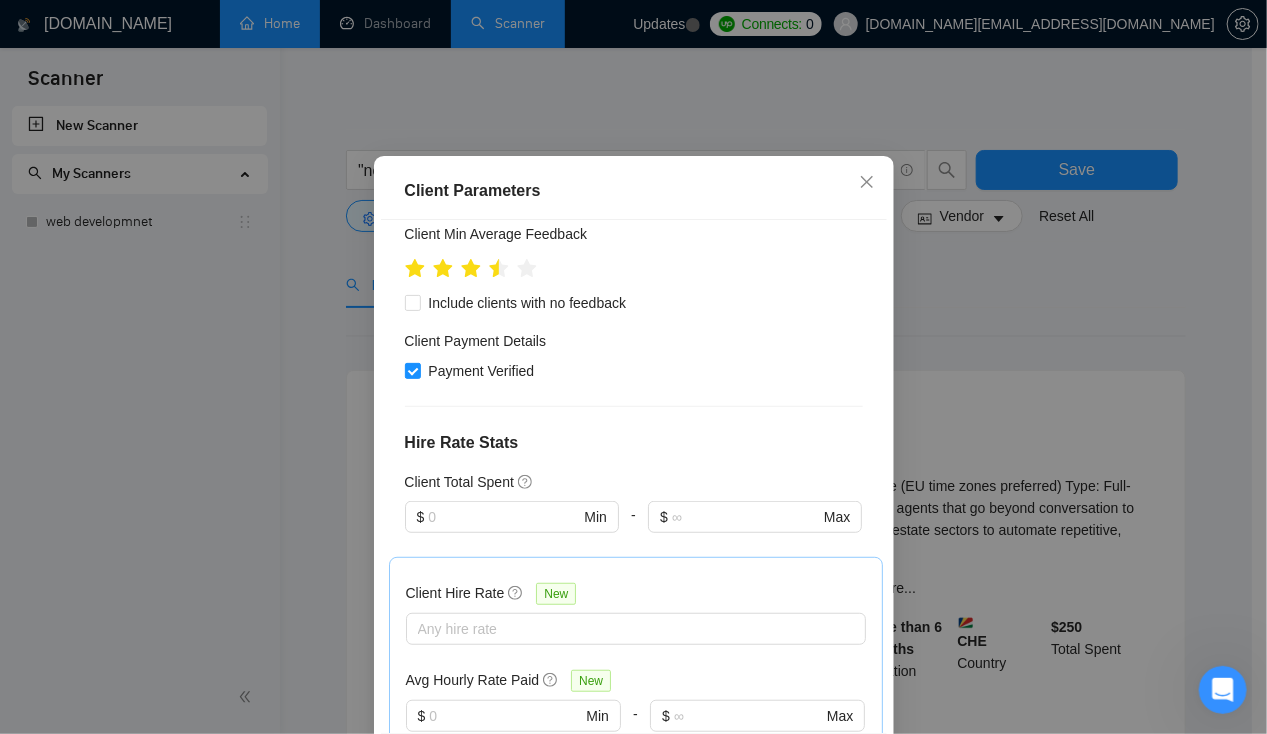 scroll, scrollTop: 346, scrollLeft: 0, axis: vertical 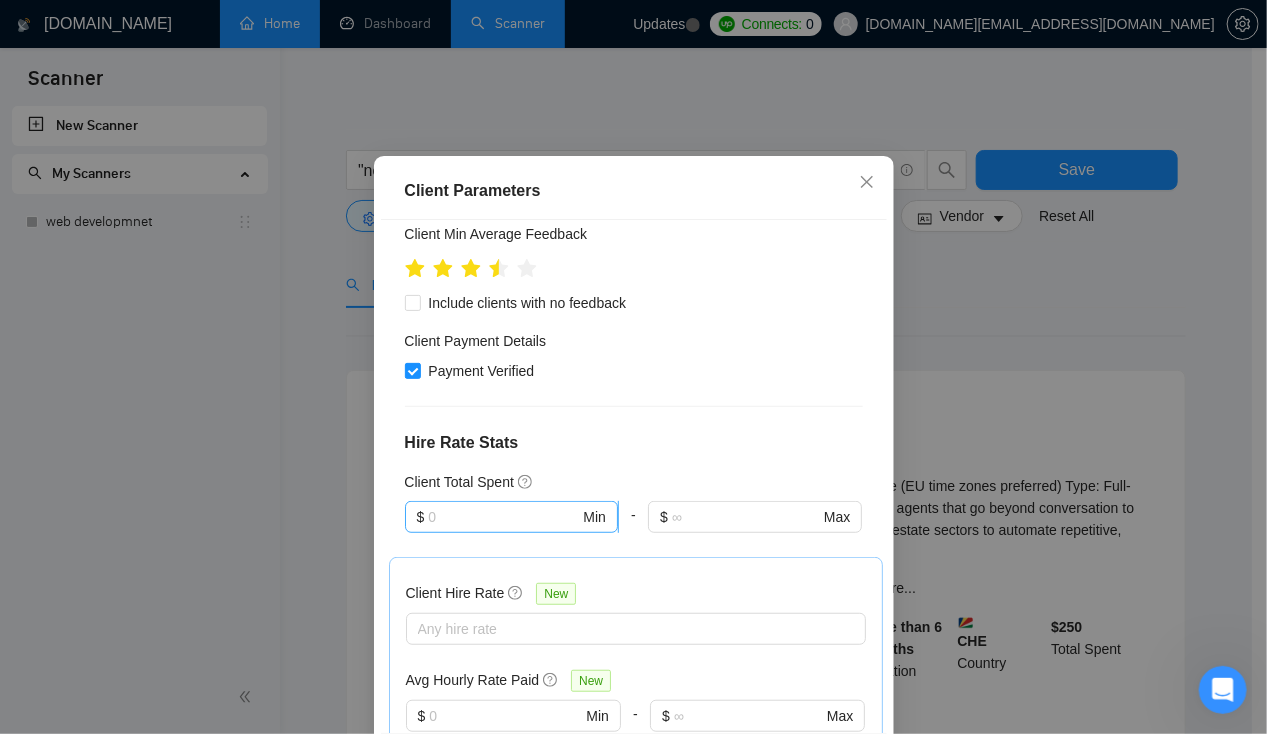 click at bounding box center (503, 517) 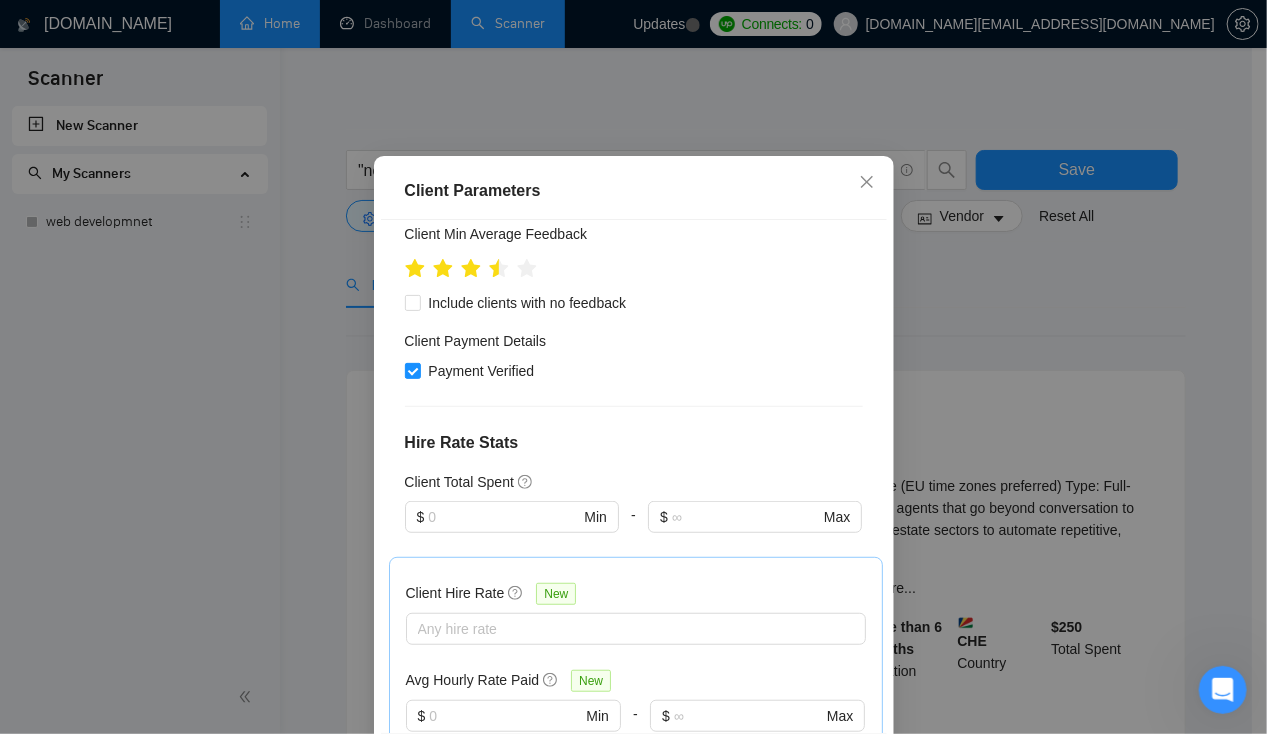 click on "Client Location Include Client Countries [GEOGRAPHIC_DATA] [GEOGRAPHIC_DATA] [GEOGRAPHIC_DATA] [GEOGRAPHIC_DATA] [GEOGRAPHIC_DATA] [GEOGRAPHIC_DATA]   Exclude Client Countries [GEOGRAPHIC_DATA] [GEOGRAPHIC_DATA]   Client Rating Client Min Average Feedback Include clients with no feedback Client Payment Details Payment Verified Hire Rate Stats   Client Total Spent $ Min - $ Max Client Hire Rate New   Any hire rate   Avg Hourly Rate Paid New $ Min - $ Max Include Clients without Sufficient History Client Profile Client Industry New   Any industry Client Company Size   Any company size Enterprise Clients New   Any clients" at bounding box center [634, 477] 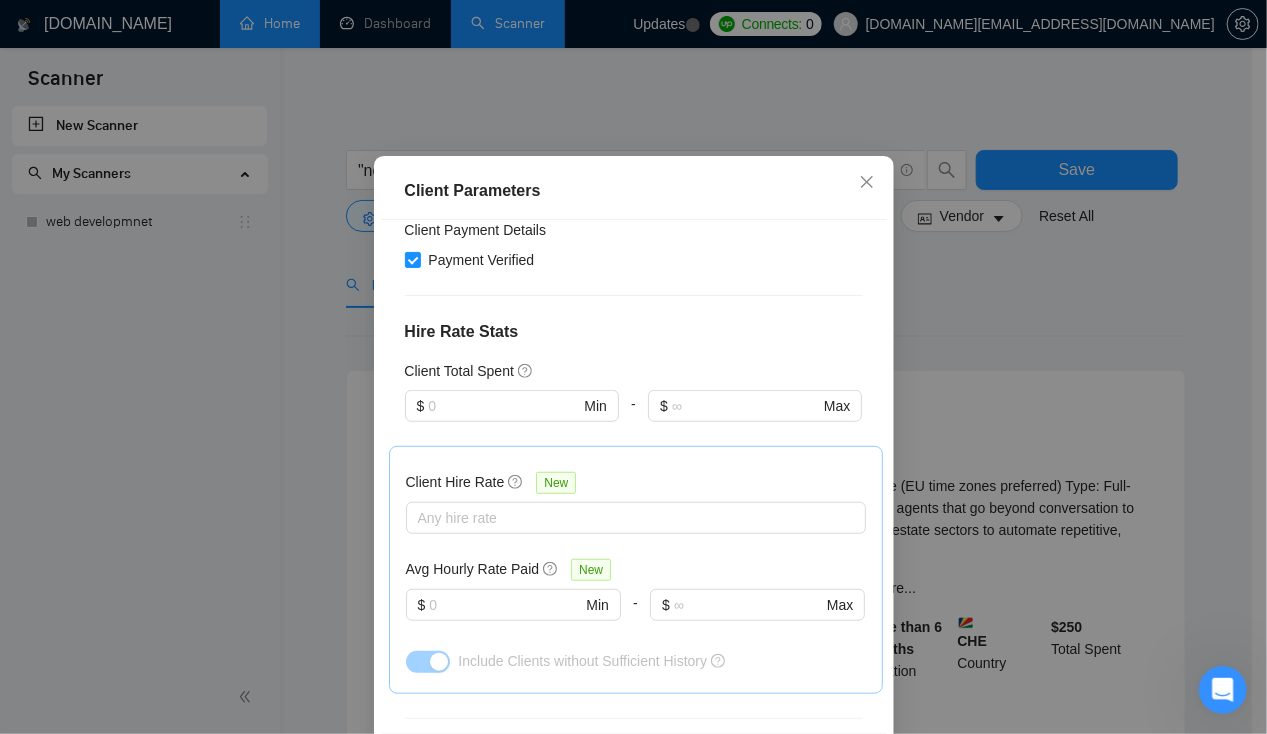 scroll, scrollTop: 460, scrollLeft: 0, axis: vertical 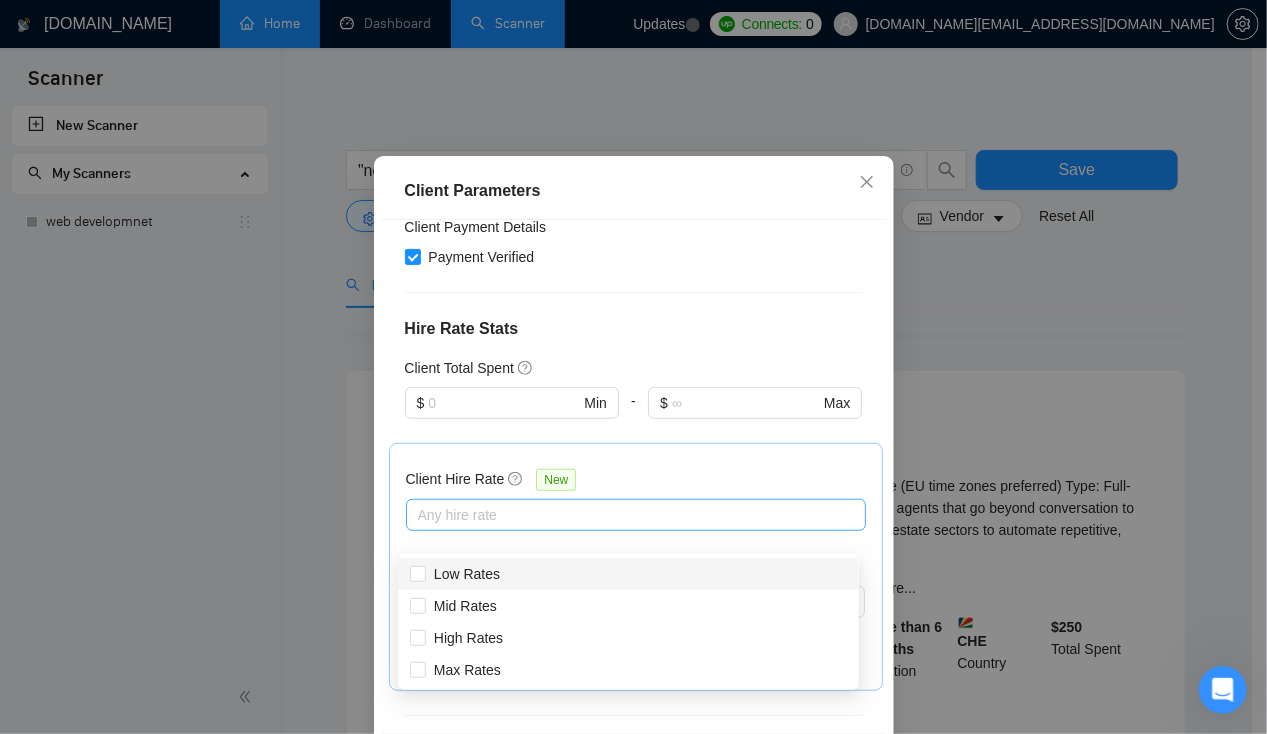 click at bounding box center [626, 515] 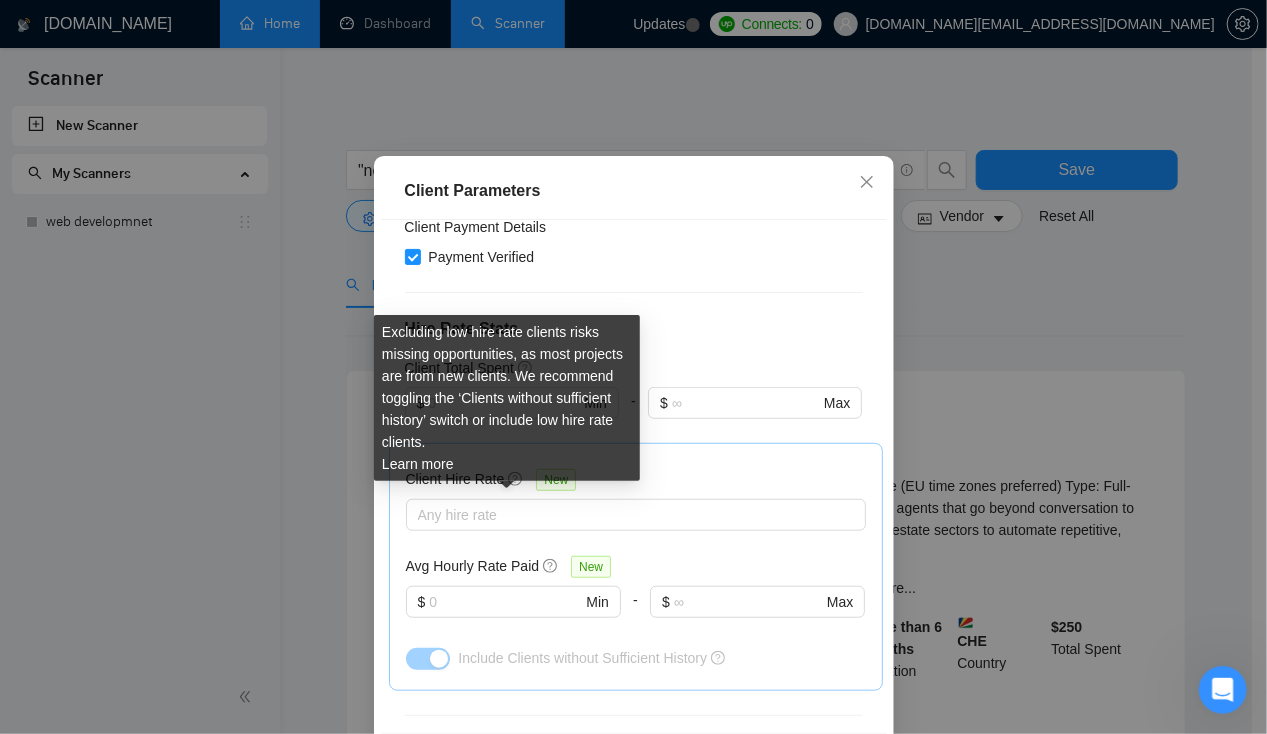 click 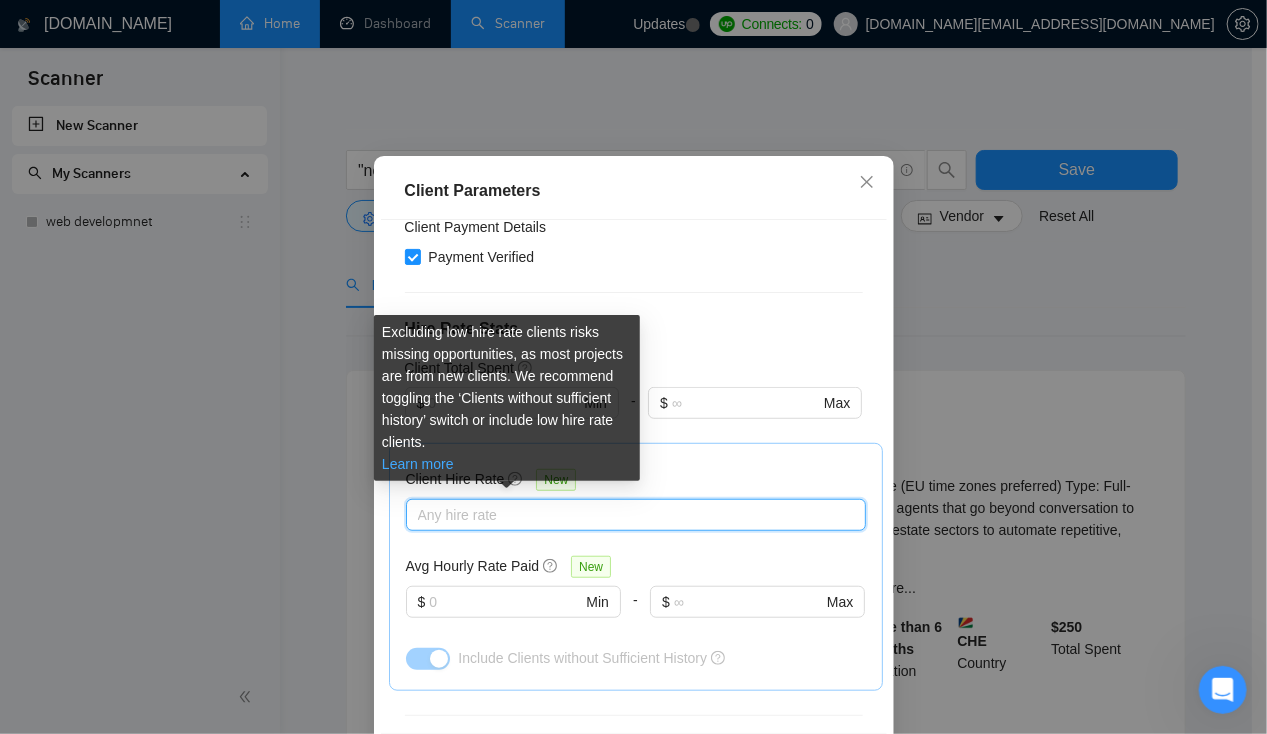 click on "Learn more" at bounding box center [418, 464] 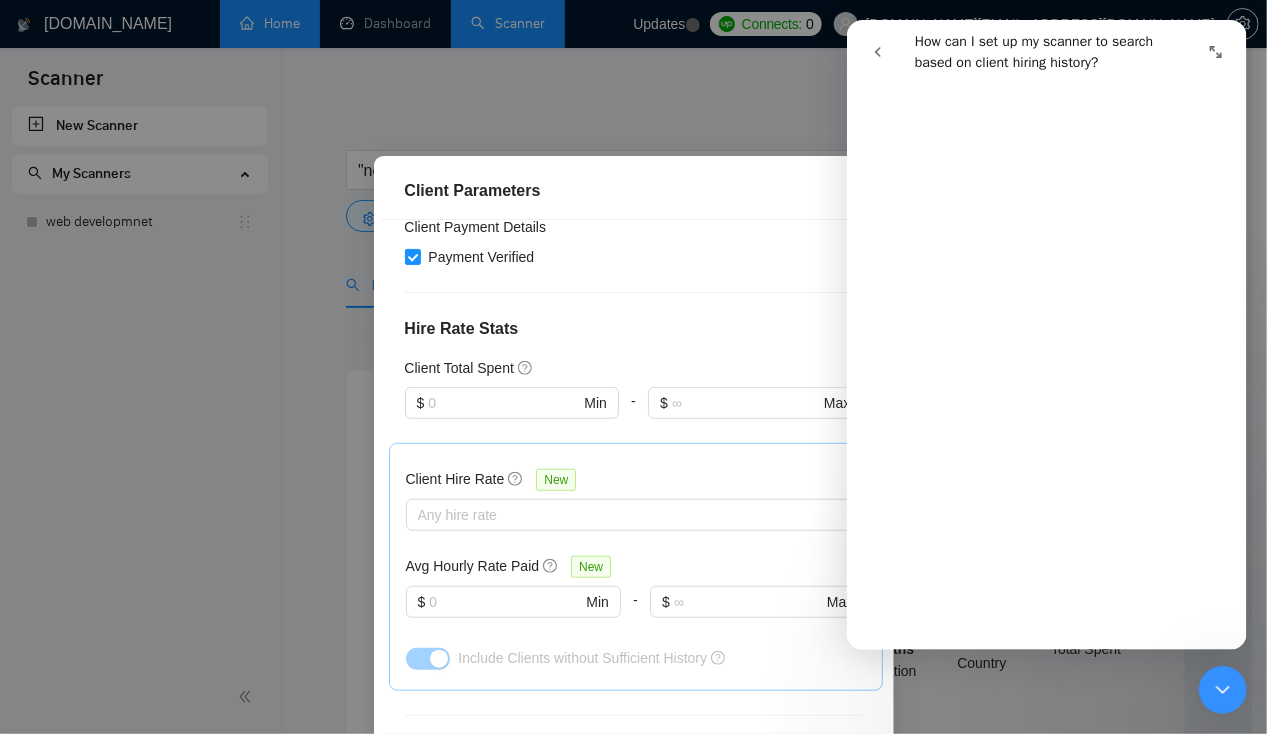 scroll, scrollTop: 1128, scrollLeft: 0, axis: vertical 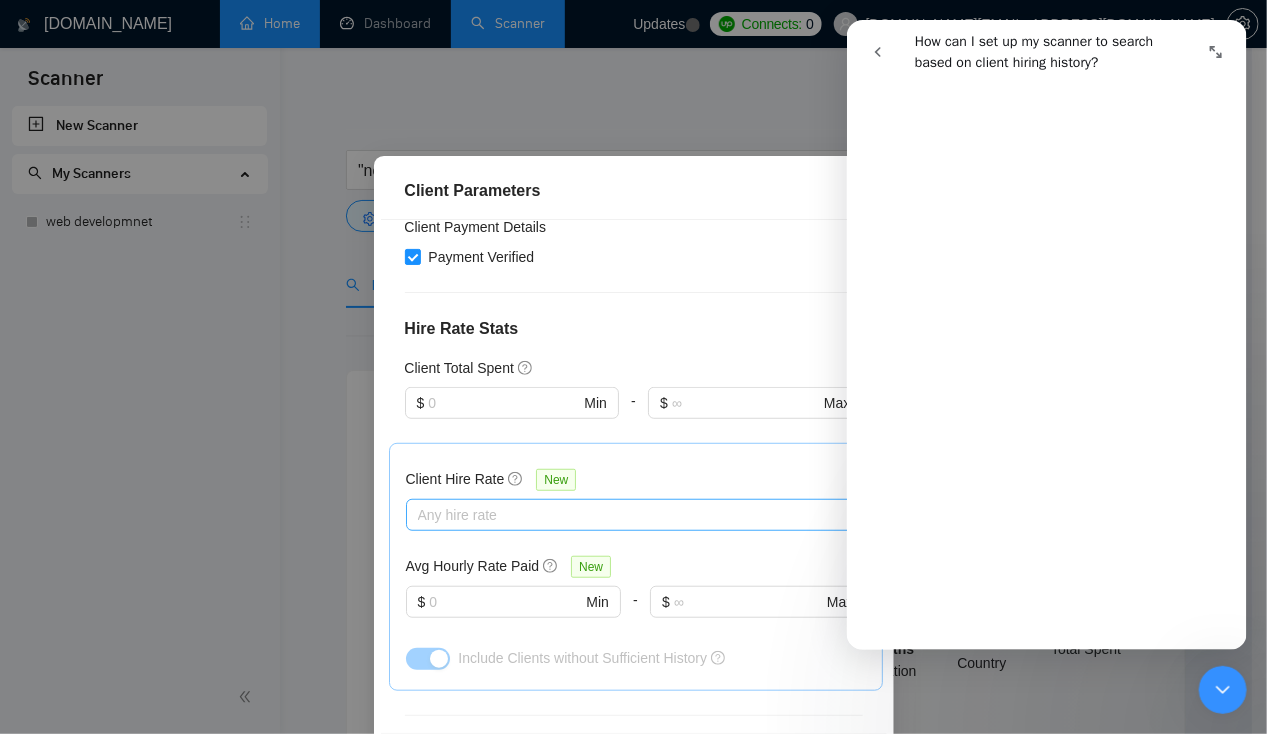 click at bounding box center (626, 515) 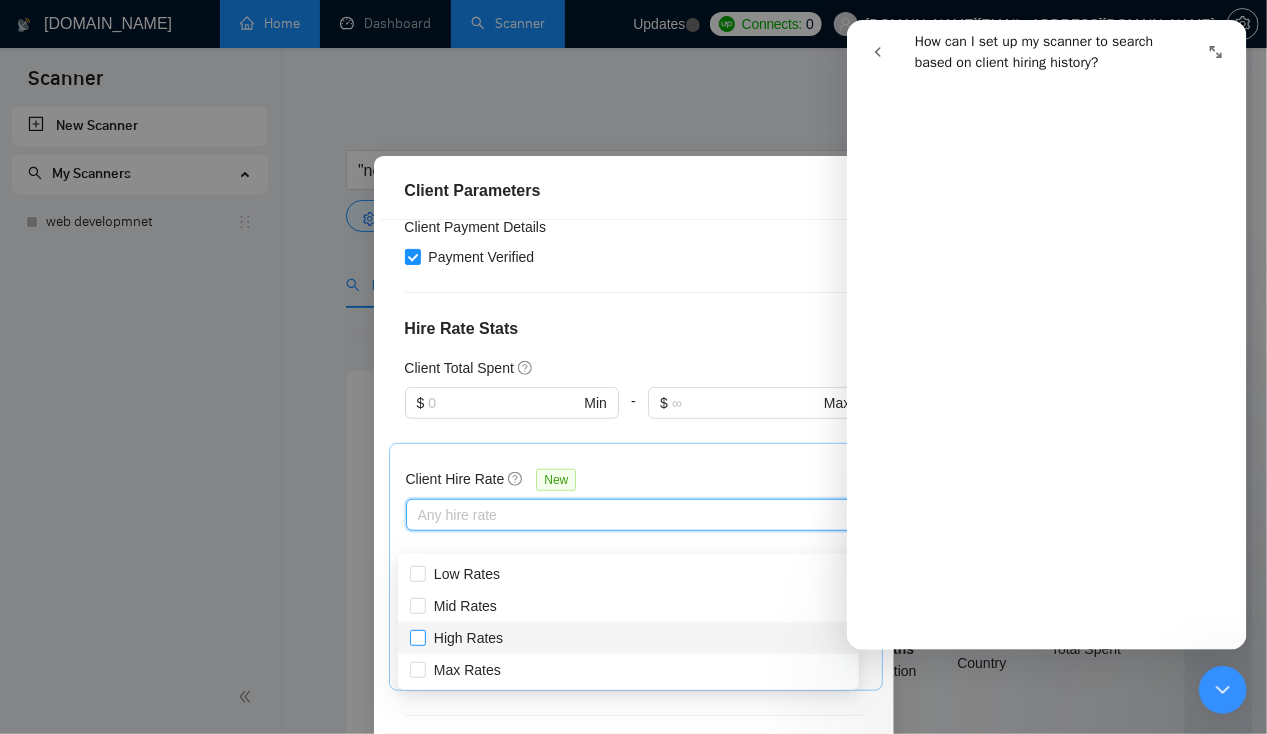 click on "High Rates" at bounding box center (417, 637) 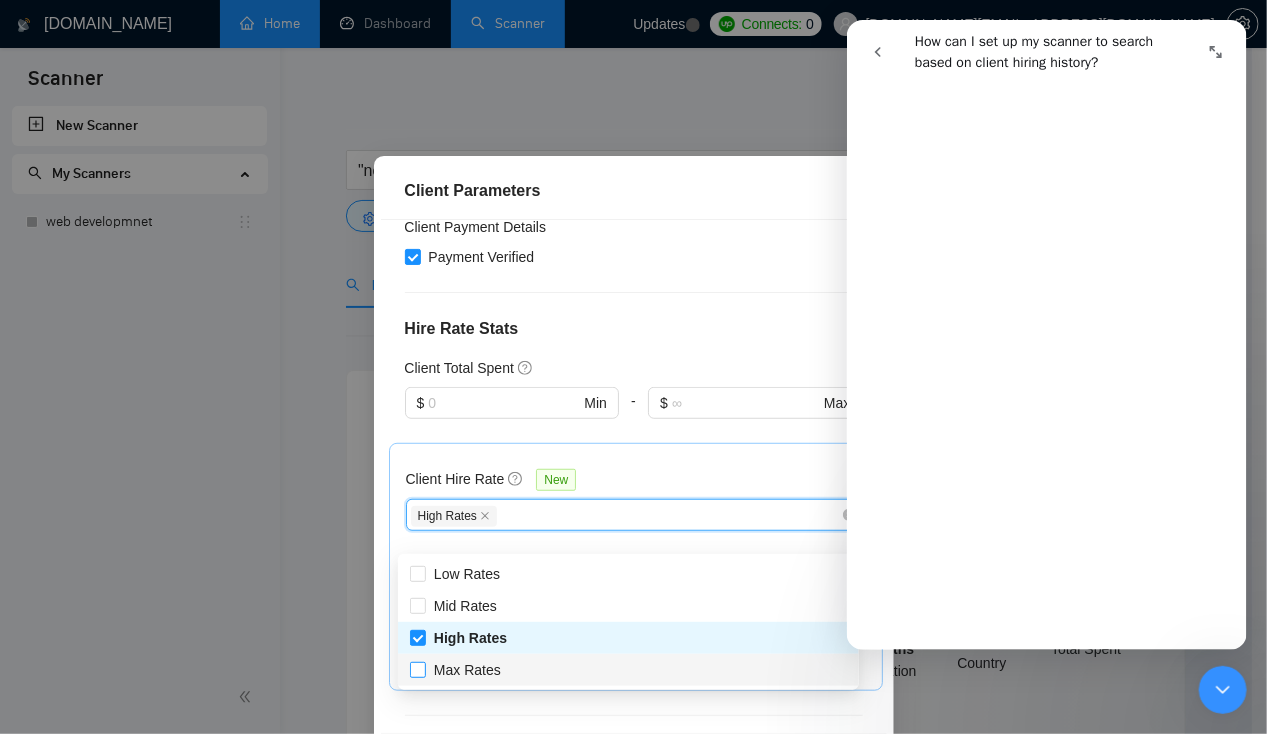 click at bounding box center (418, 670) 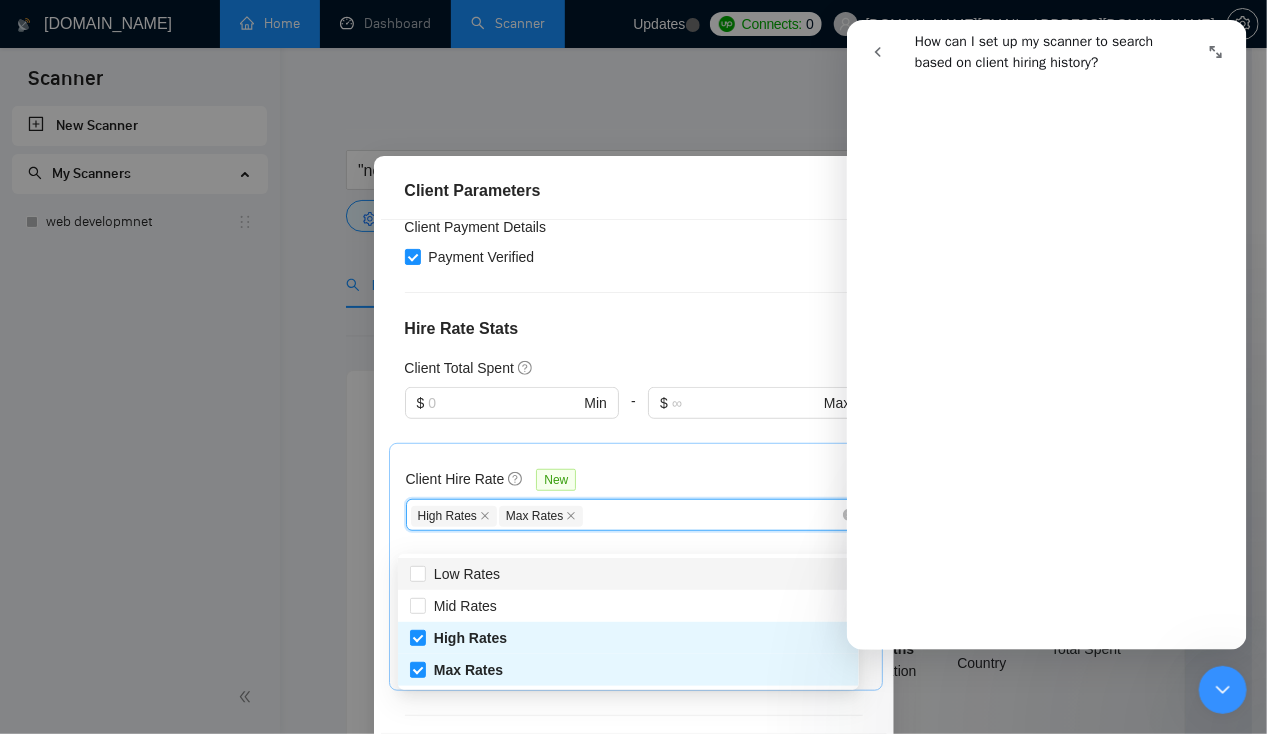 scroll, scrollTop: 568, scrollLeft: 0, axis: vertical 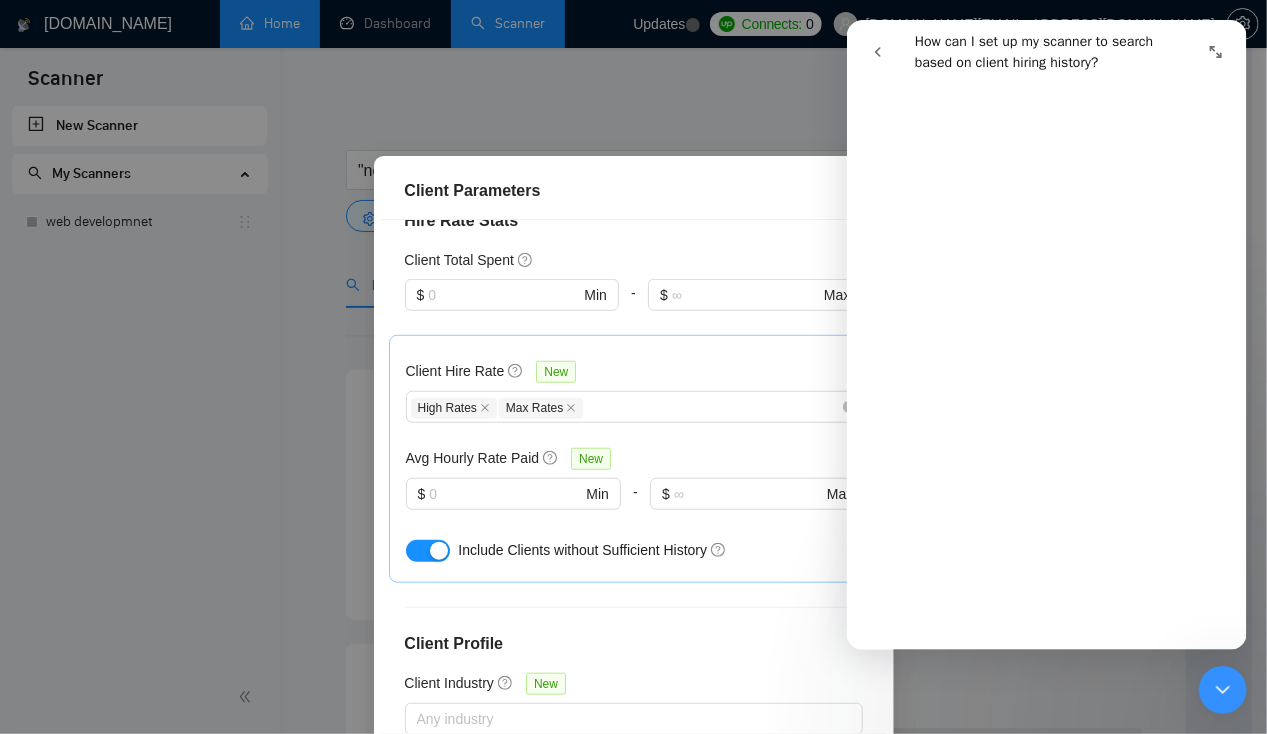 click on "Client Hire Rate New High Rates Max Rates     Avg Hourly Rate Paid New $ Min - $ Max Include Clients without Sufficient History" at bounding box center [636, 459] 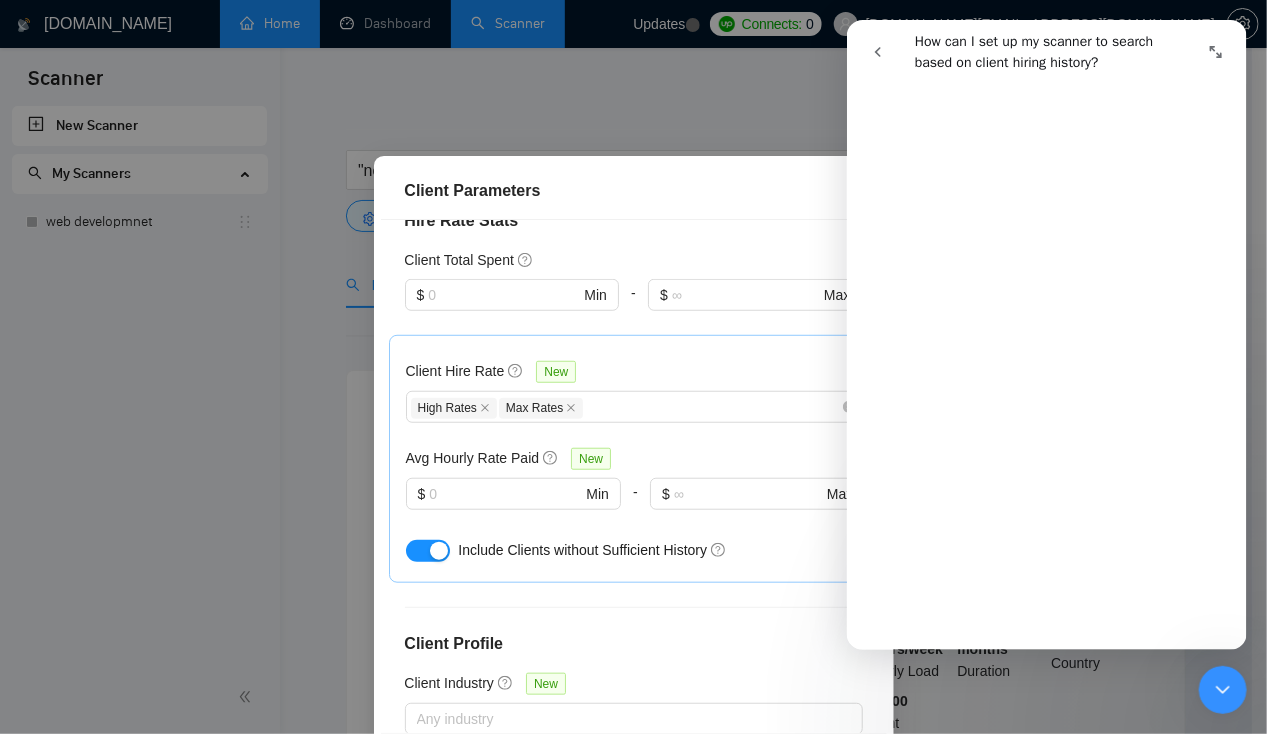 click at bounding box center (1222, 689) 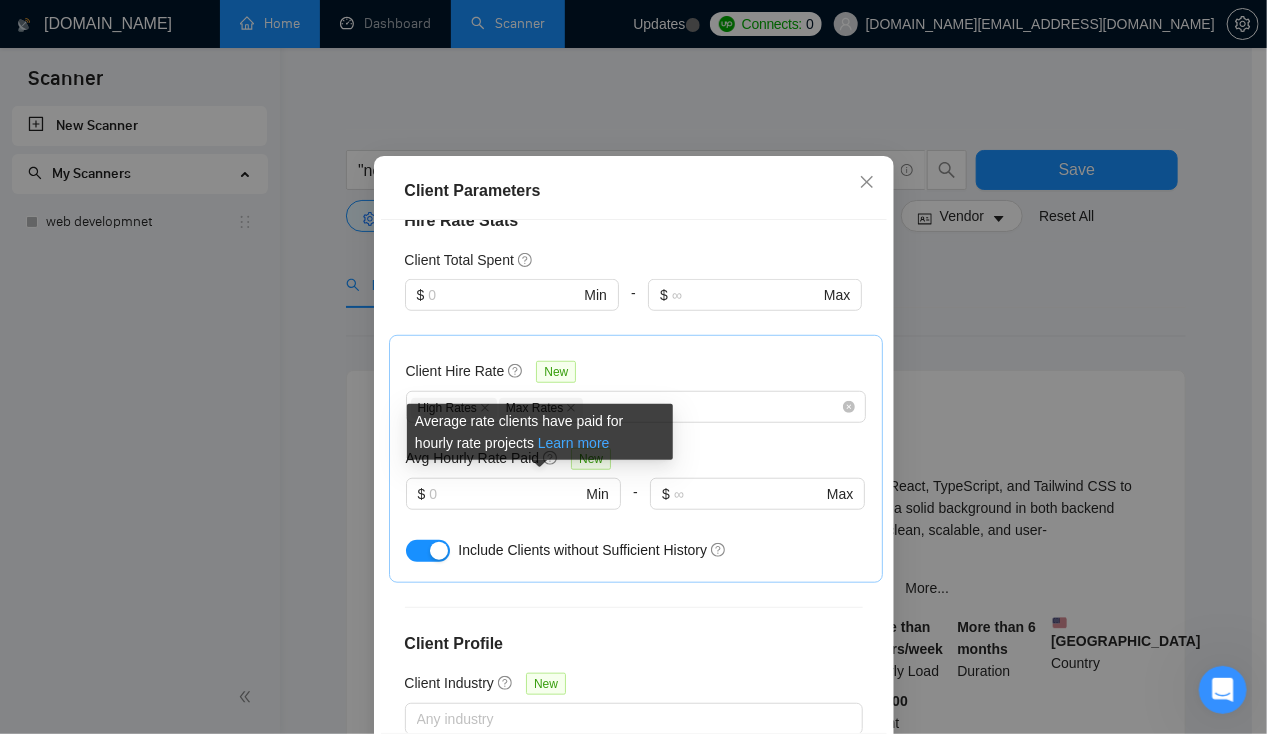 click on "Learn more" at bounding box center (574, 443) 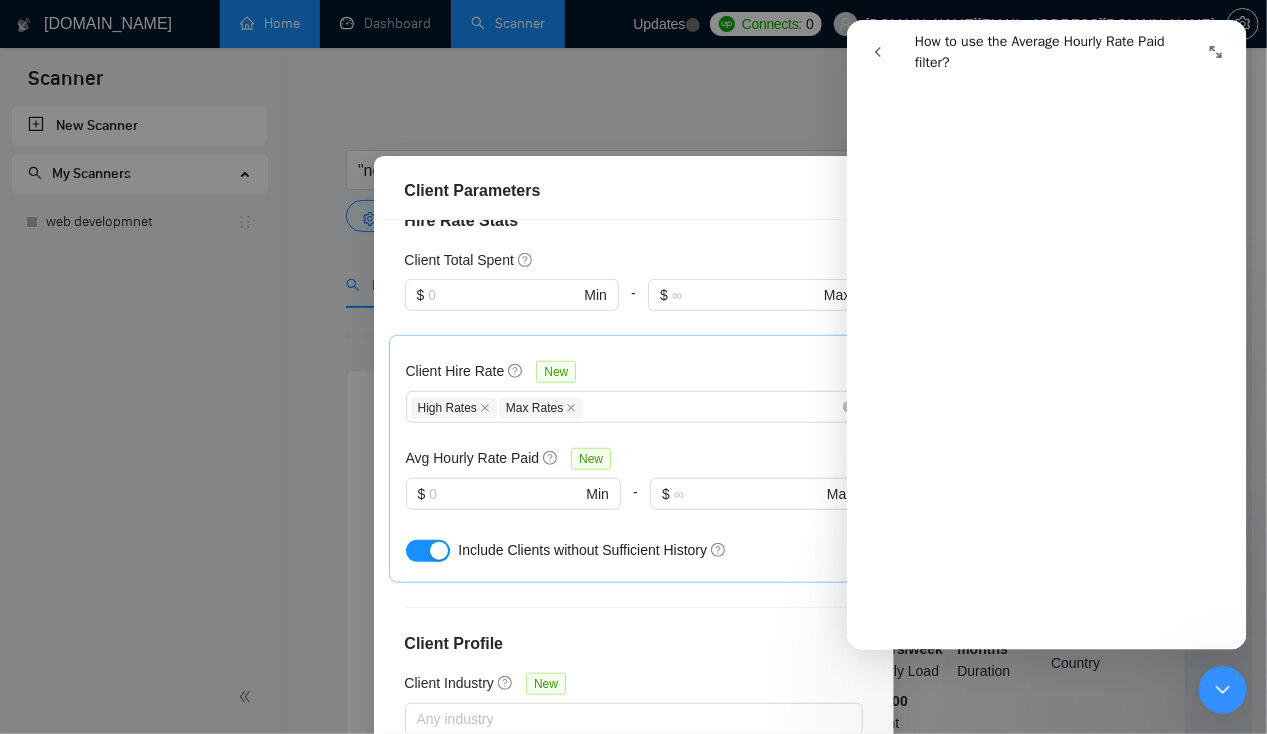 scroll, scrollTop: 905, scrollLeft: 0, axis: vertical 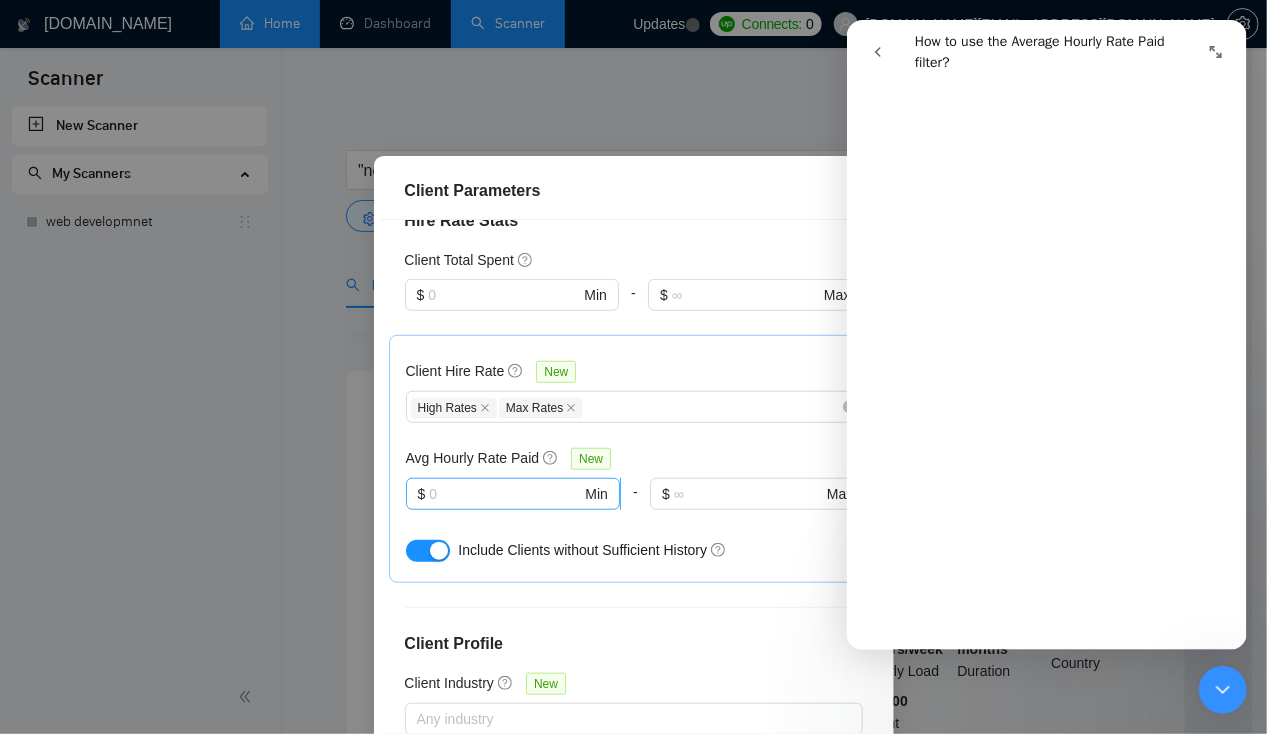 click at bounding box center (505, 494) 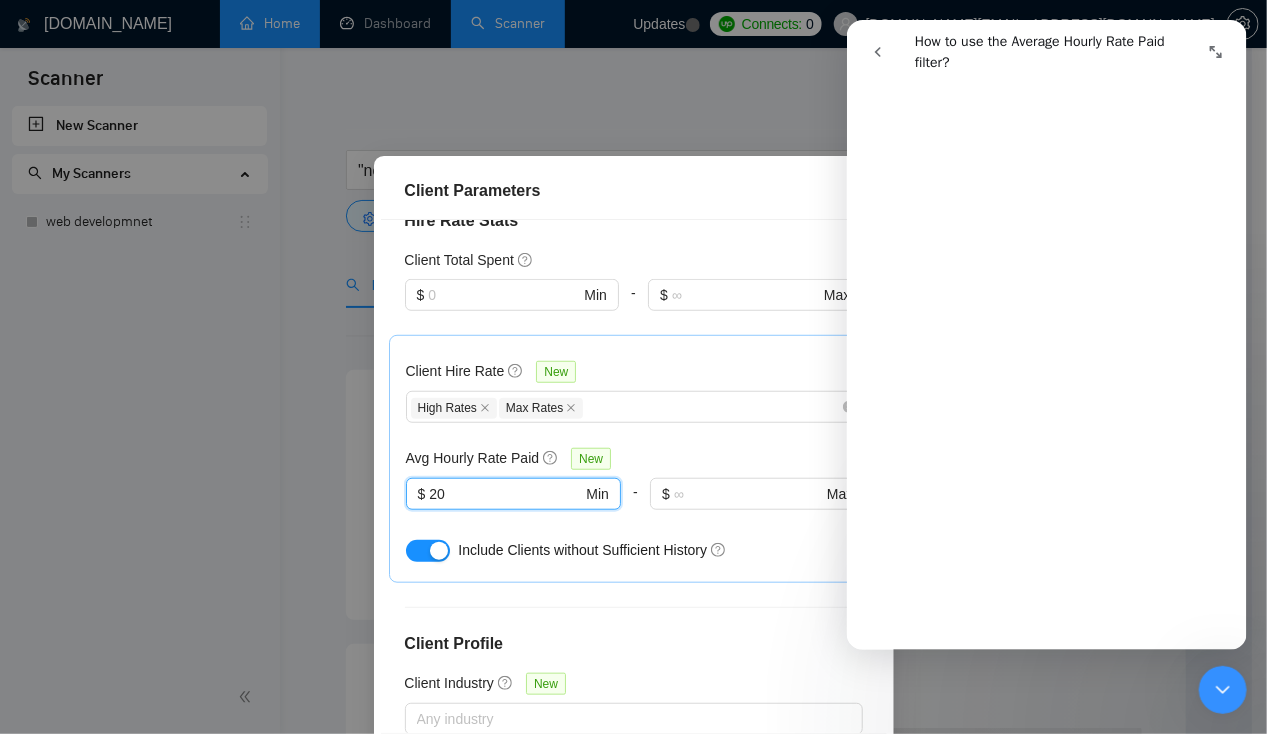 type on "20" 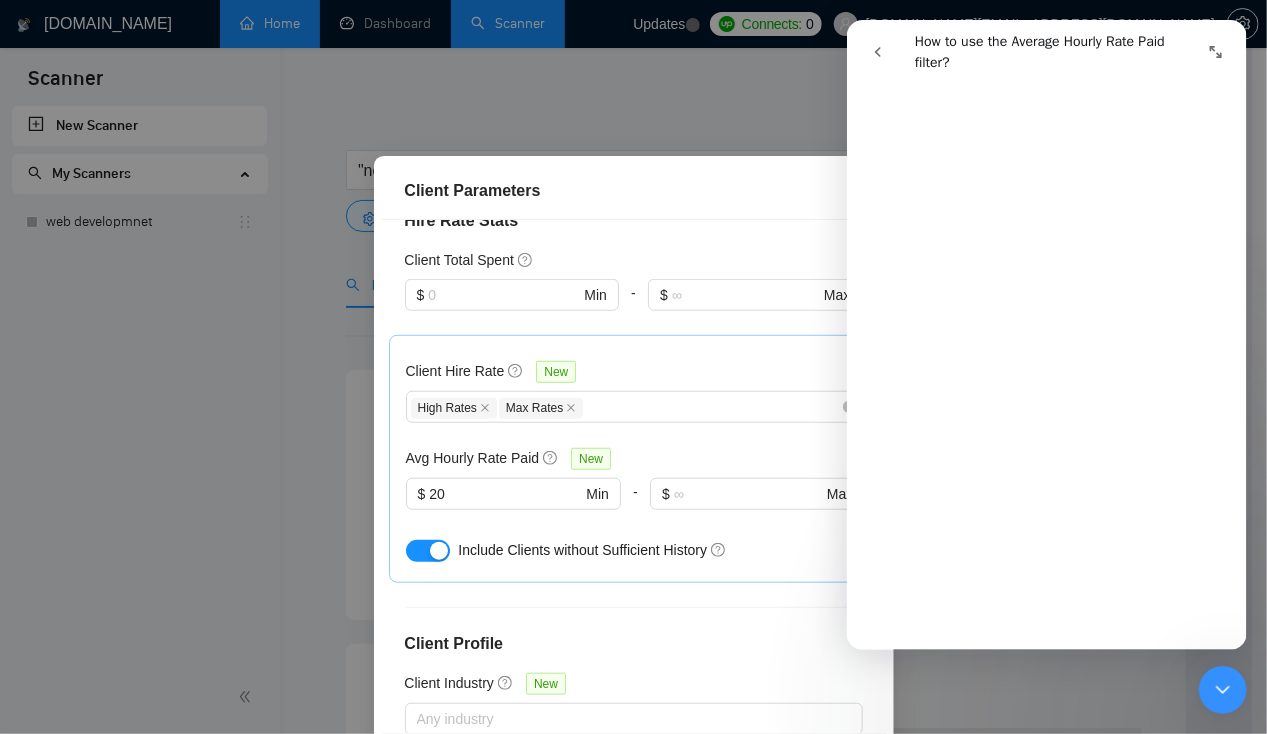 click 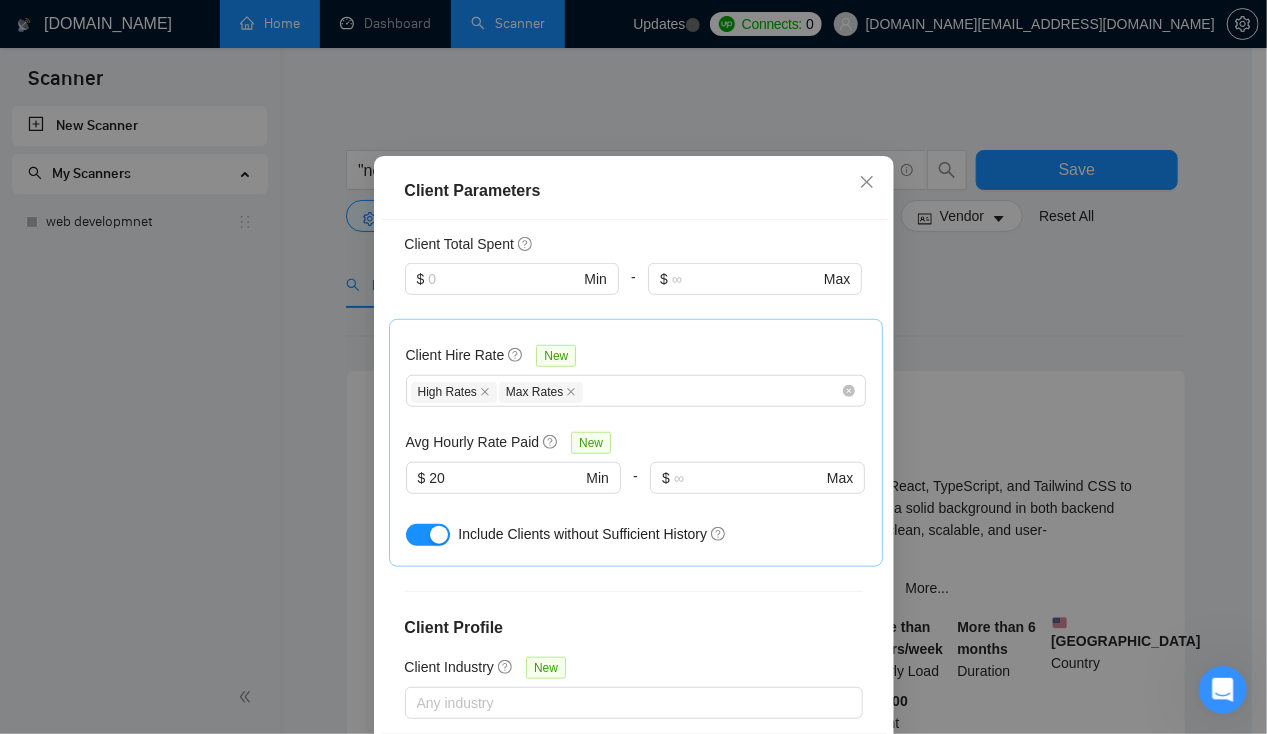 scroll, scrollTop: 606, scrollLeft: 0, axis: vertical 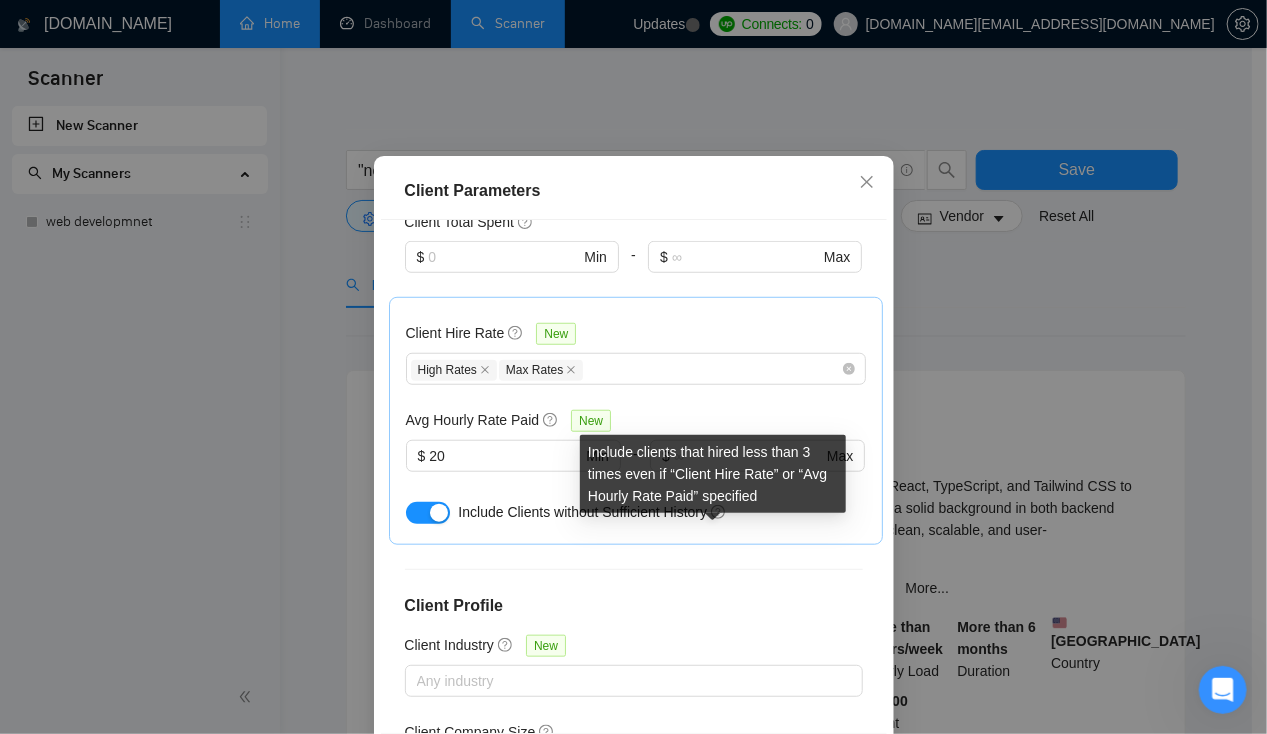 click 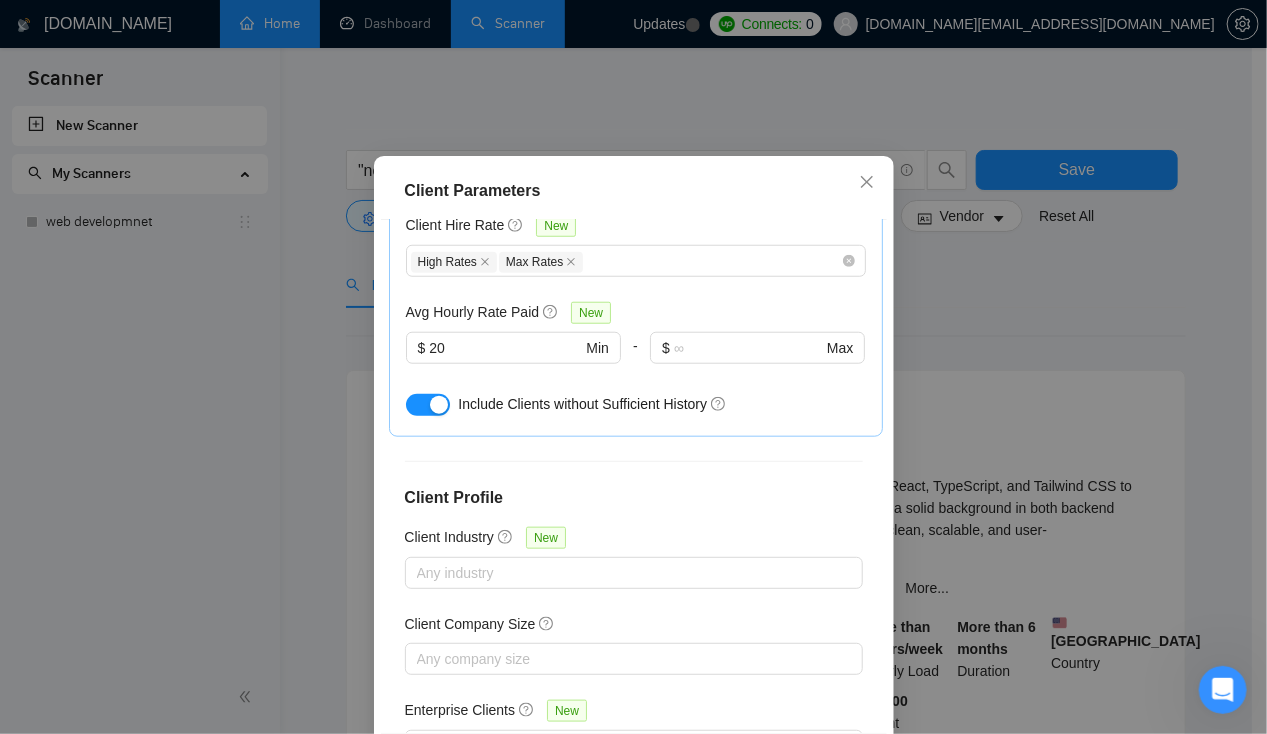 scroll, scrollTop: 755, scrollLeft: 0, axis: vertical 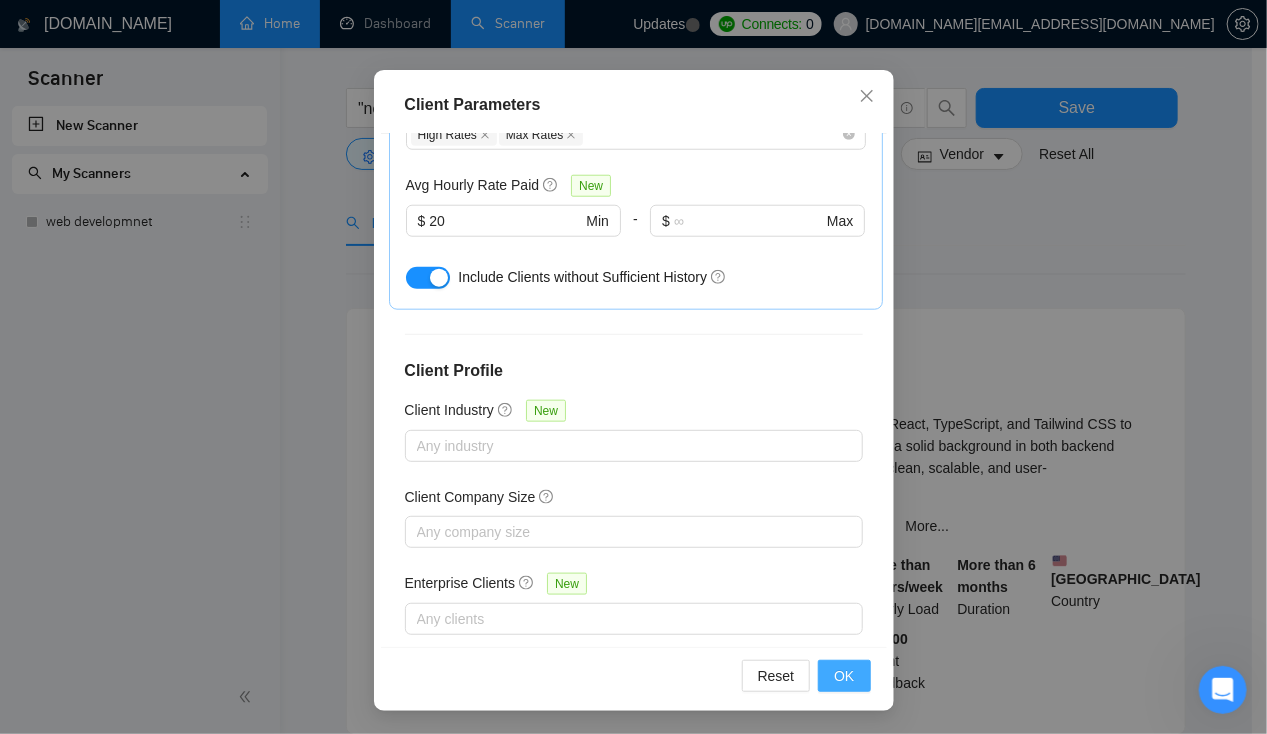 click on "OK" at bounding box center [844, 676] 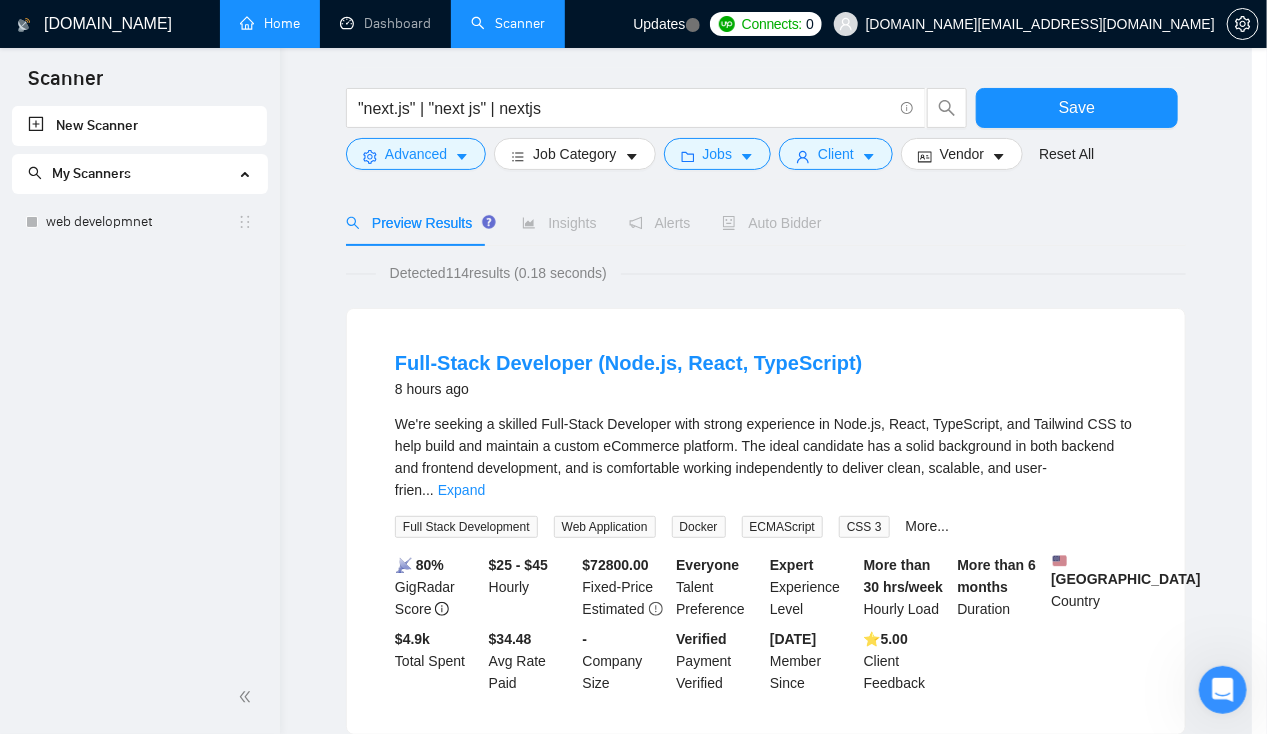 scroll, scrollTop: 50, scrollLeft: 0, axis: vertical 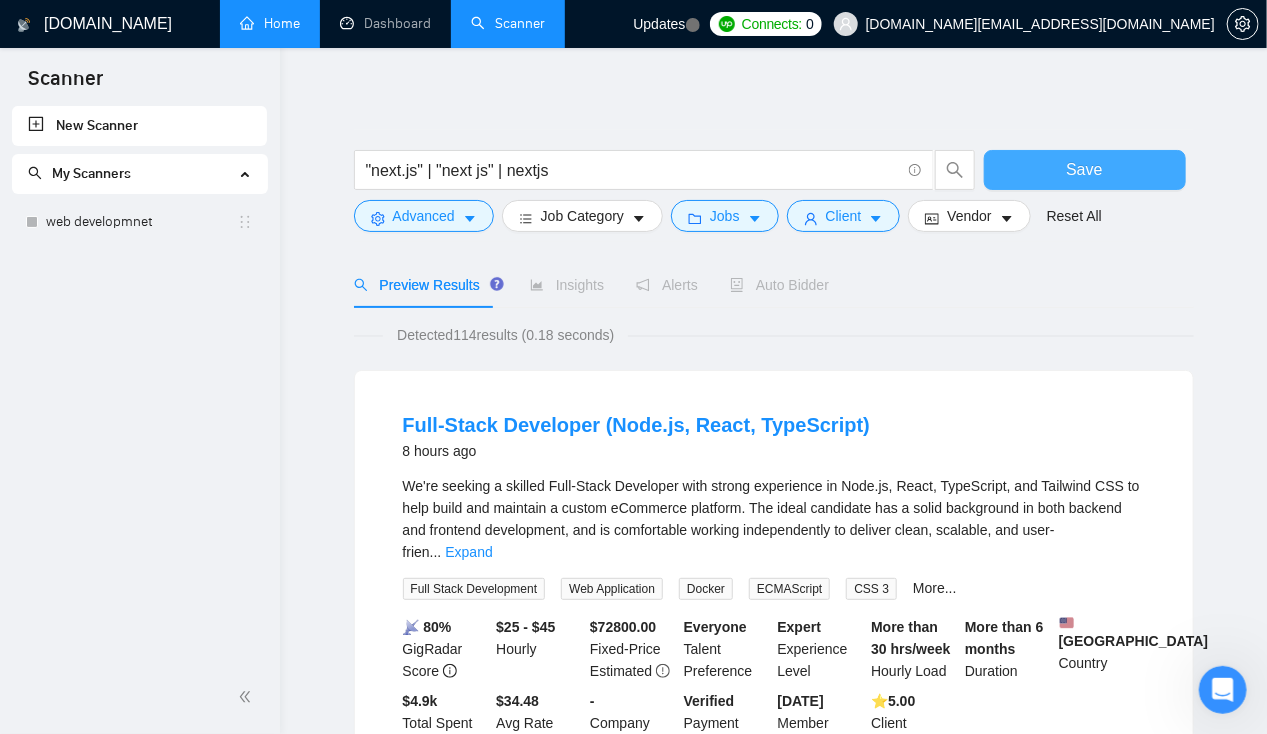 click on "Save" at bounding box center [1084, 169] 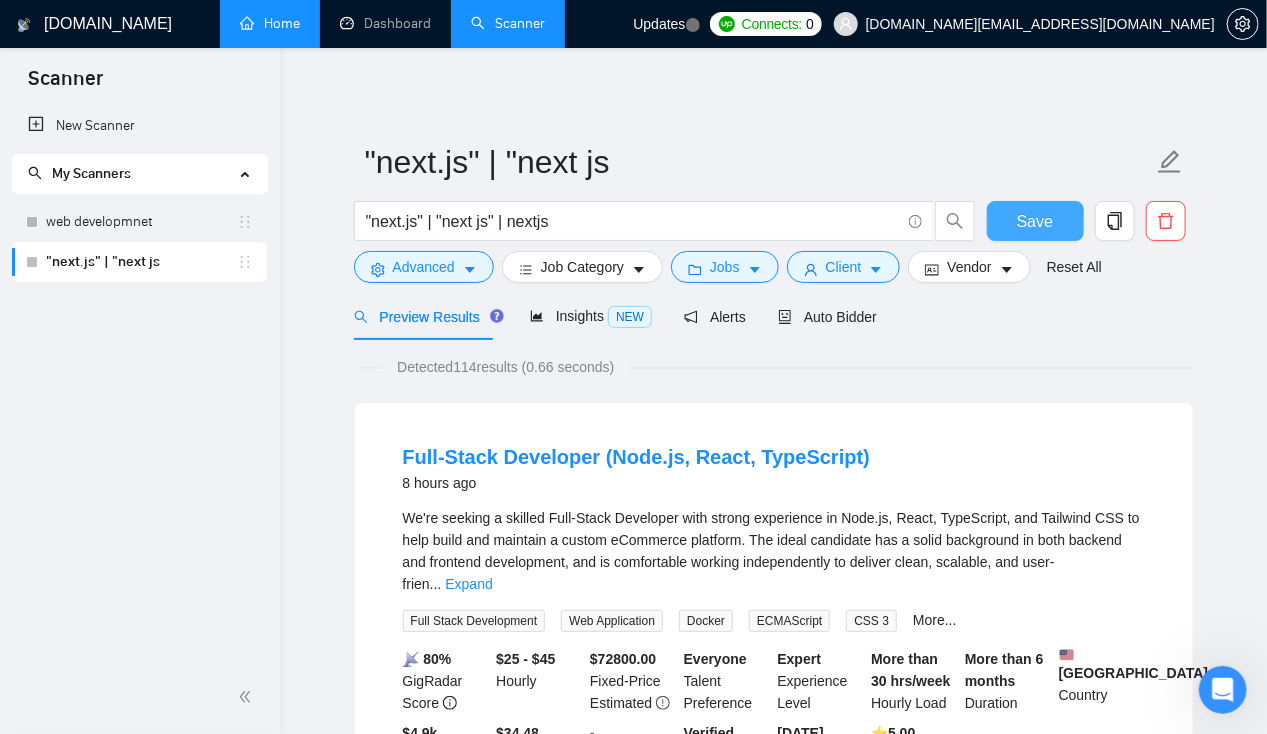 click on "Save" at bounding box center (1035, 221) 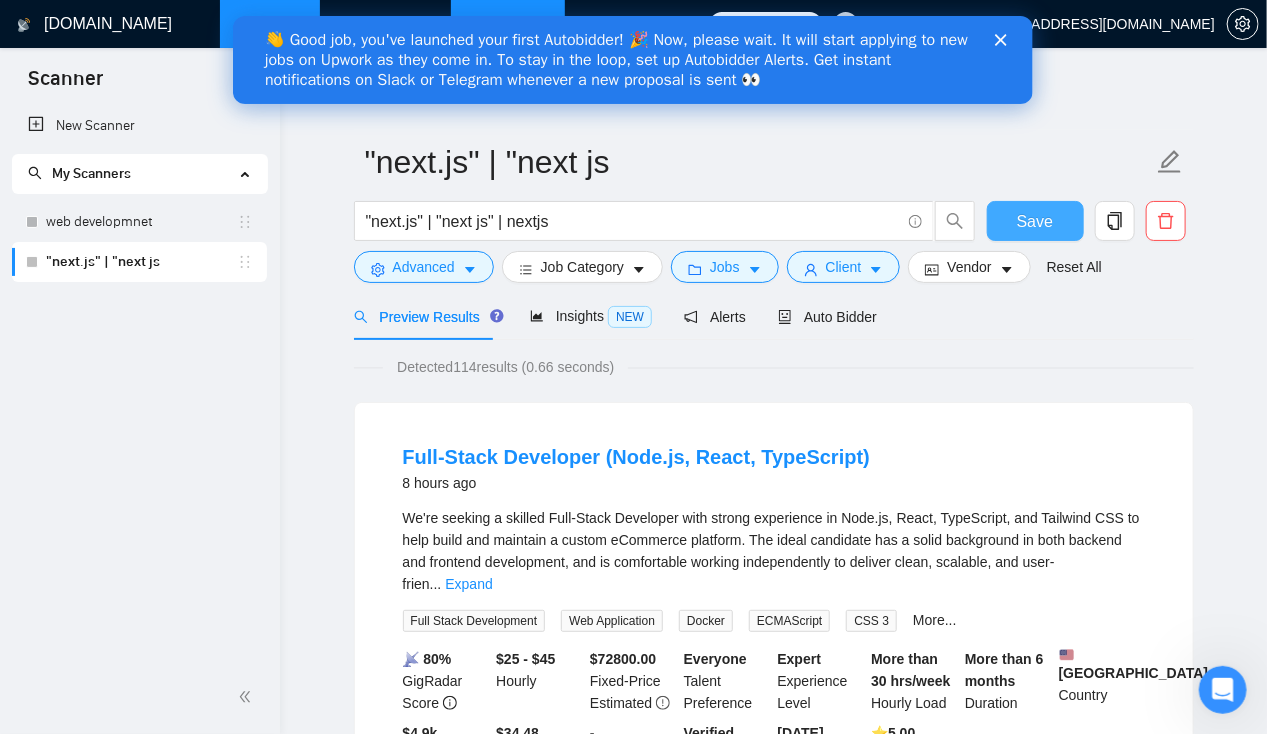 scroll, scrollTop: 0, scrollLeft: 0, axis: both 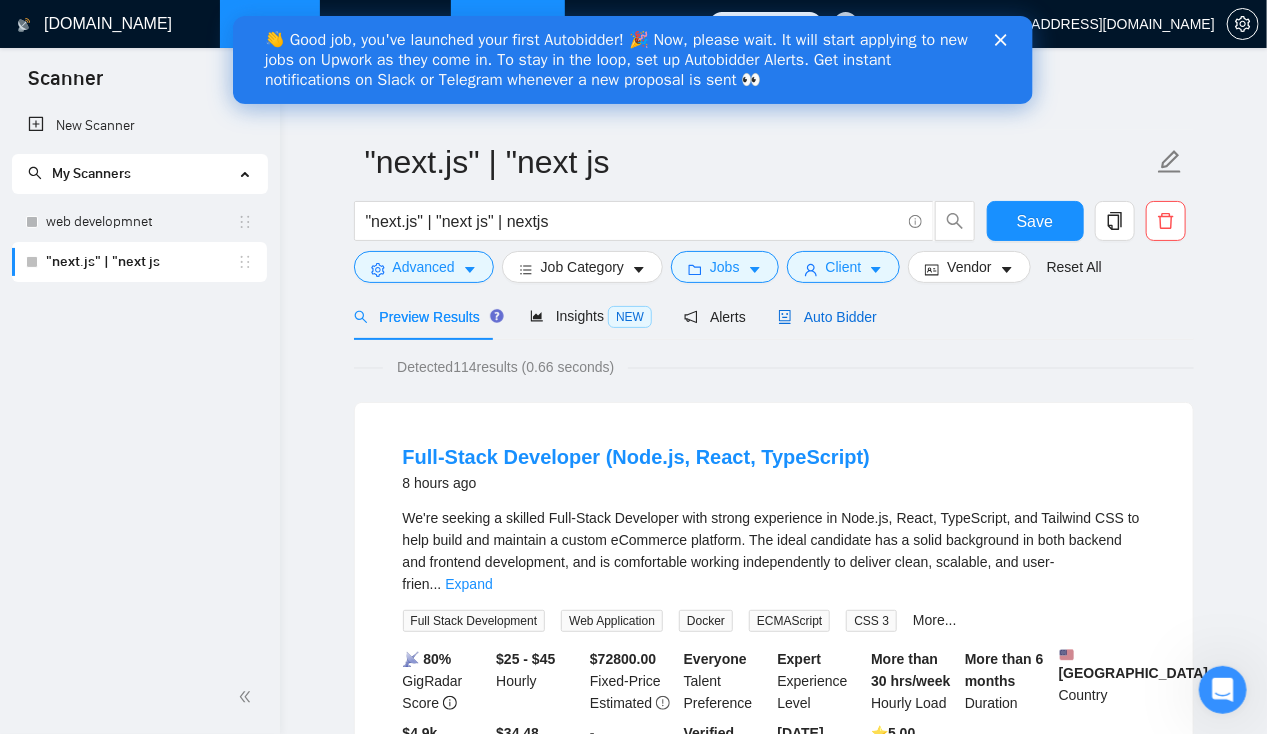 click on "Auto Bidder" at bounding box center [827, 317] 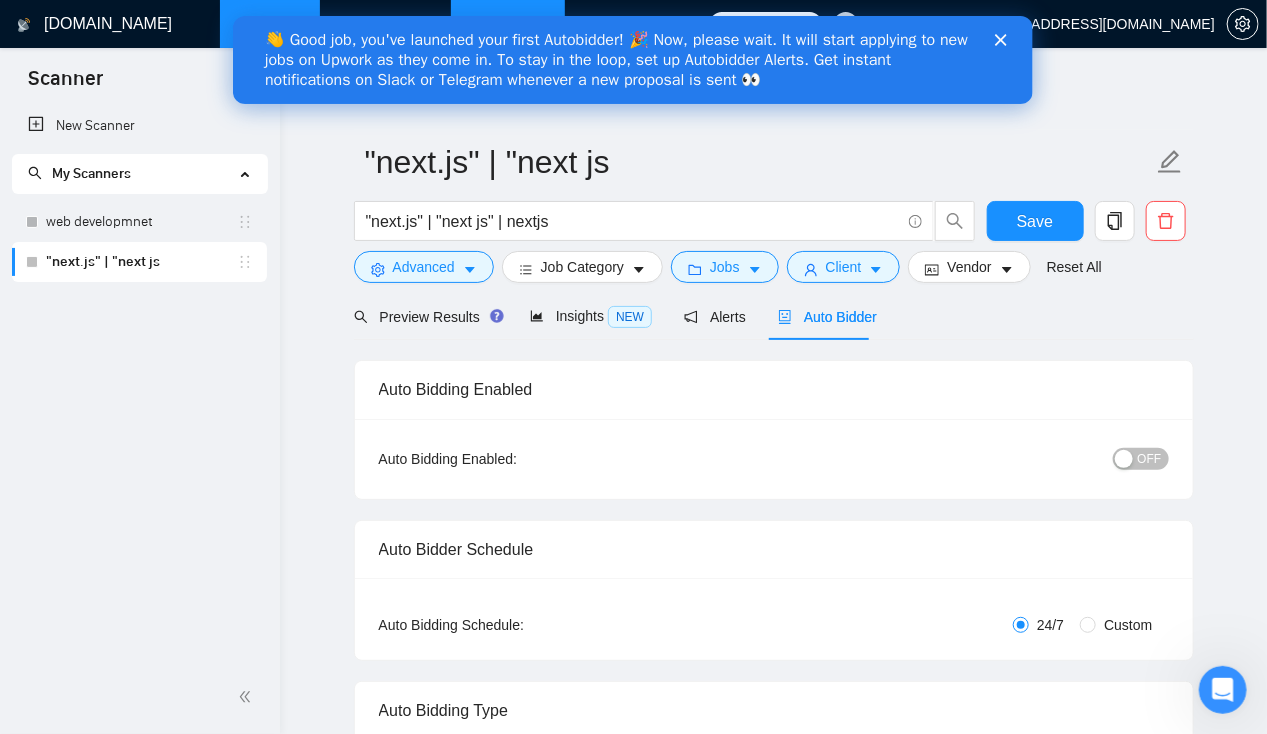 type 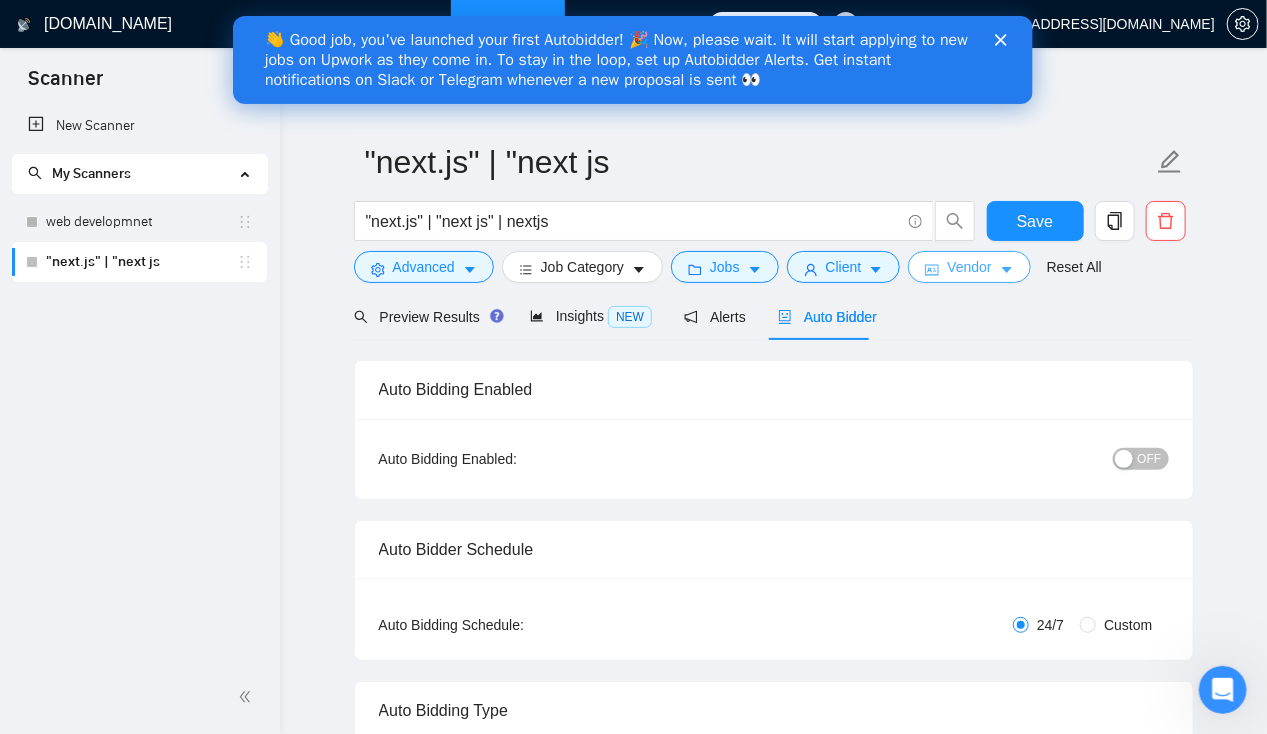 click on "Vendor" at bounding box center [969, 267] 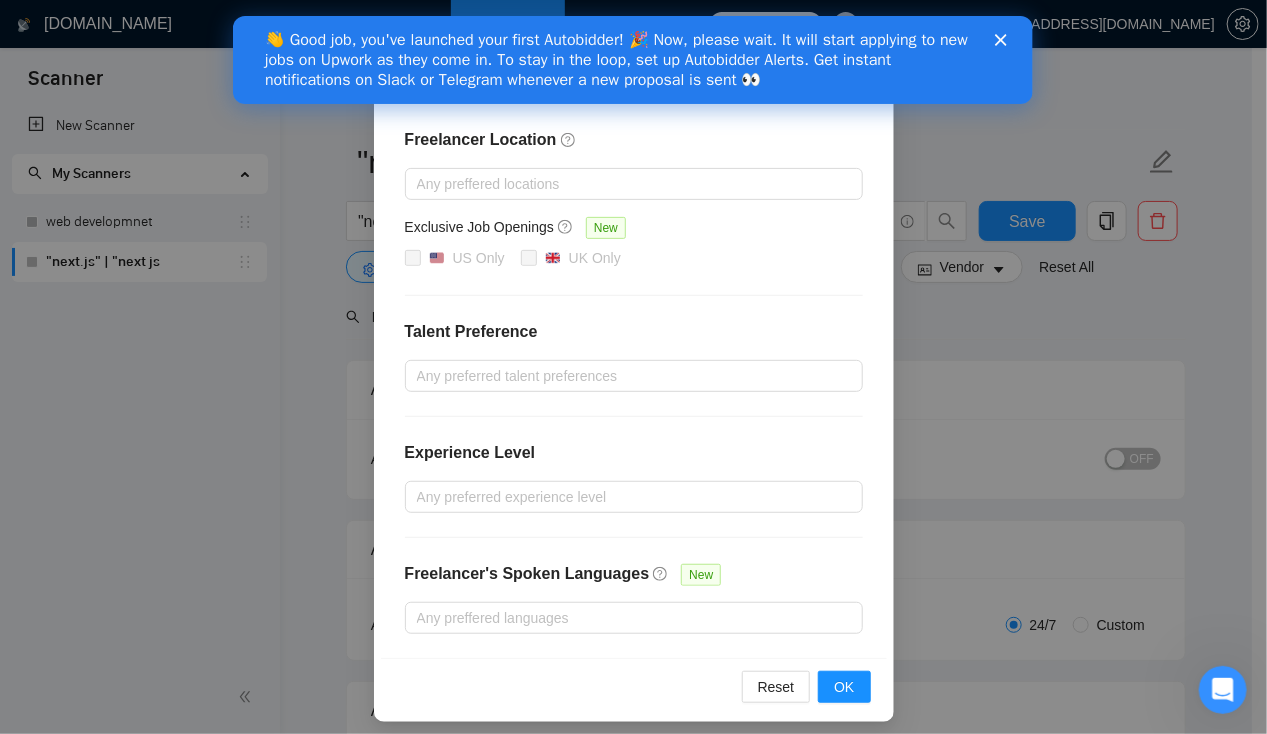 scroll, scrollTop: 185, scrollLeft: 0, axis: vertical 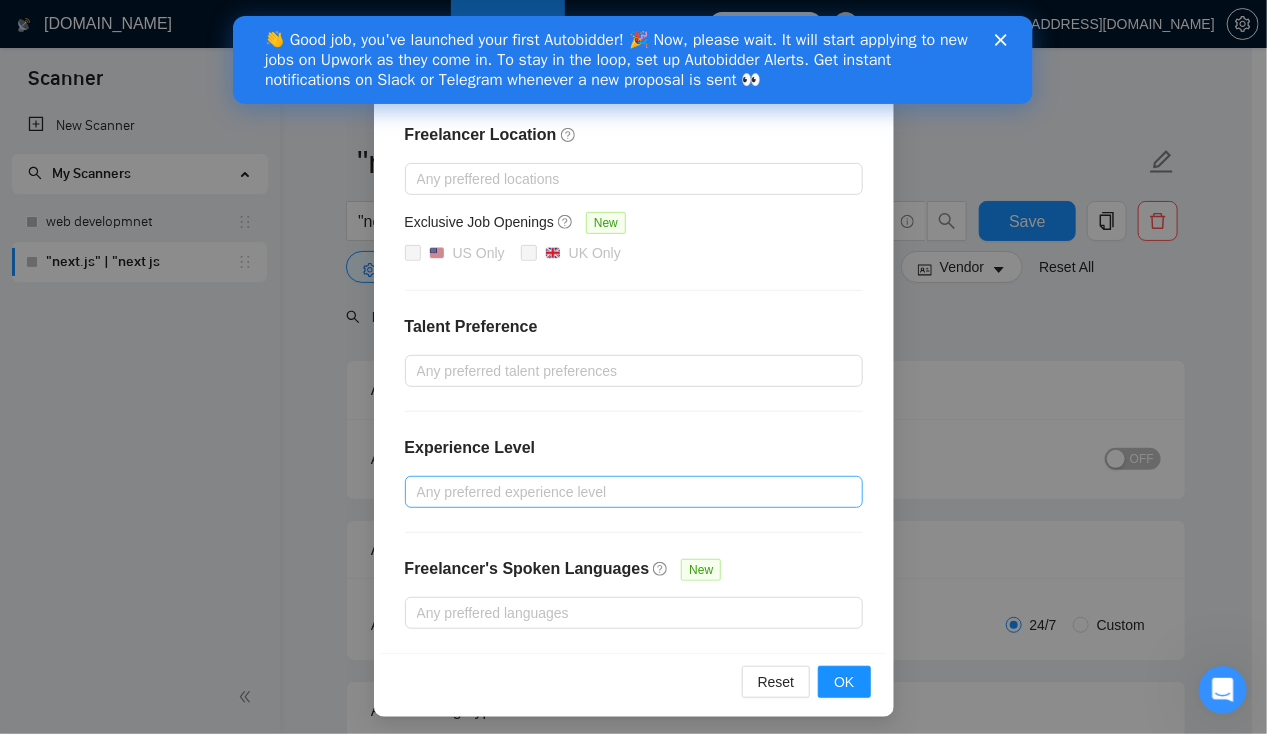 click at bounding box center (624, 492) 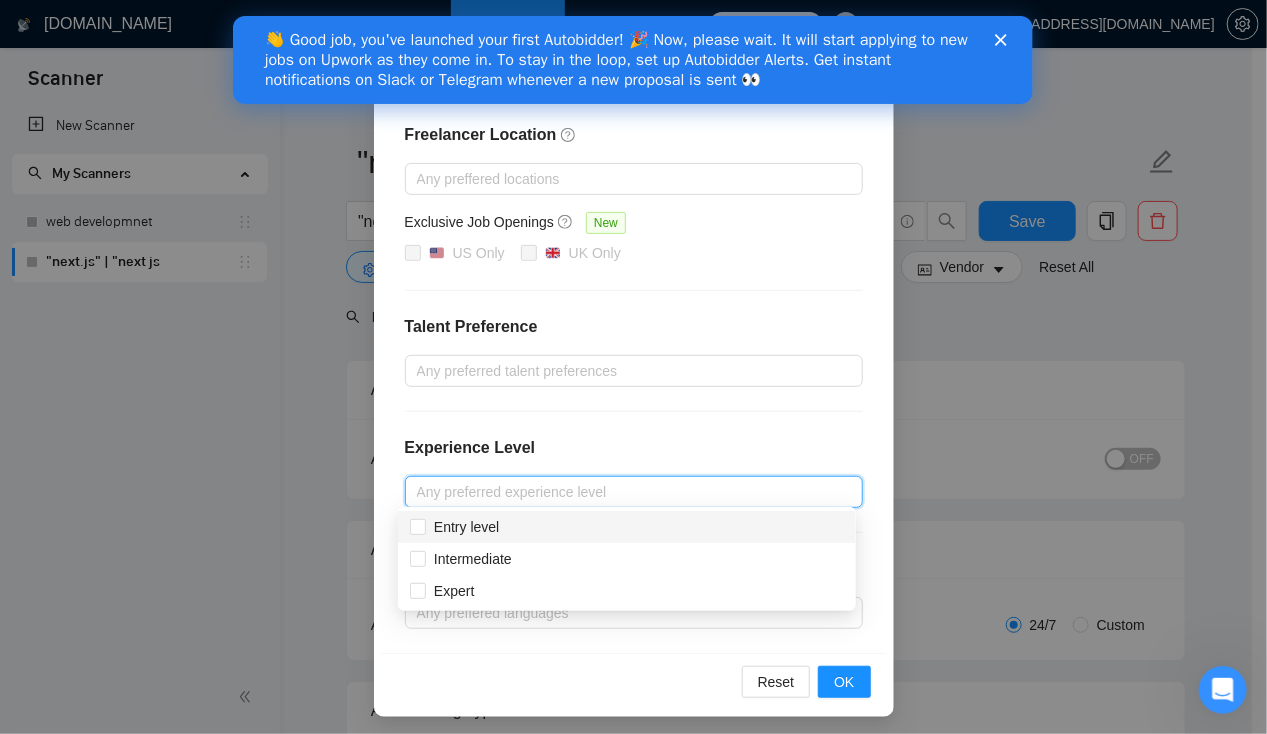 click at bounding box center [624, 492] 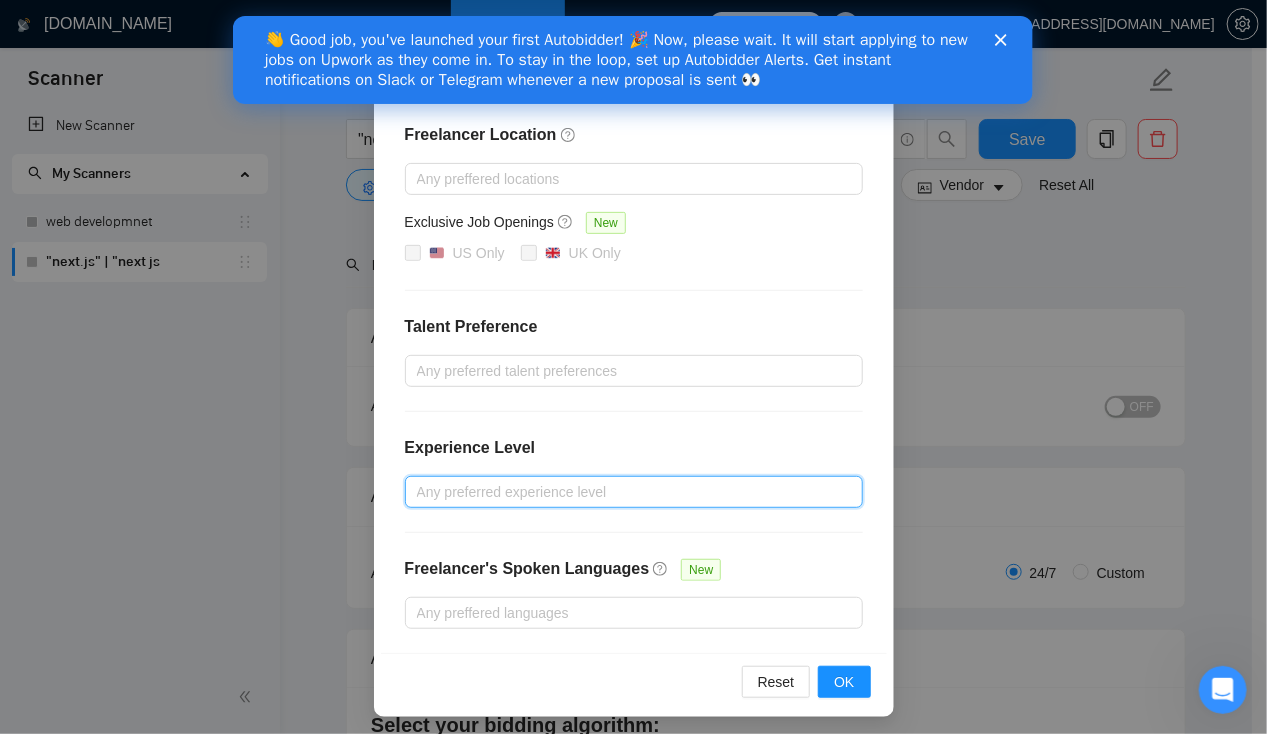 scroll, scrollTop: 126, scrollLeft: 0, axis: vertical 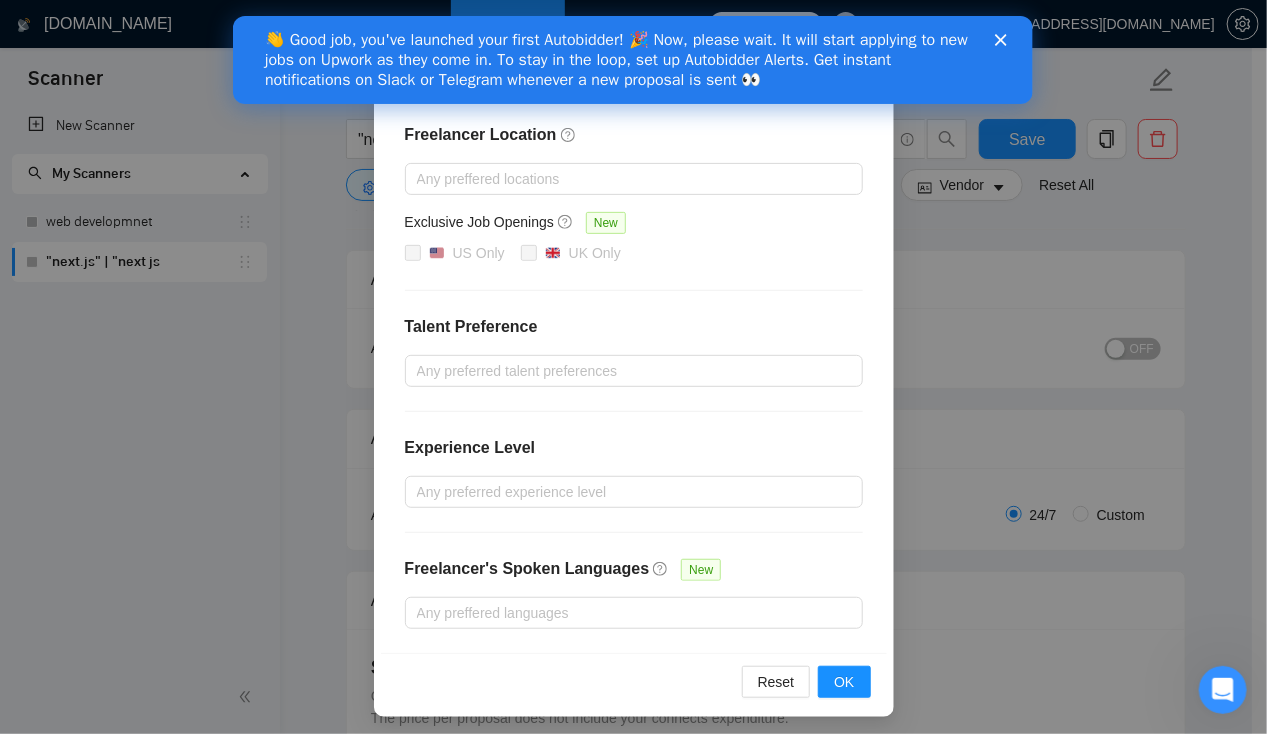 click on "Vendor Preferences Freelancer Location     Any preffered locations Exclusive Job Openings [GEOGRAPHIC_DATA] Only UK Only Talent Preference   Any preferred talent preferences Experience Level   Any preferred experience level Freelancer's Spoken Languages New   Any preffered languages Reset OK" at bounding box center [633, 367] 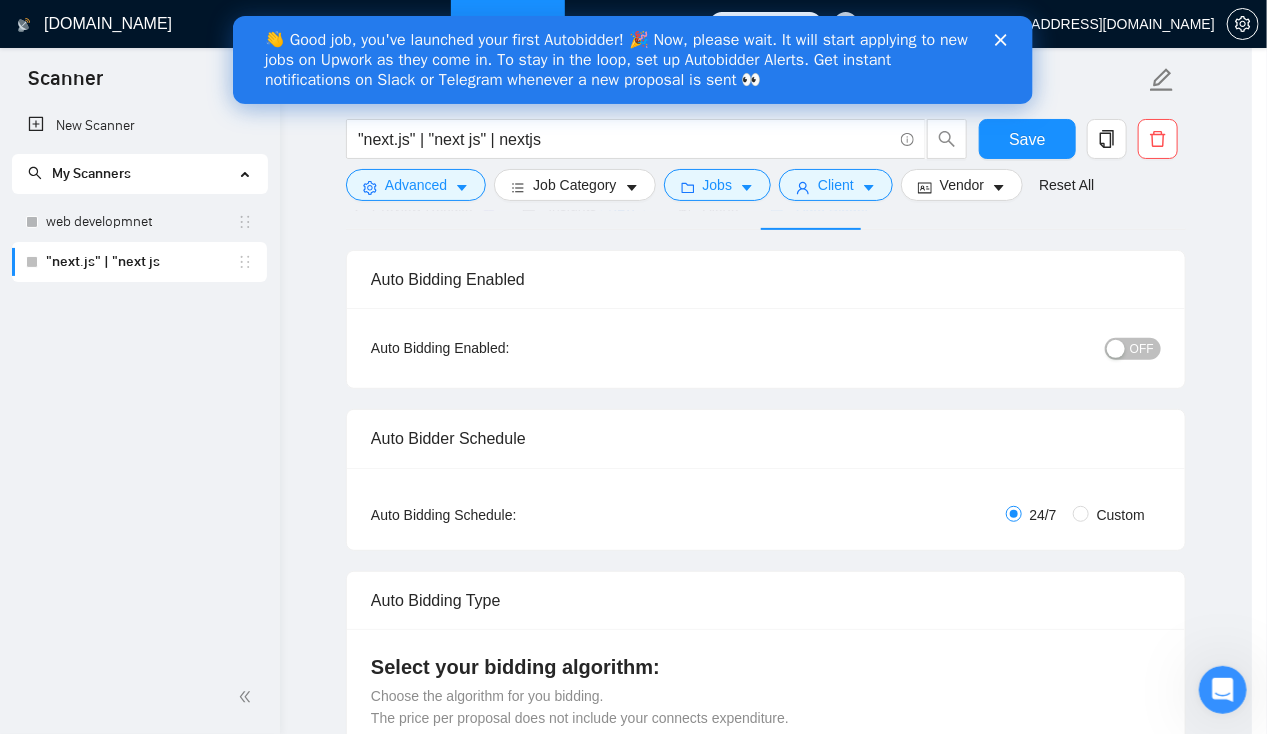 scroll, scrollTop: 85, scrollLeft: 0, axis: vertical 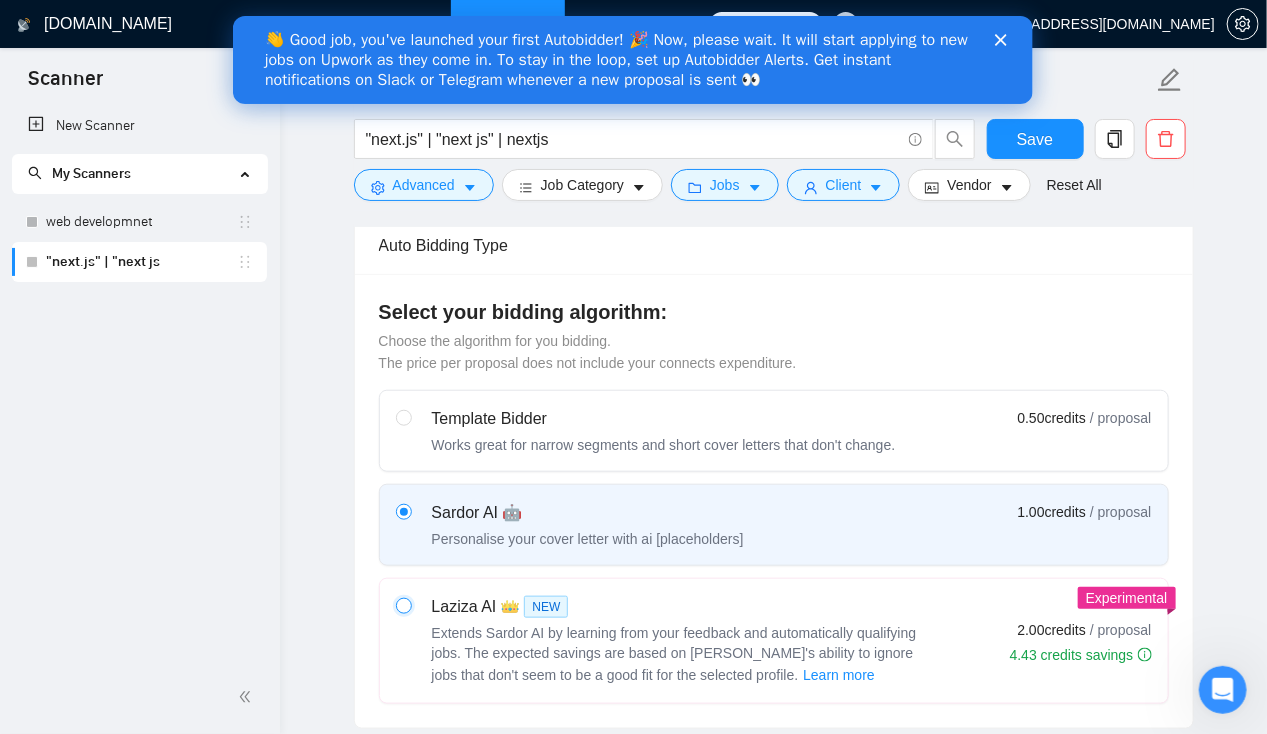 click at bounding box center [403, 605] 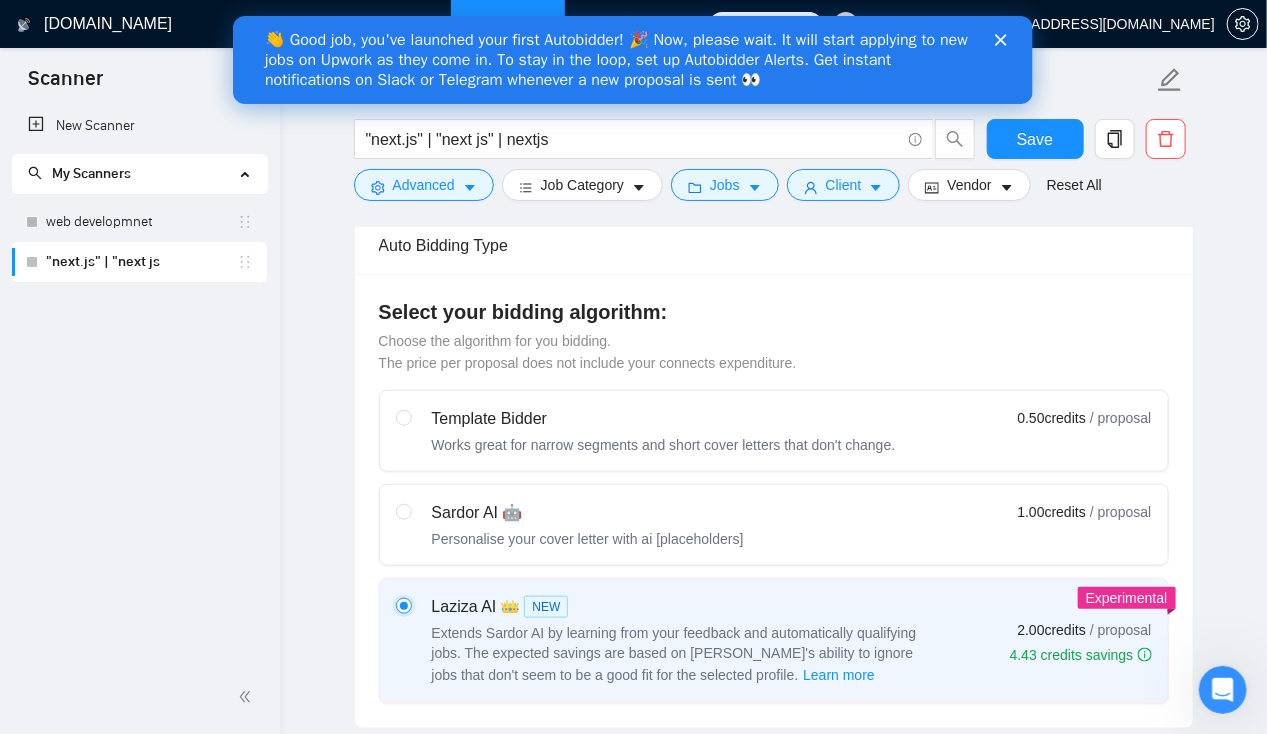 type 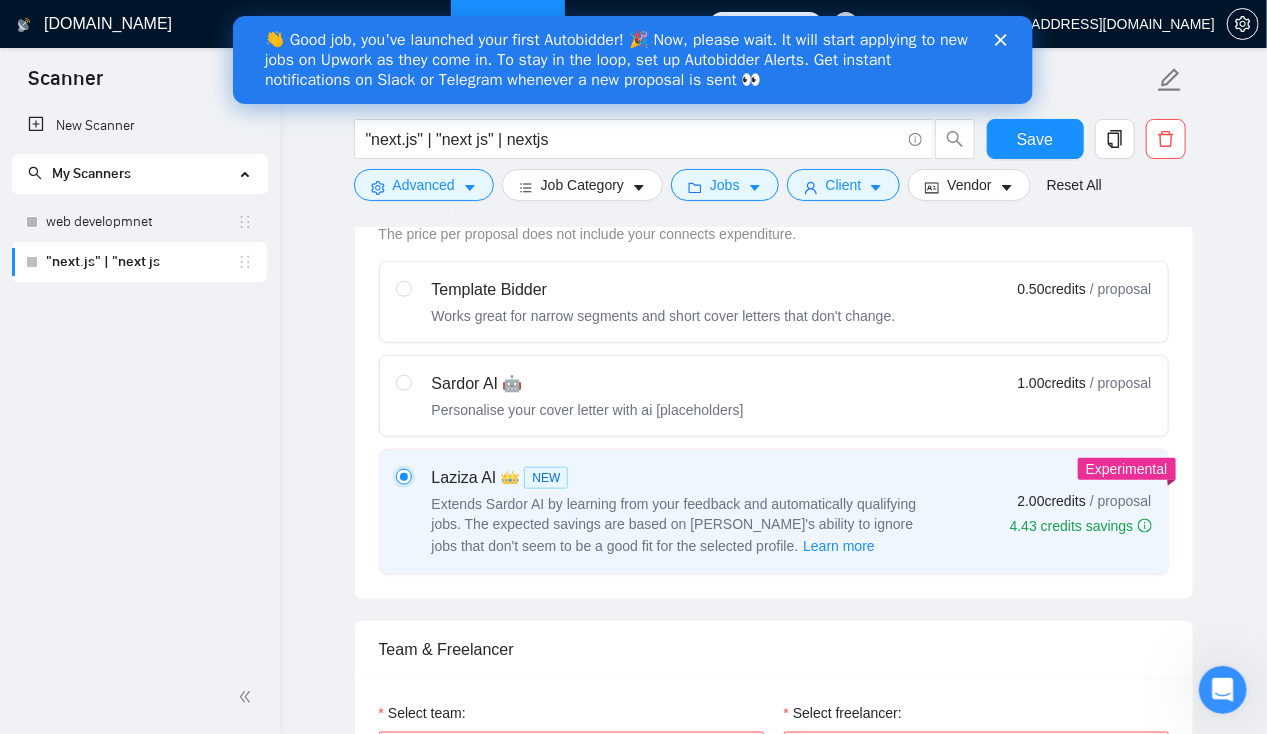 scroll, scrollTop: 613, scrollLeft: 0, axis: vertical 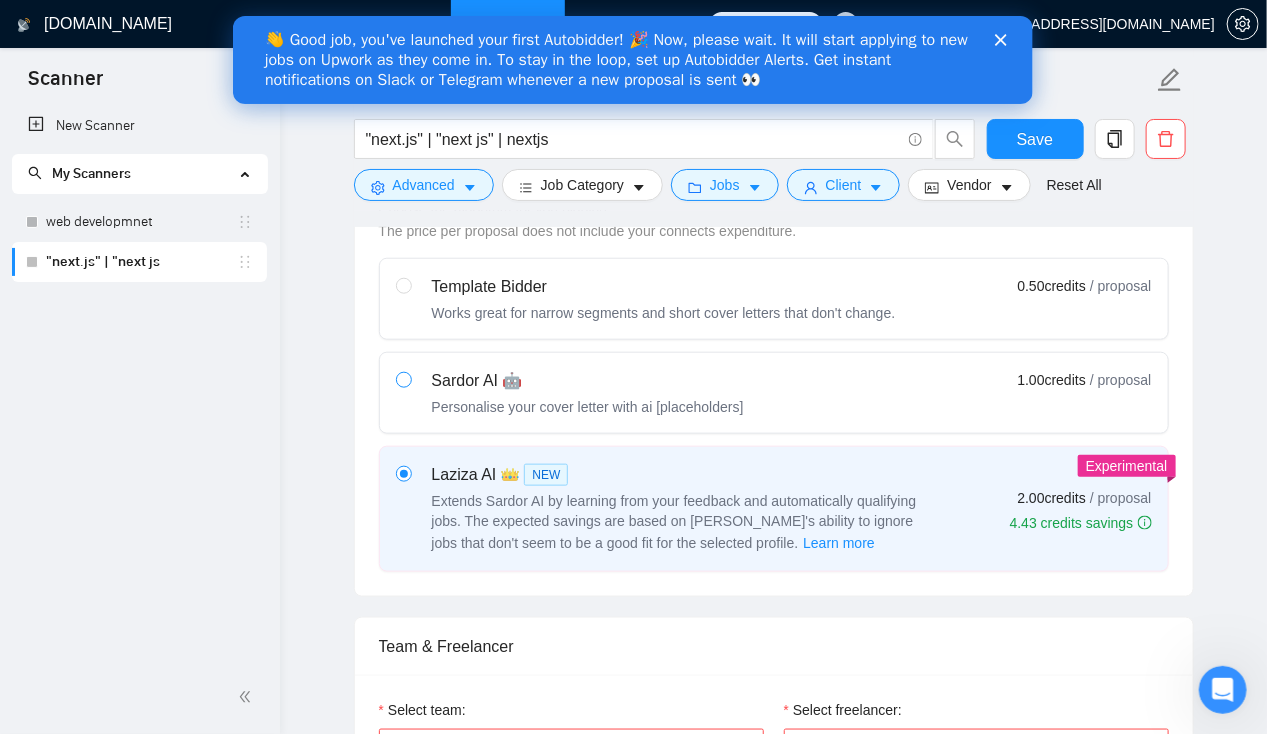 click at bounding box center [404, 380] 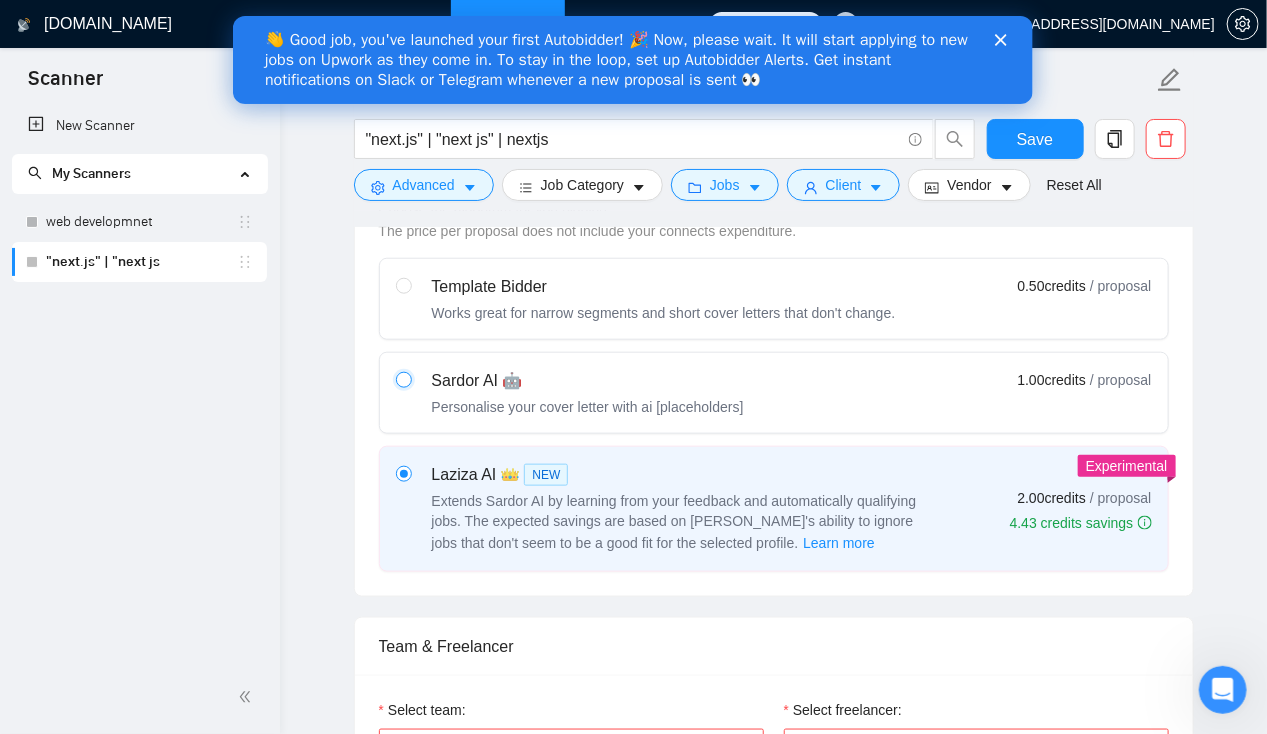 click at bounding box center [403, 379] 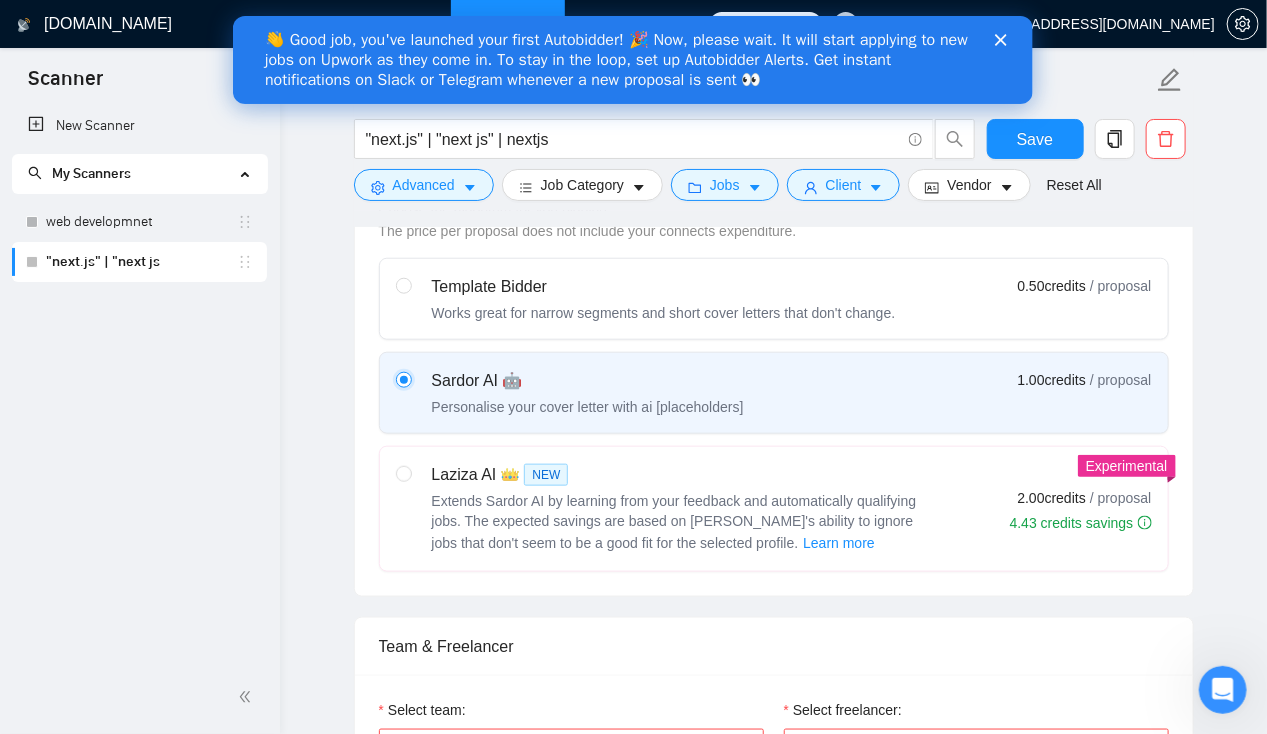 type 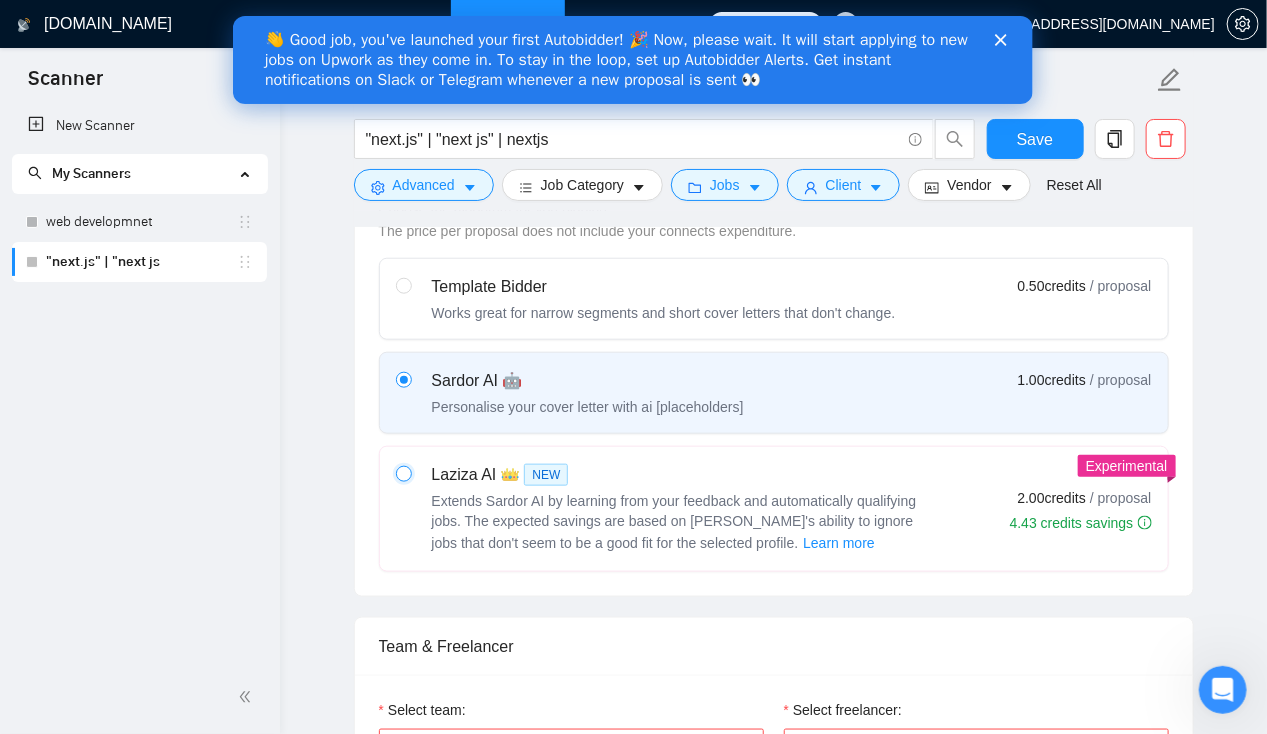 click at bounding box center [403, 473] 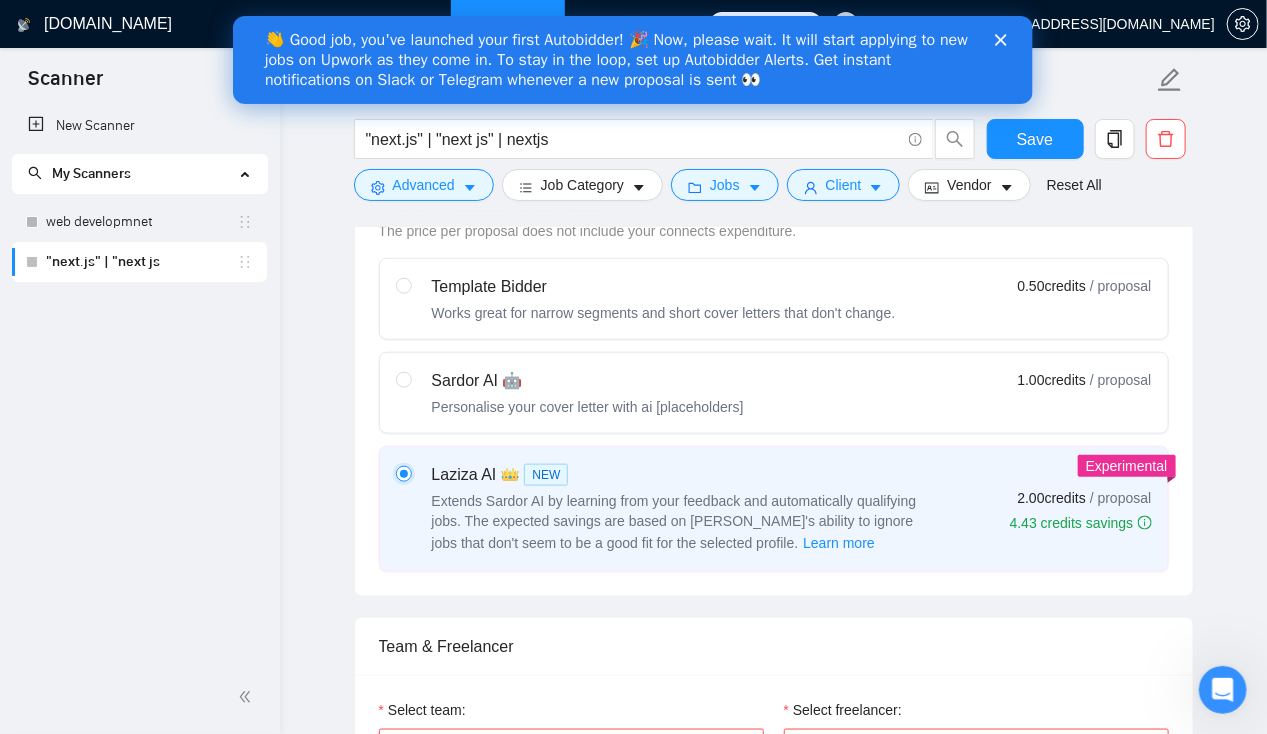 type 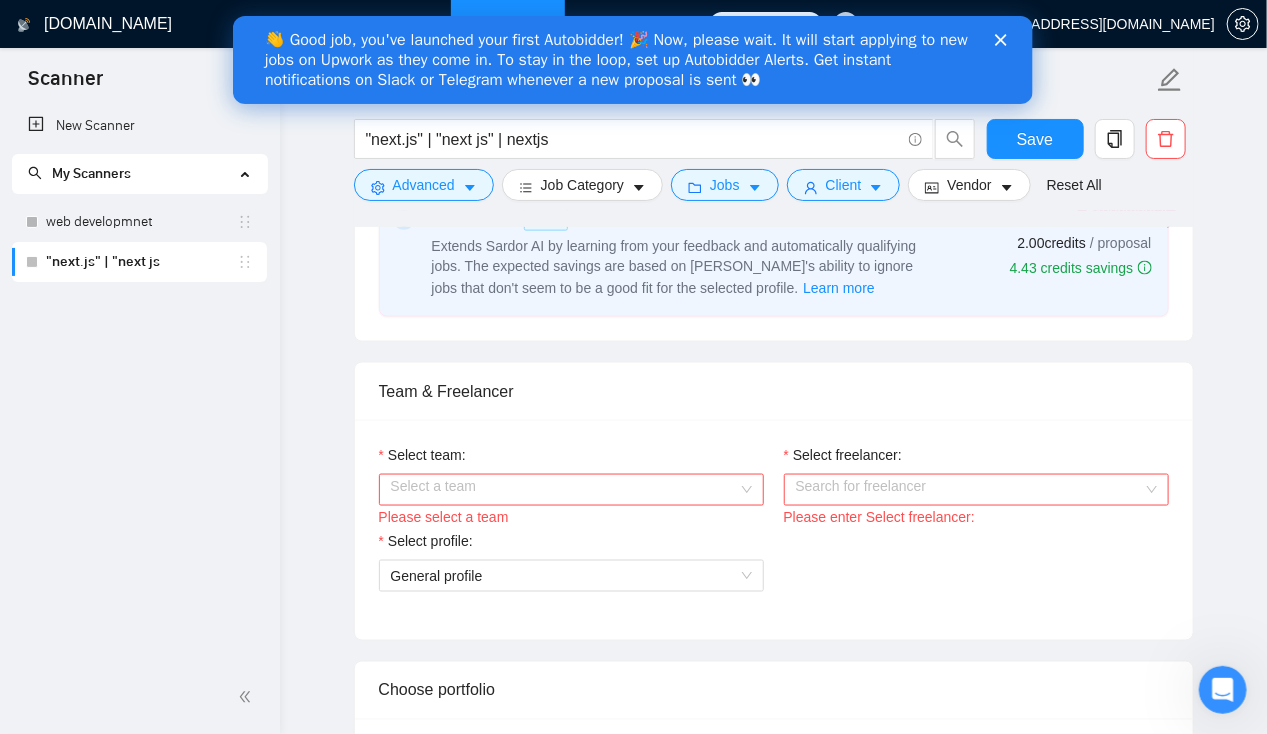scroll, scrollTop: 869, scrollLeft: 0, axis: vertical 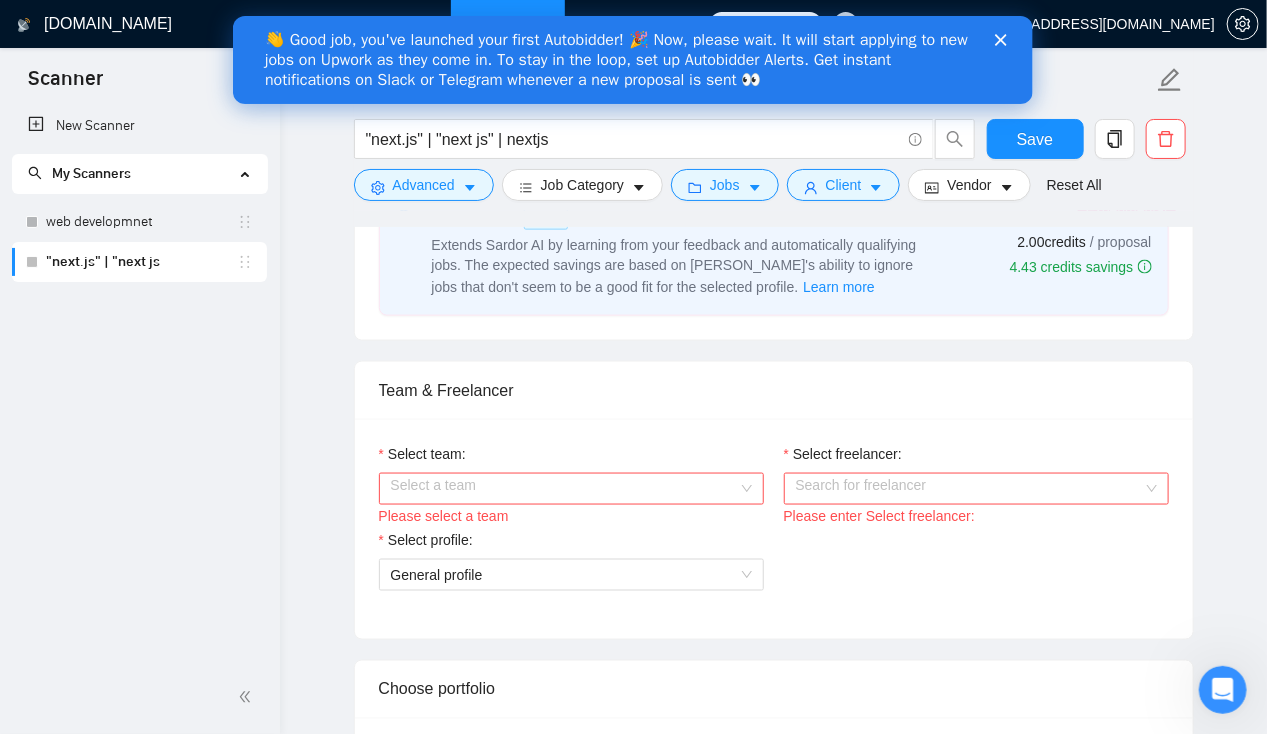 click on "Select team:" at bounding box center (564, 489) 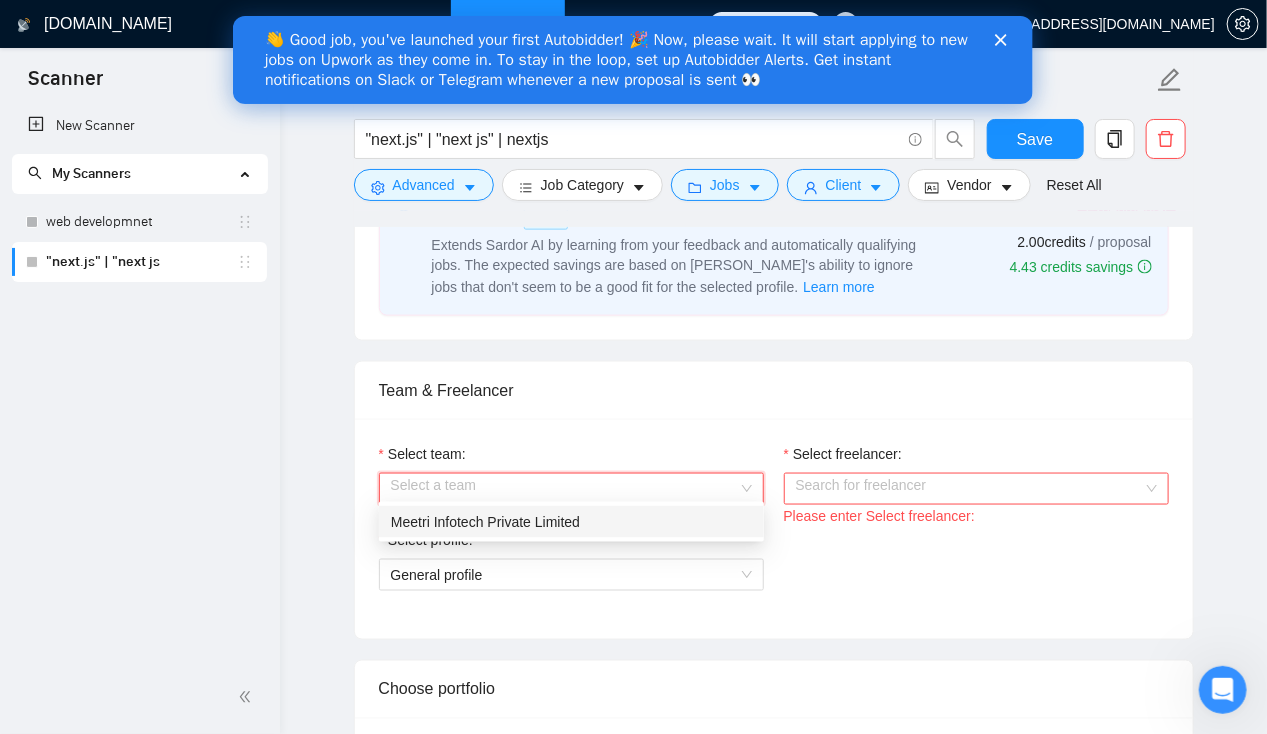 click on "Meetri Infotech Private Limited" at bounding box center [571, 522] 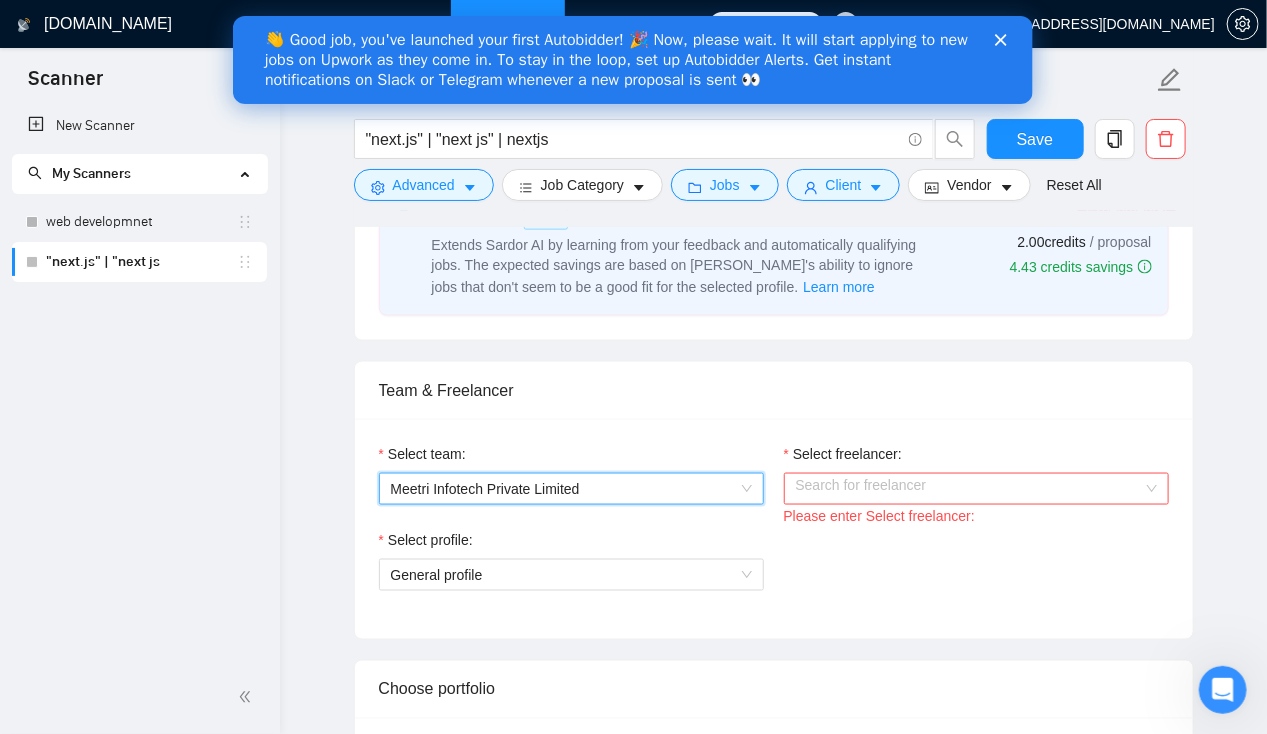 click on "Select freelancer:" at bounding box center (969, 489) 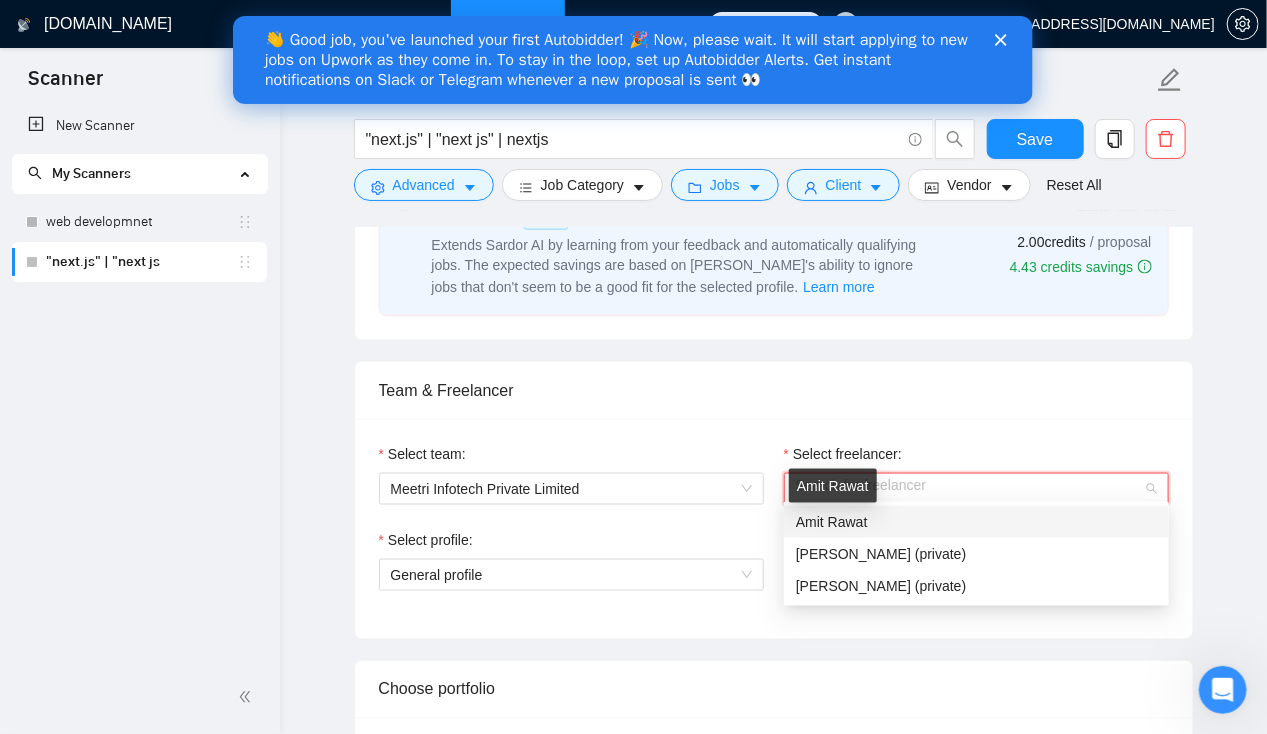 click on "Amit Rawat" at bounding box center (832, 522) 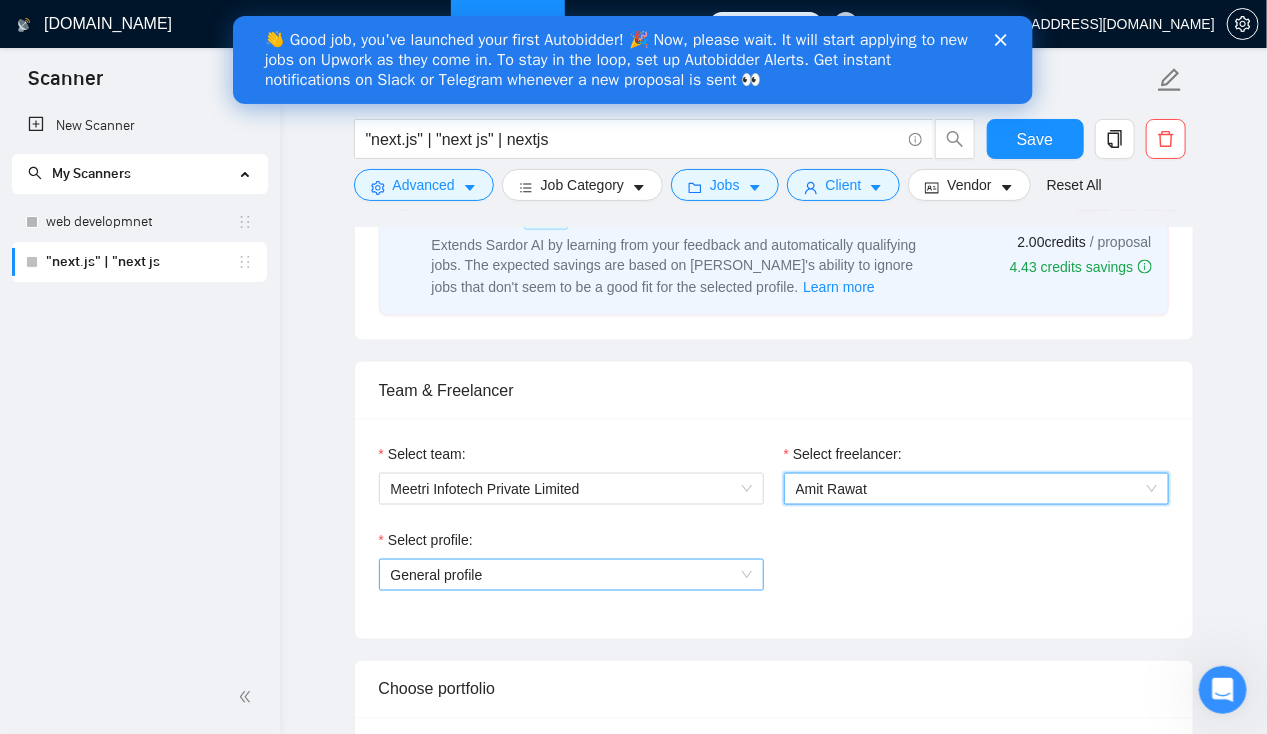 click on "General profile" at bounding box center (571, 575) 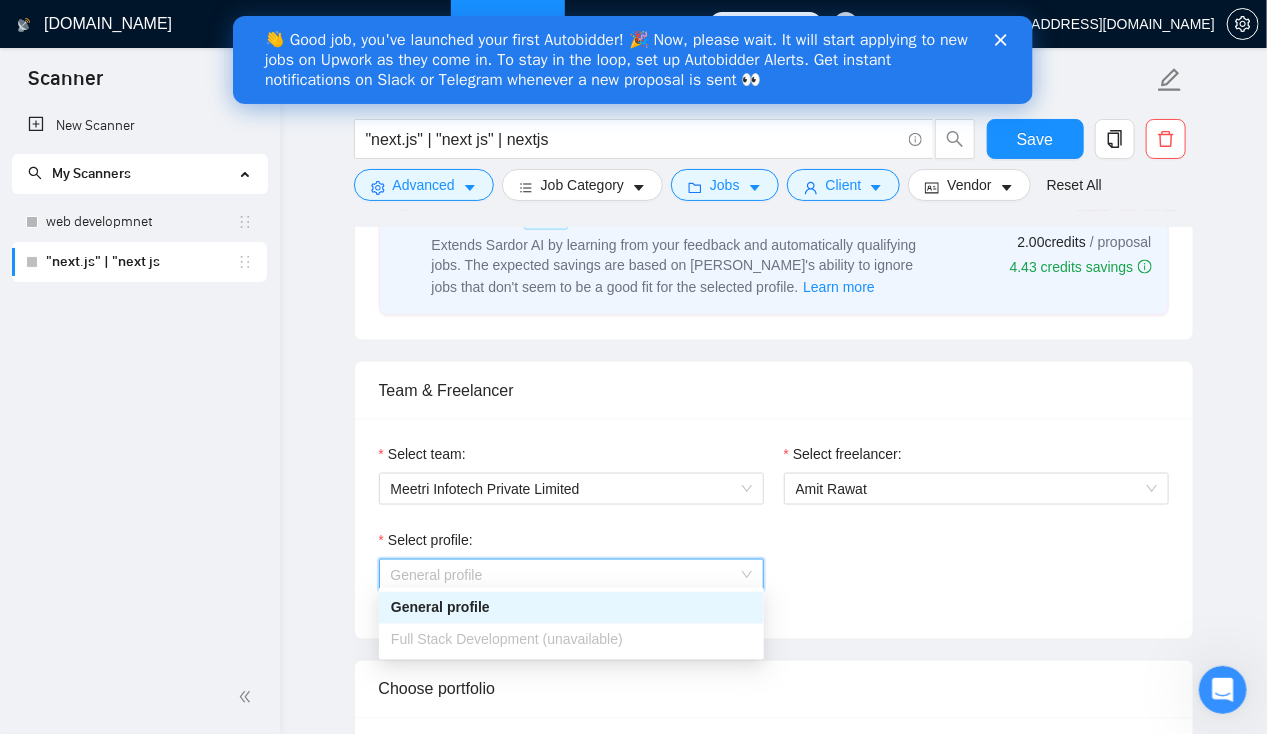 click on "Full Stack Development (unavailable)" at bounding box center [571, 640] 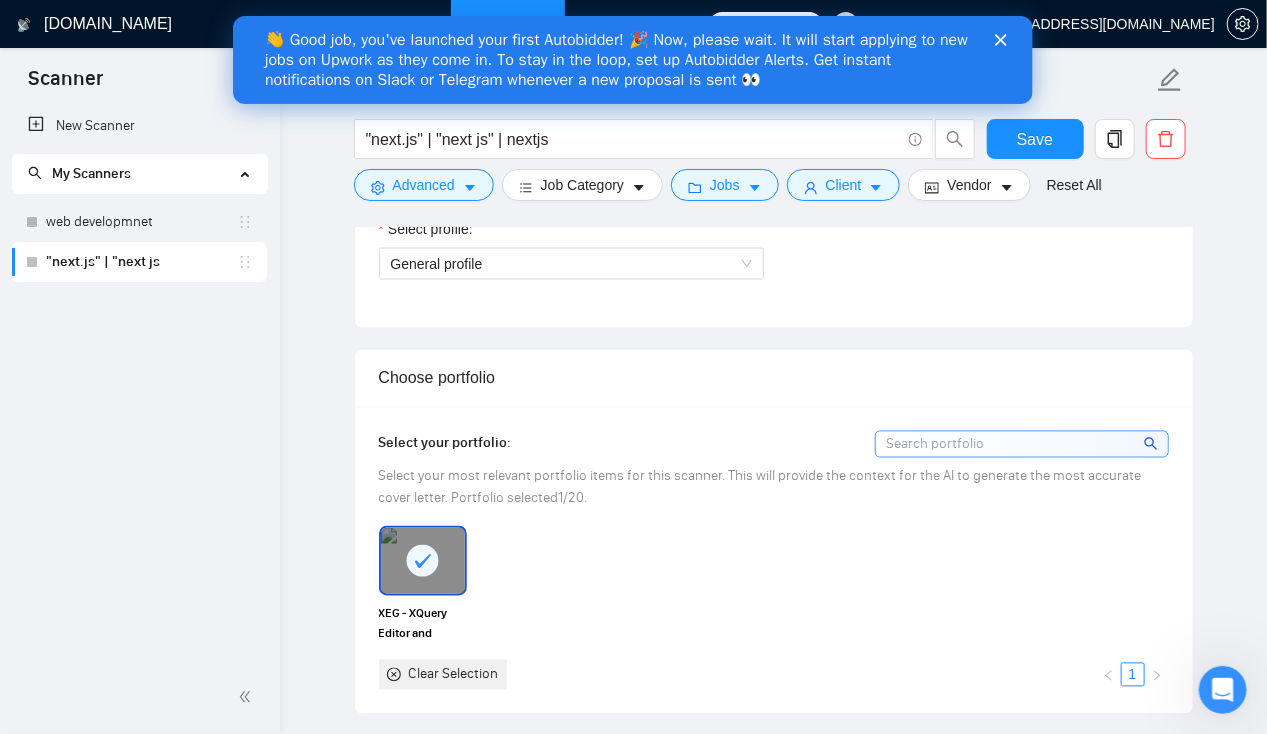 scroll, scrollTop: 1181, scrollLeft: 0, axis: vertical 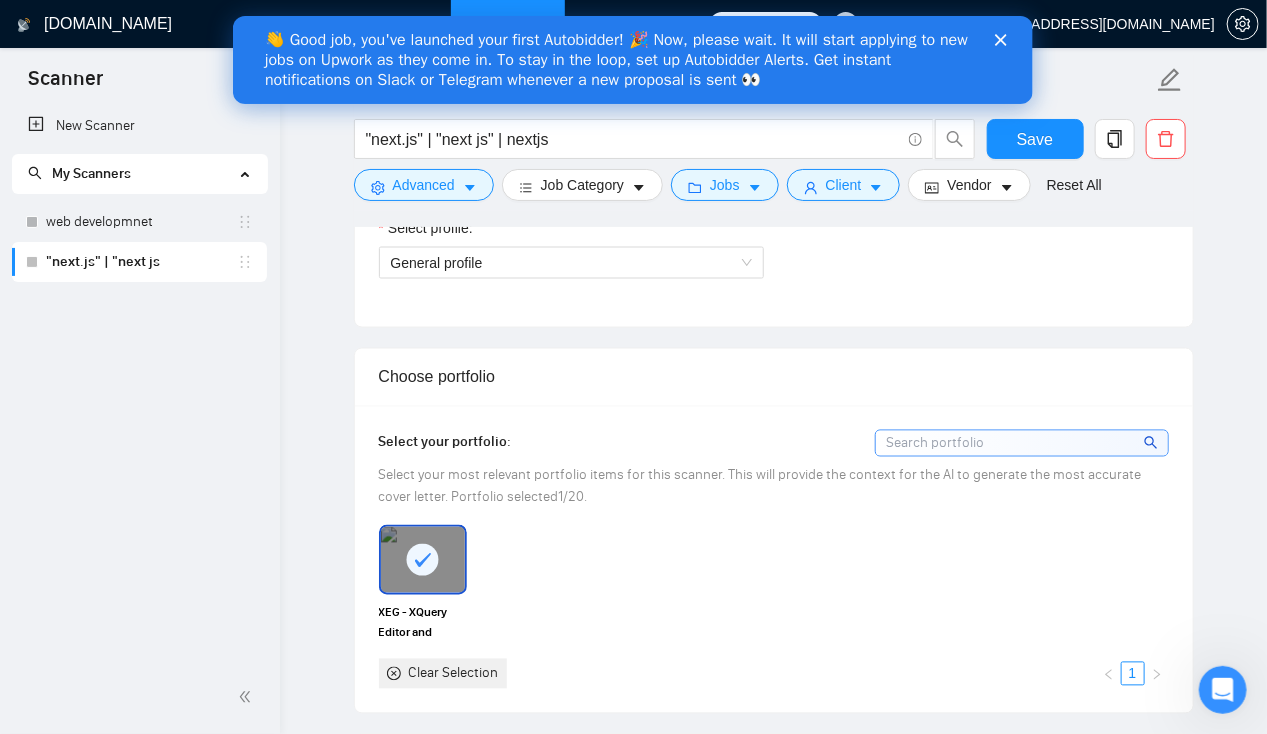 click on "Clear Selection" at bounding box center [454, 674] 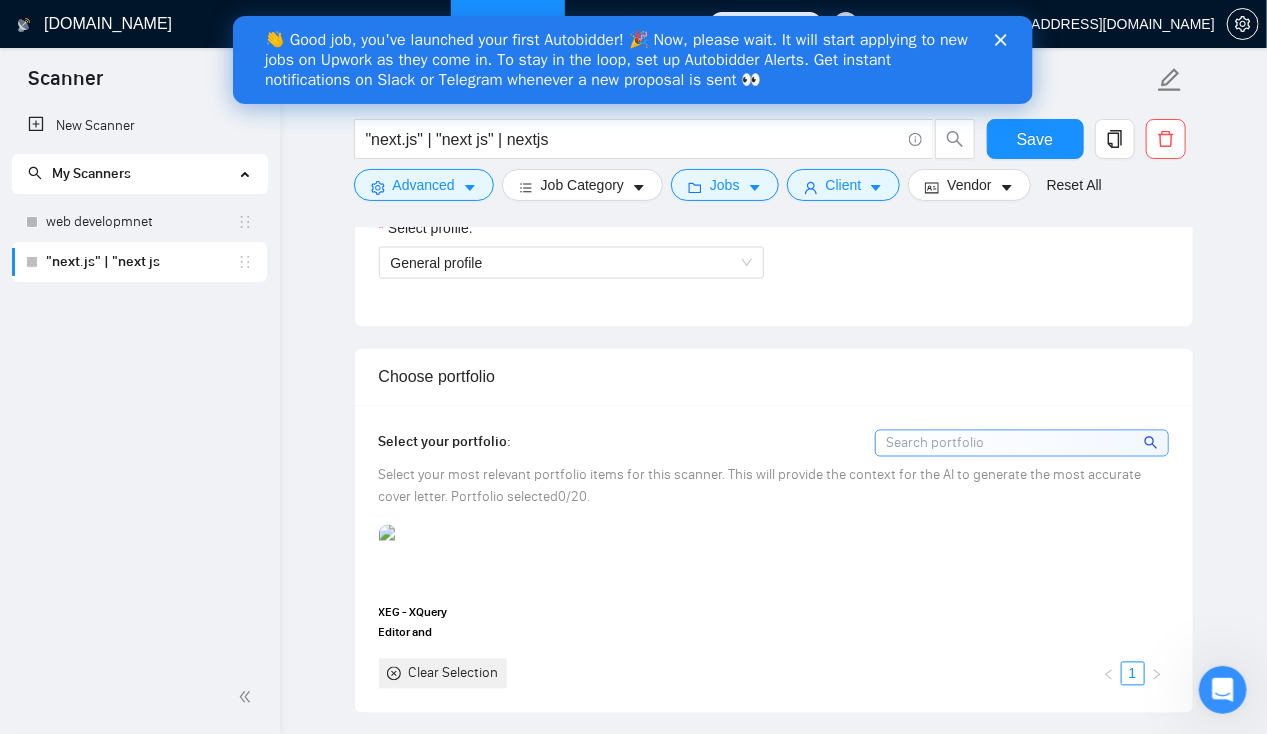 click on "Clear Selection" at bounding box center [454, 674] 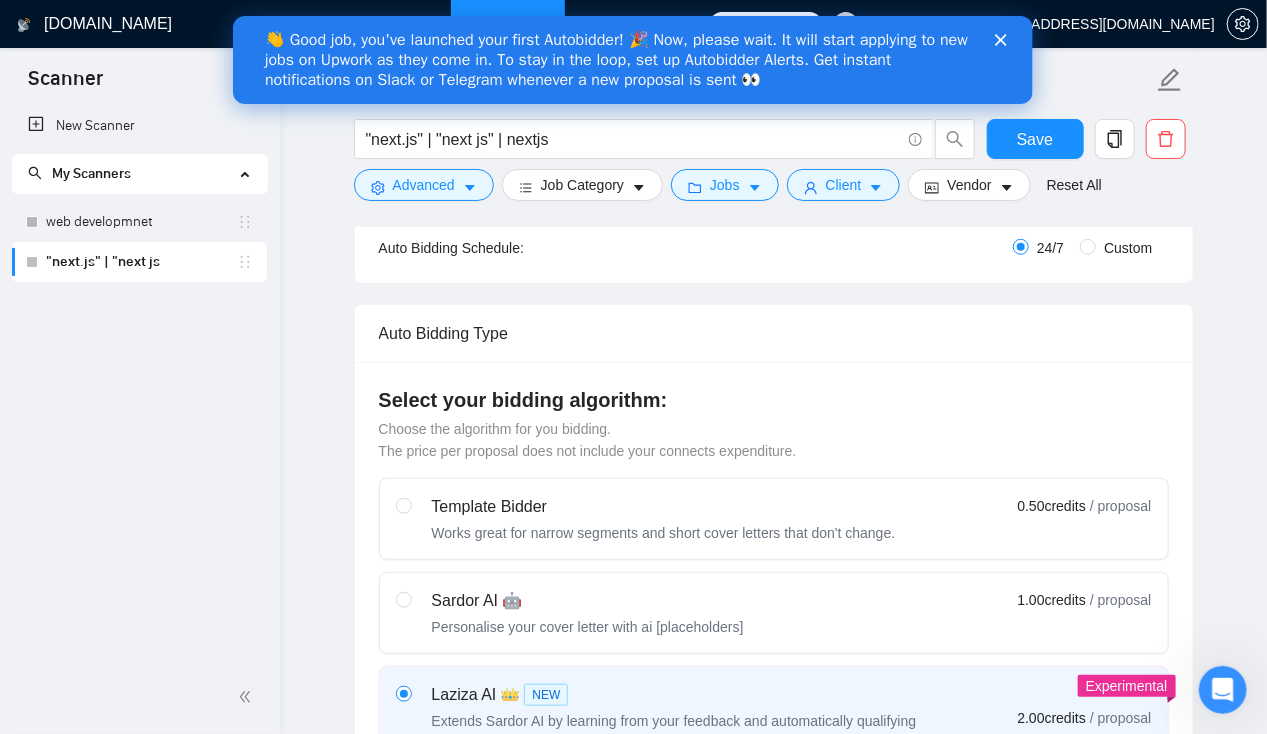scroll, scrollTop: 400, scrollLeft: 0, axis: vertical 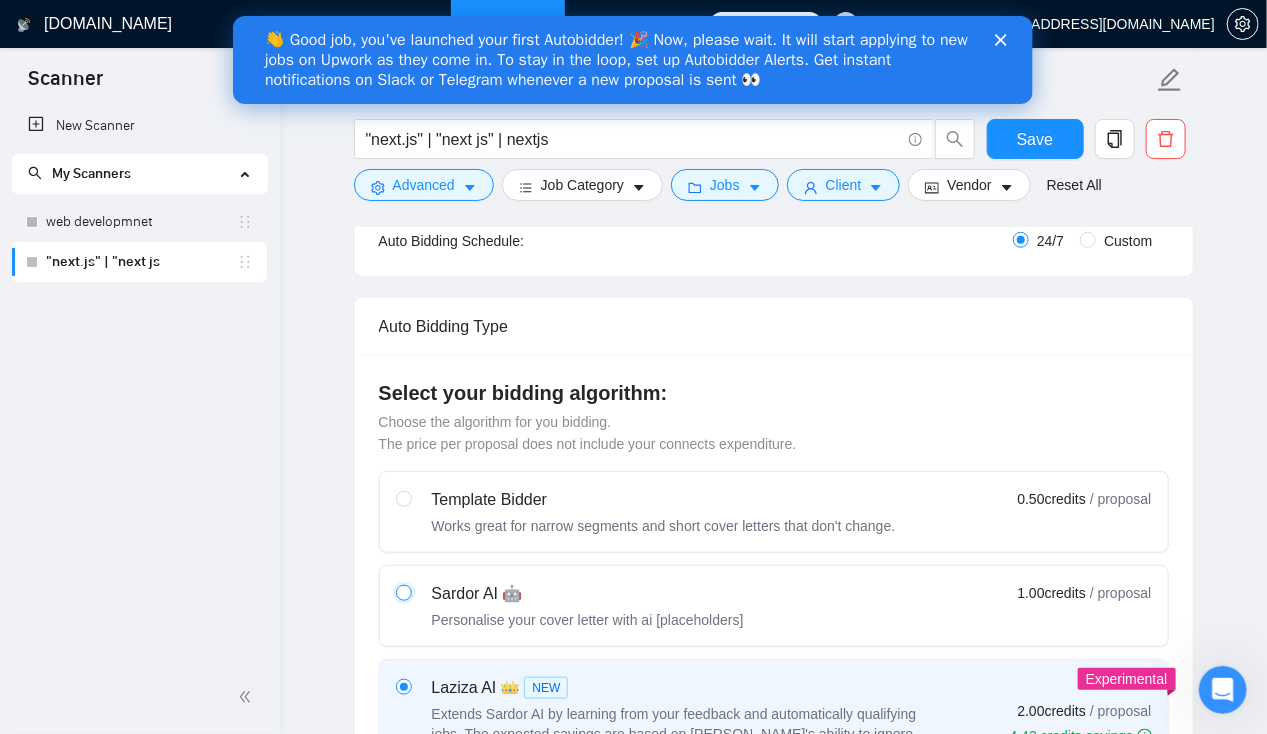 click at bounding box center (403, 592) 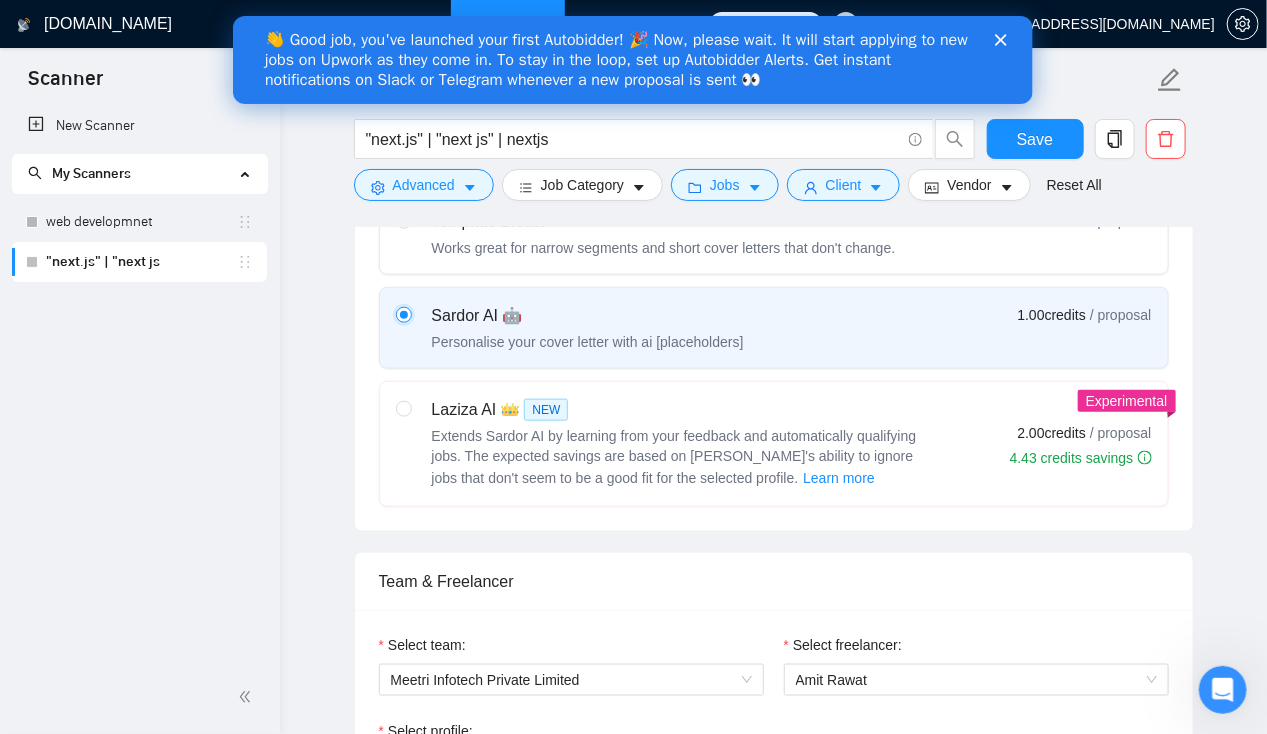 scroll, scrollTop: 841, scrollLeft: 0, axis: vertical 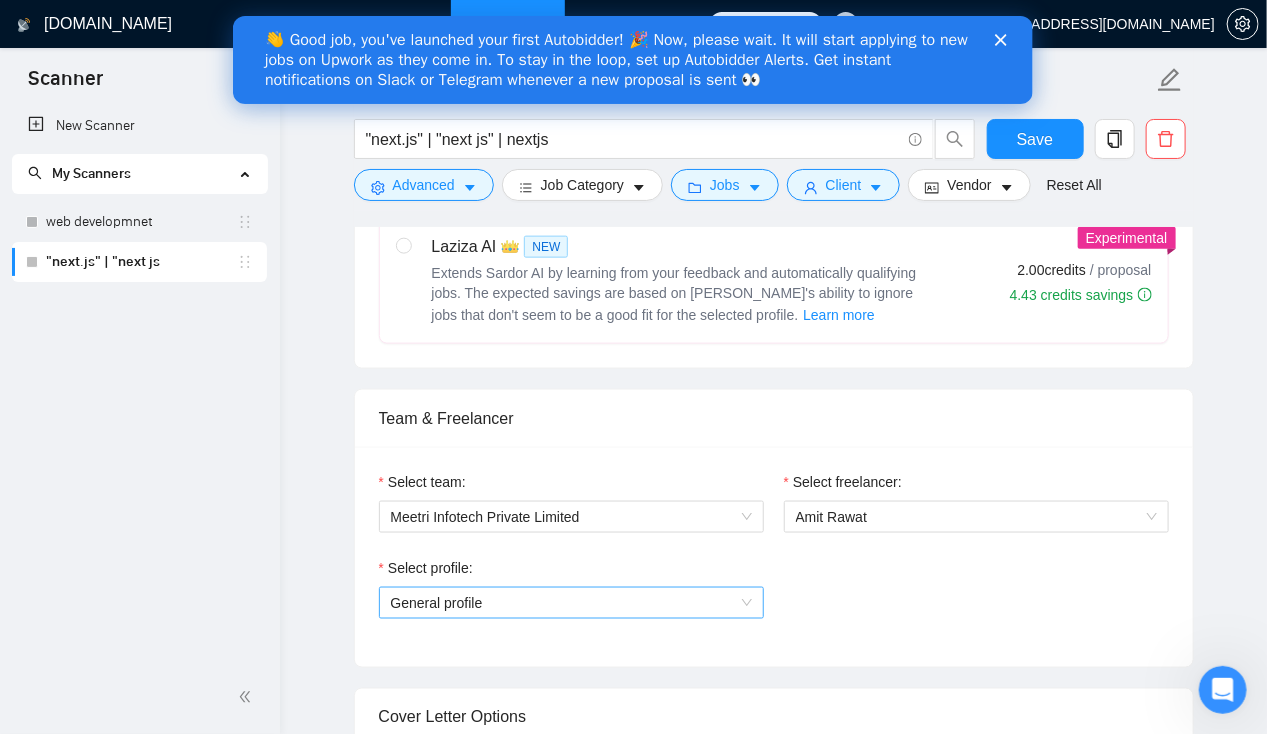 click on "General profile" at bounding box center [571, 603] 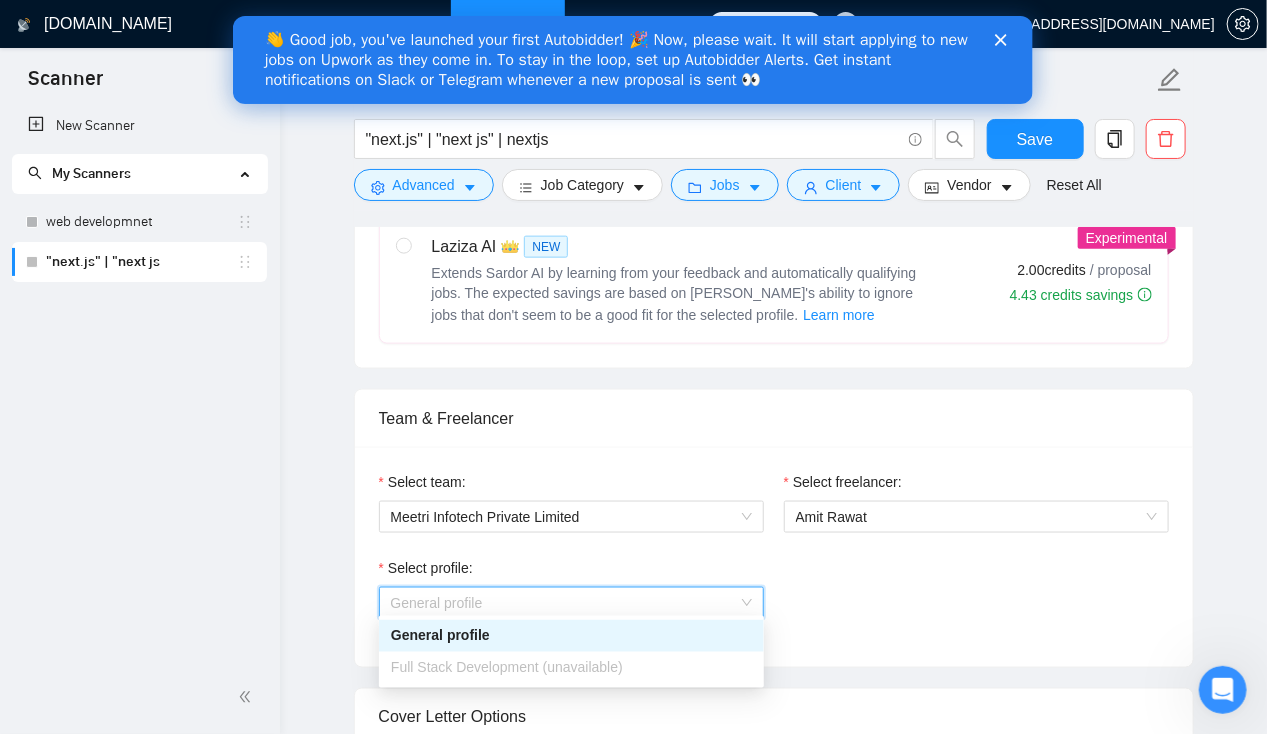 click on "Full Stack Development (unavailable)" at bounding box center [571, 668] 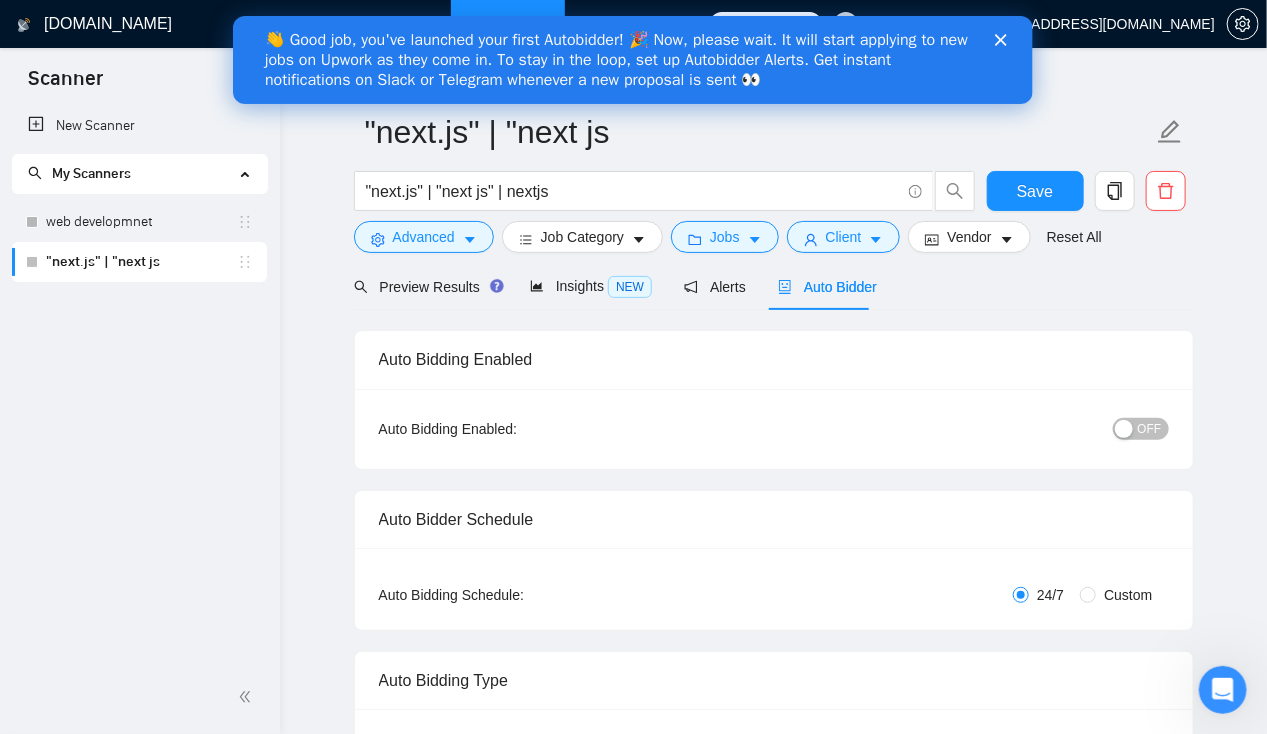 scroll, scrollTop: 0, scrollLeft: 0, axis: both 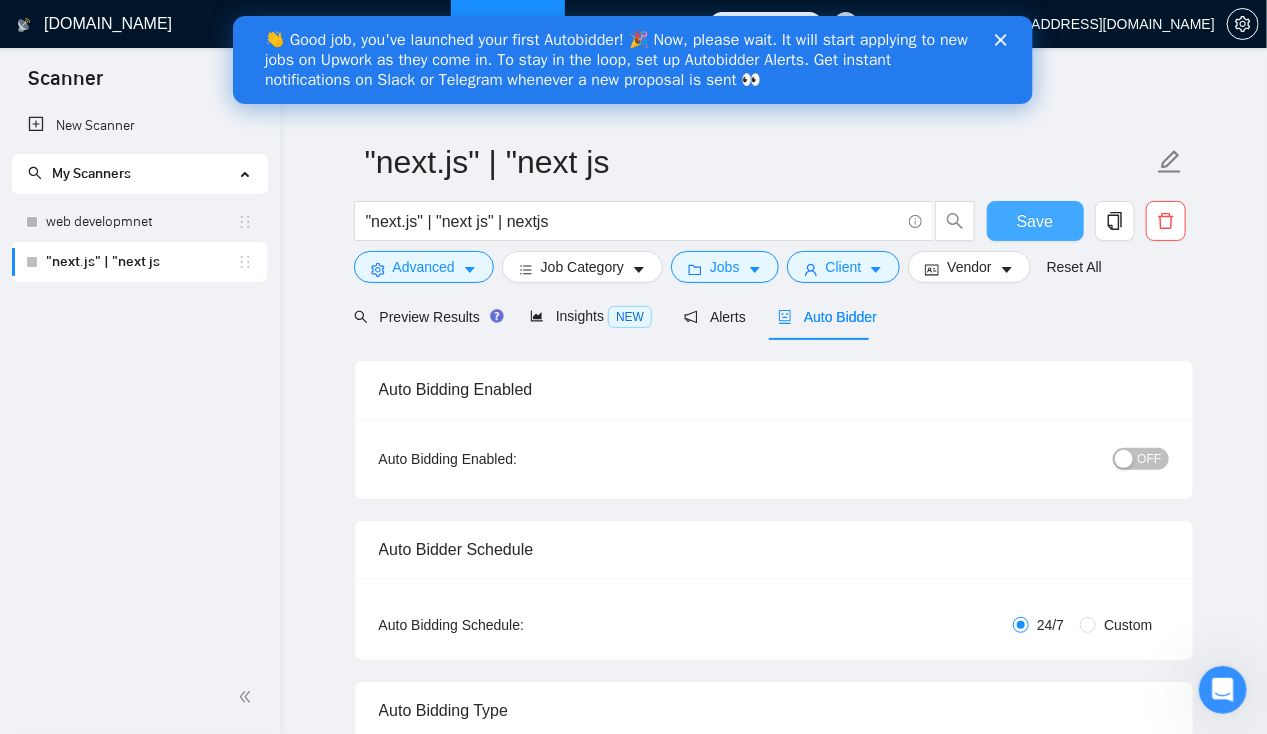 click on "Save" at bounding box center [1035, 221] 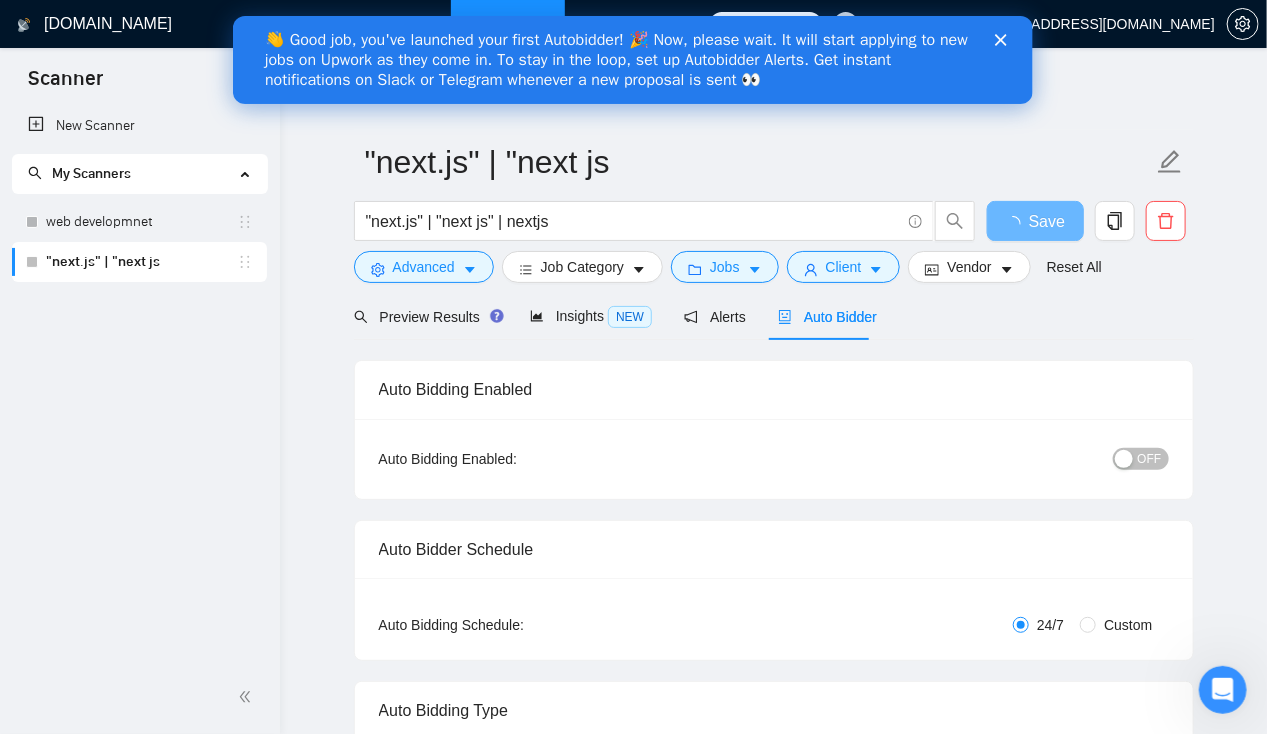 click 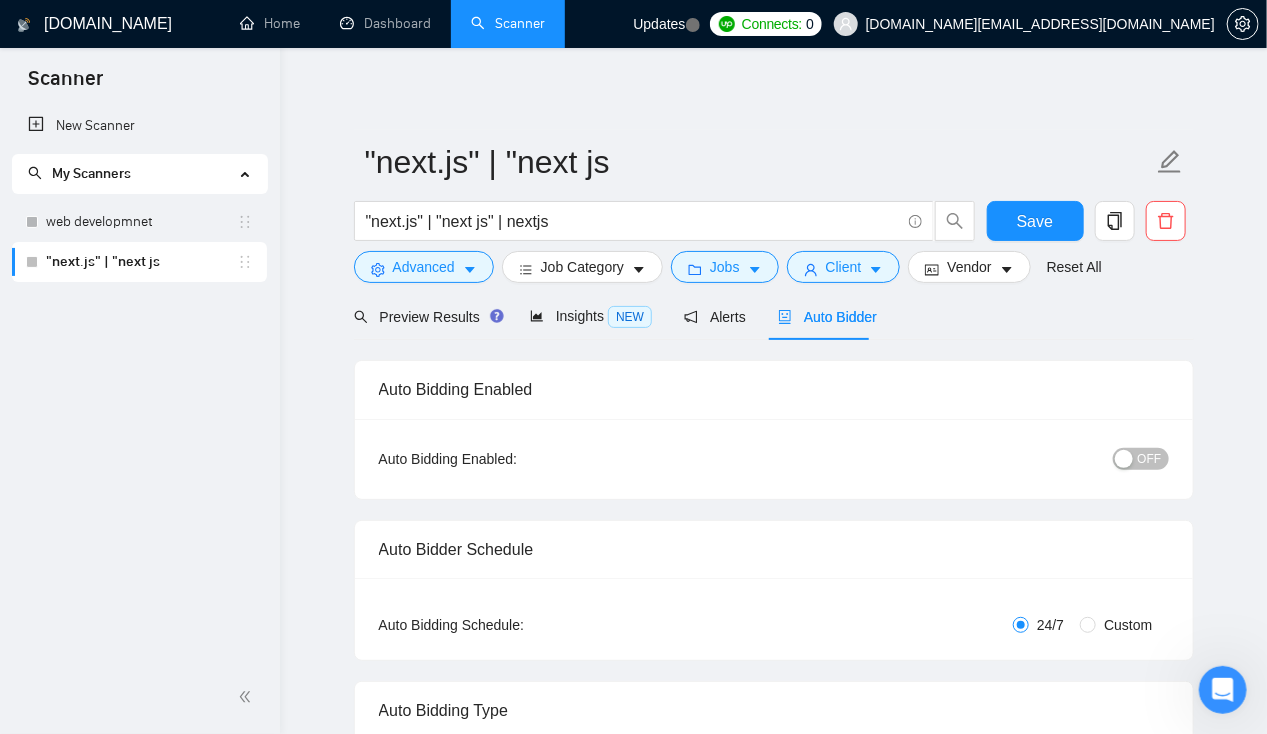 type 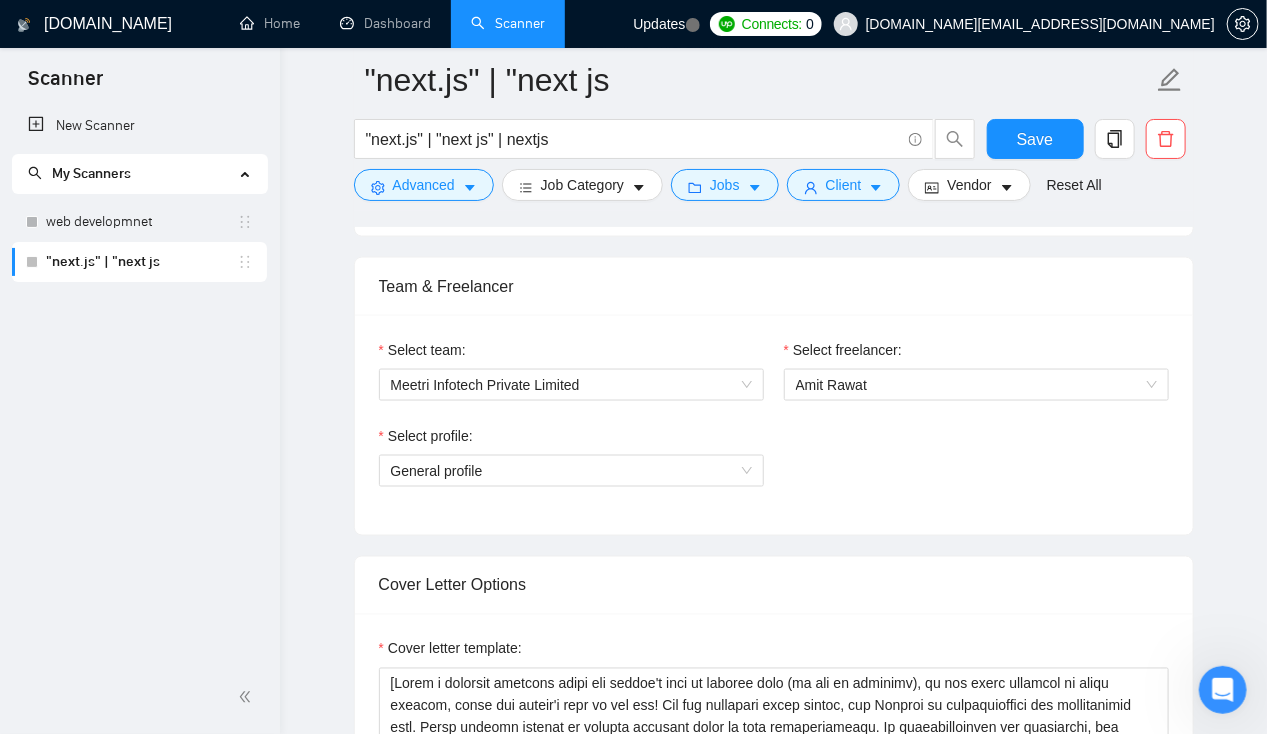 scroll, scrollTop: 970, scrollLeft: 0, axis: vertical 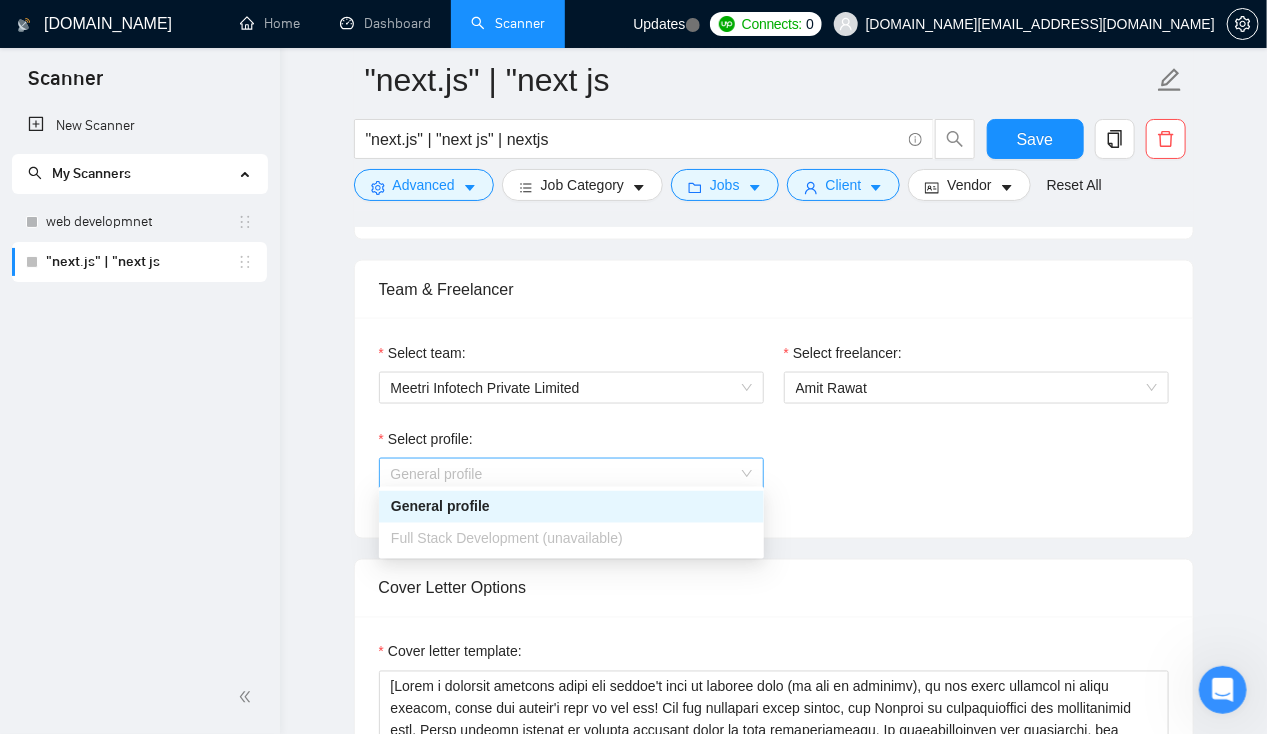 click on "General profile" at bounding box center (571, 474) 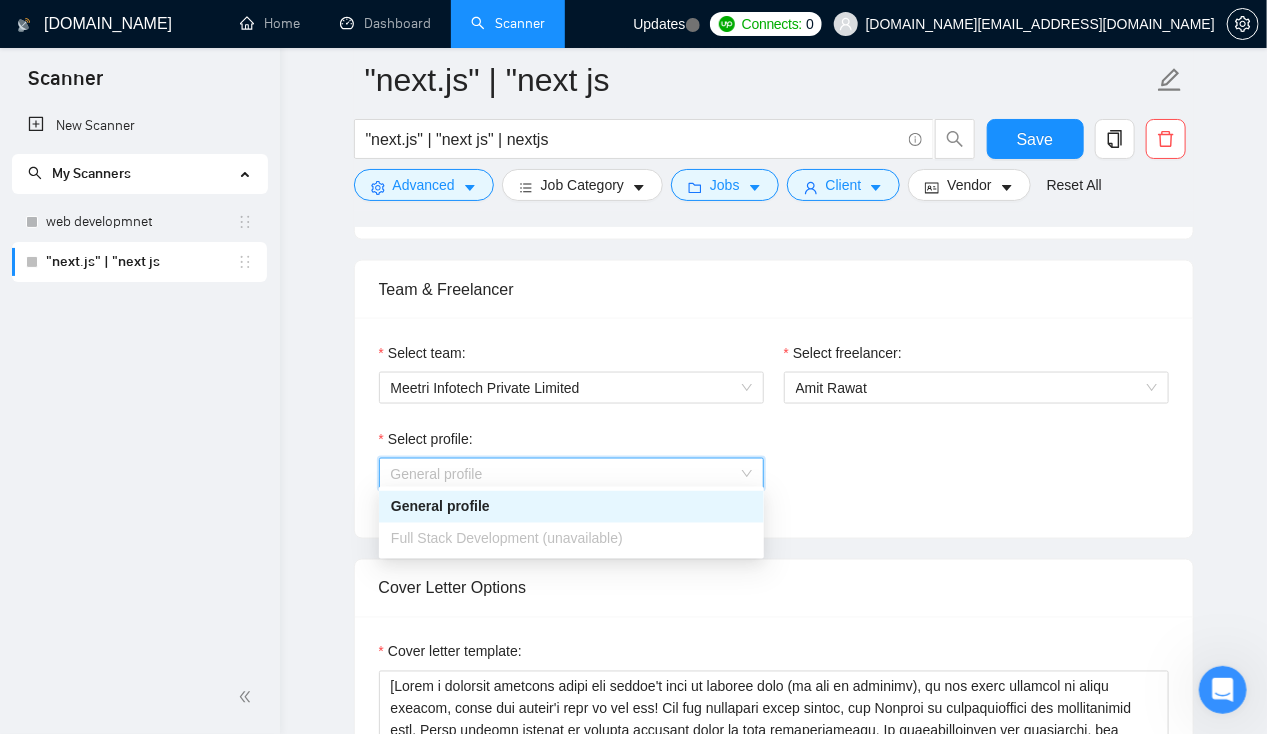 click on "Full Stack Development (unavailable)" at bounding box center [571, 539] 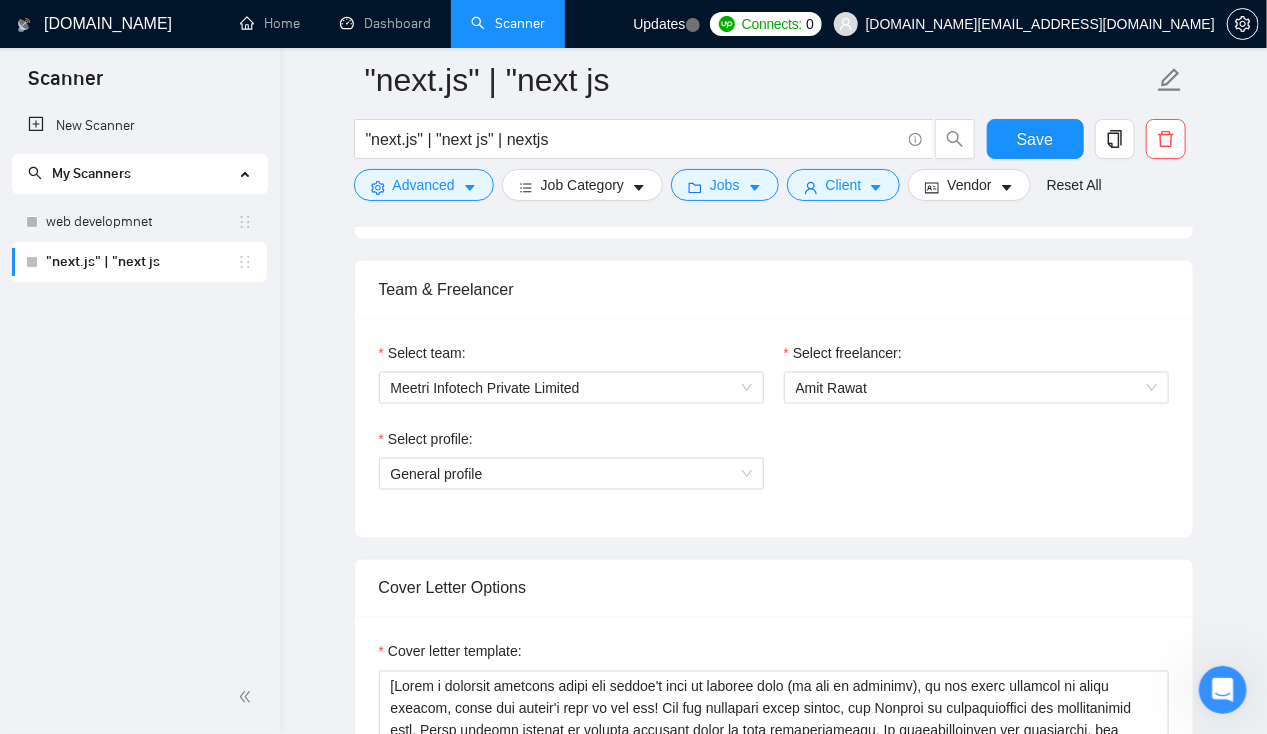 click on "Select profile: General profile" at bounding box center [774, 471] 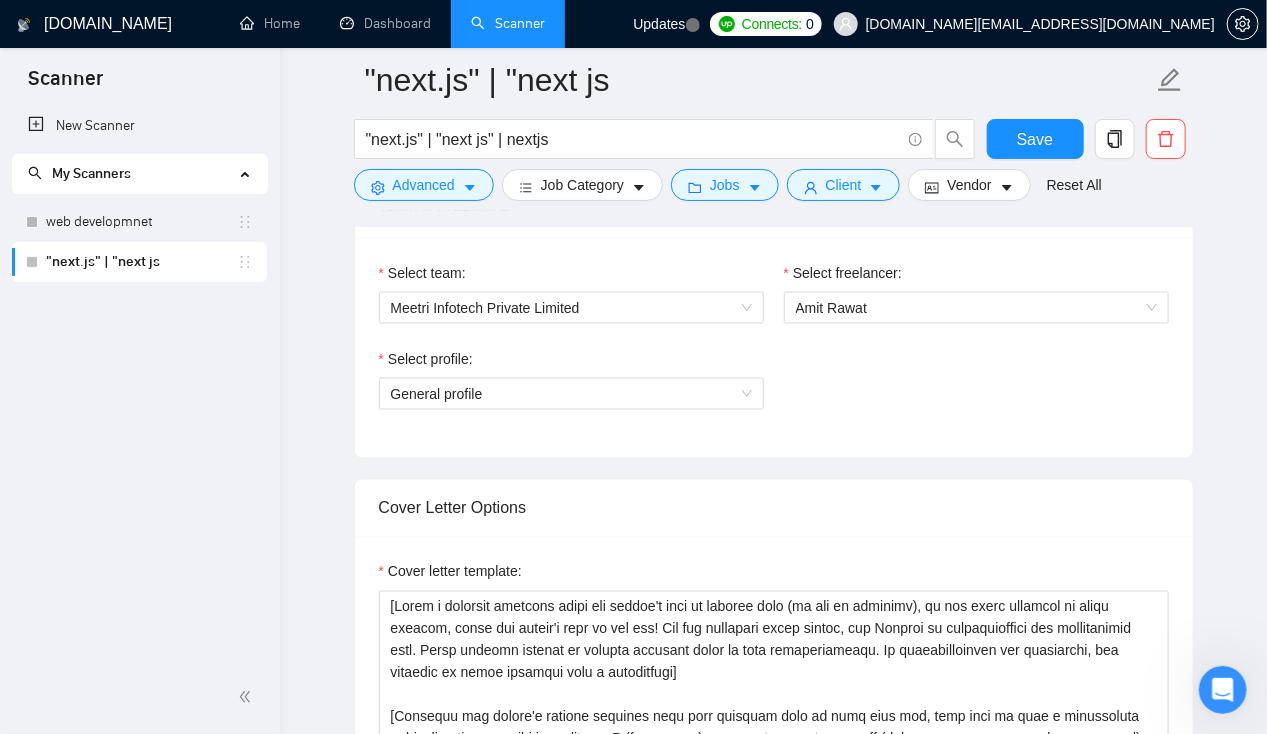 scroll, scrollTop: 1048, scrollLeft: 0, axis: vertical 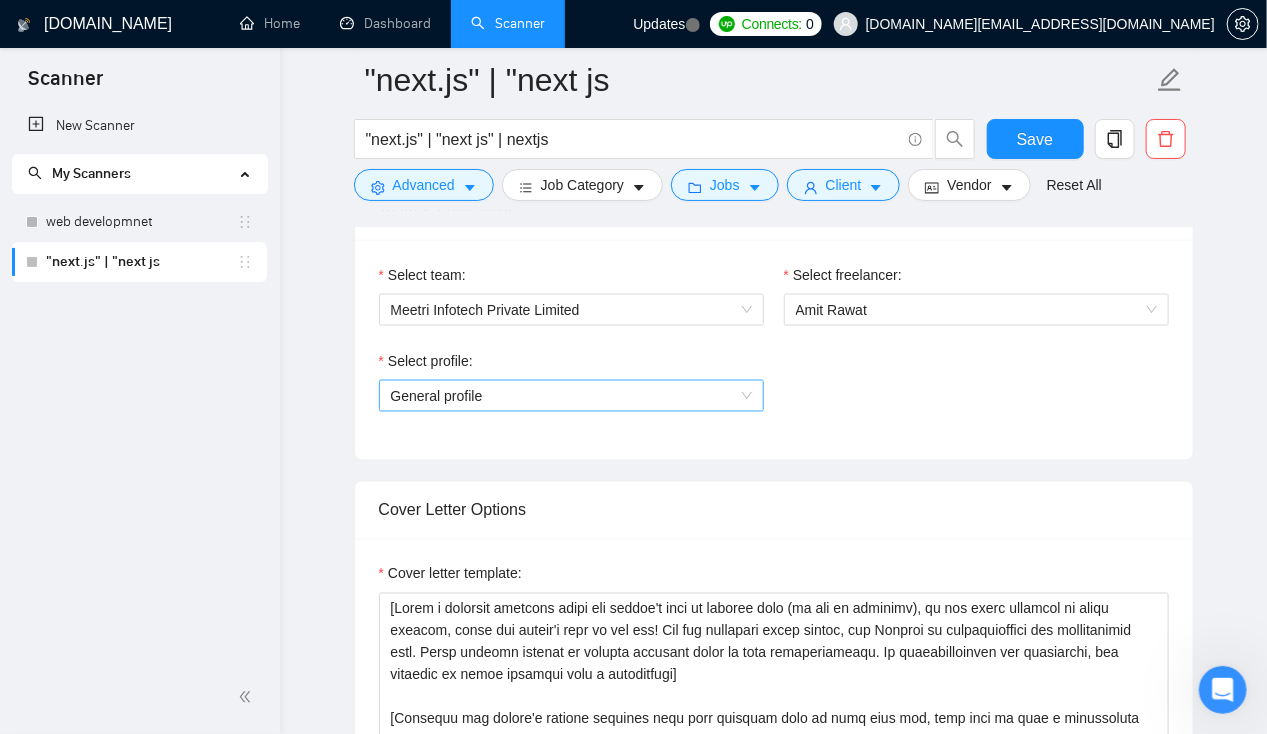 click on "General profile" at bounding box center (571, 396) 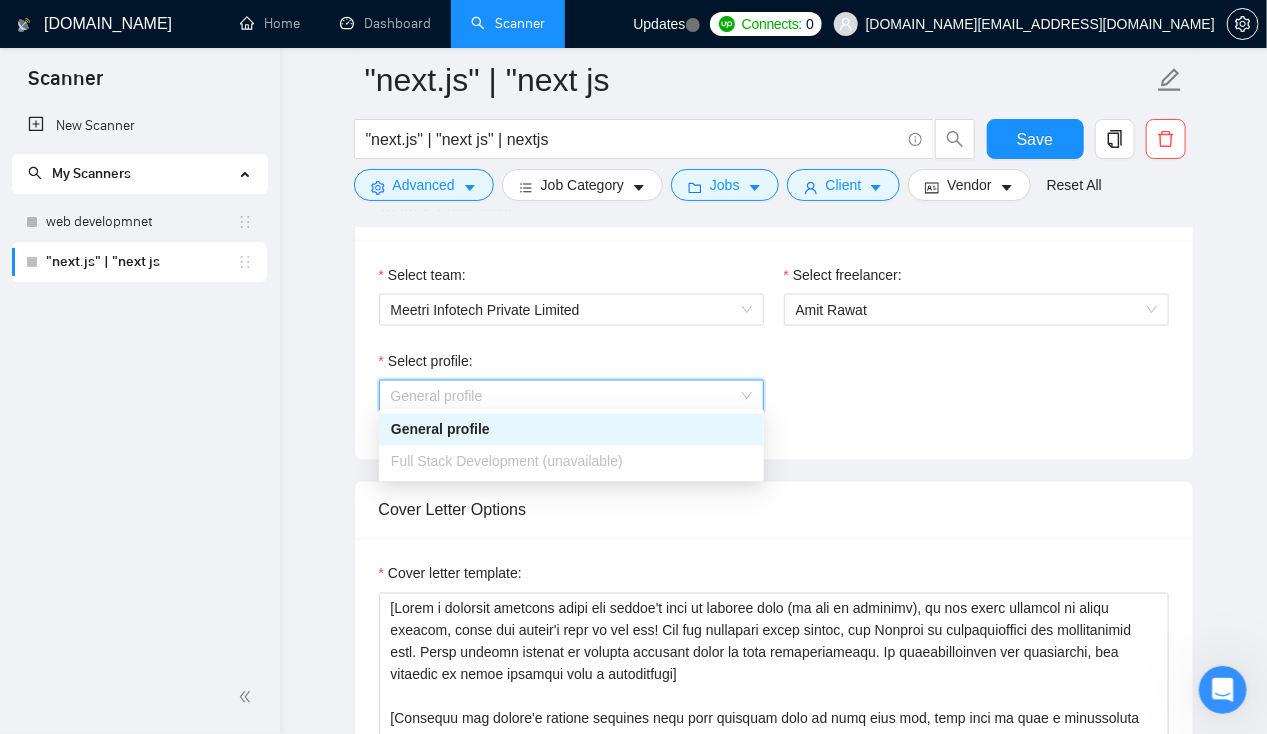 click on "General profile" at bounding box center [571, 396] 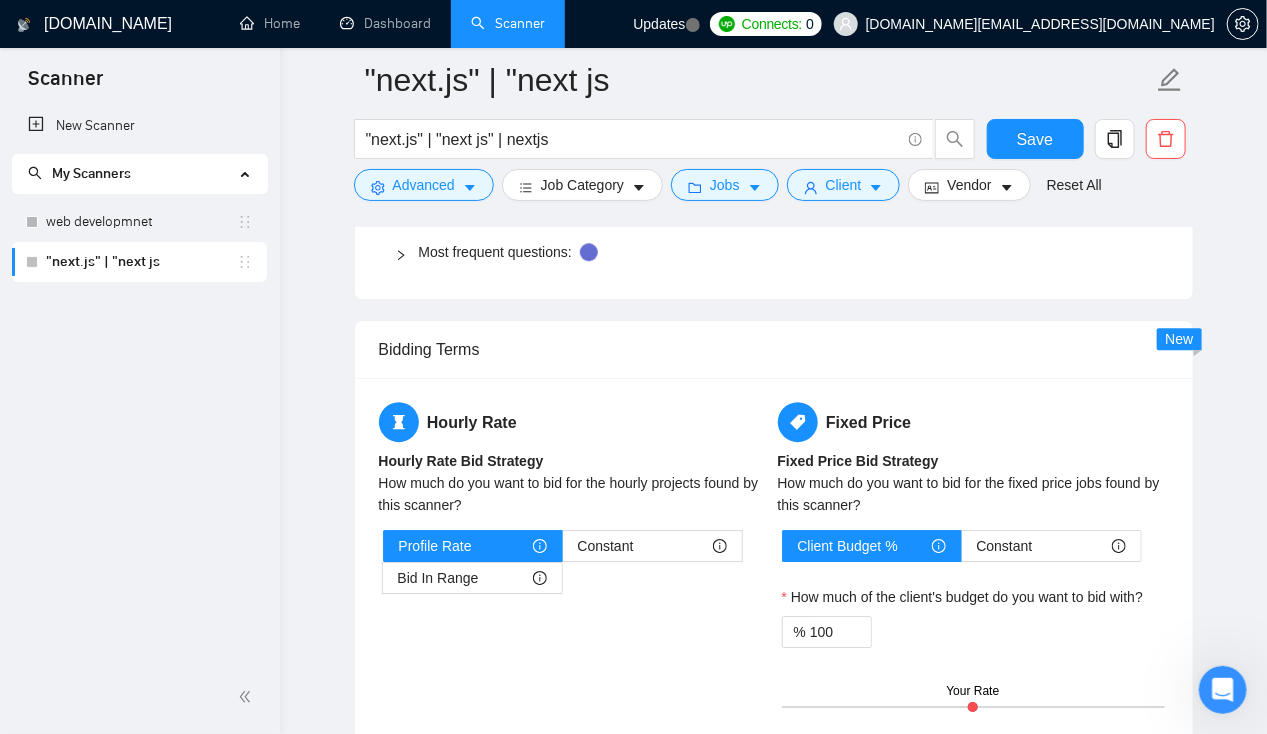 scroll, scrollTop: 2164, scrollLeft: 0, axis: vertical 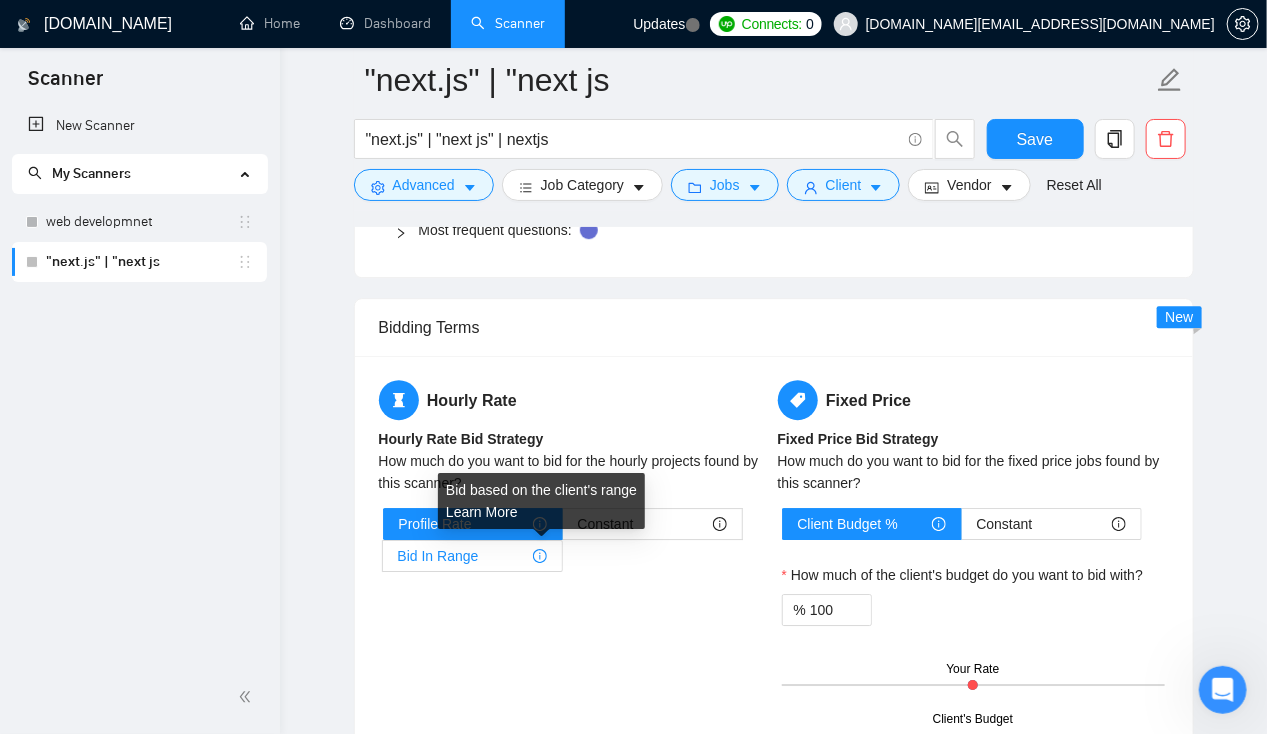 click 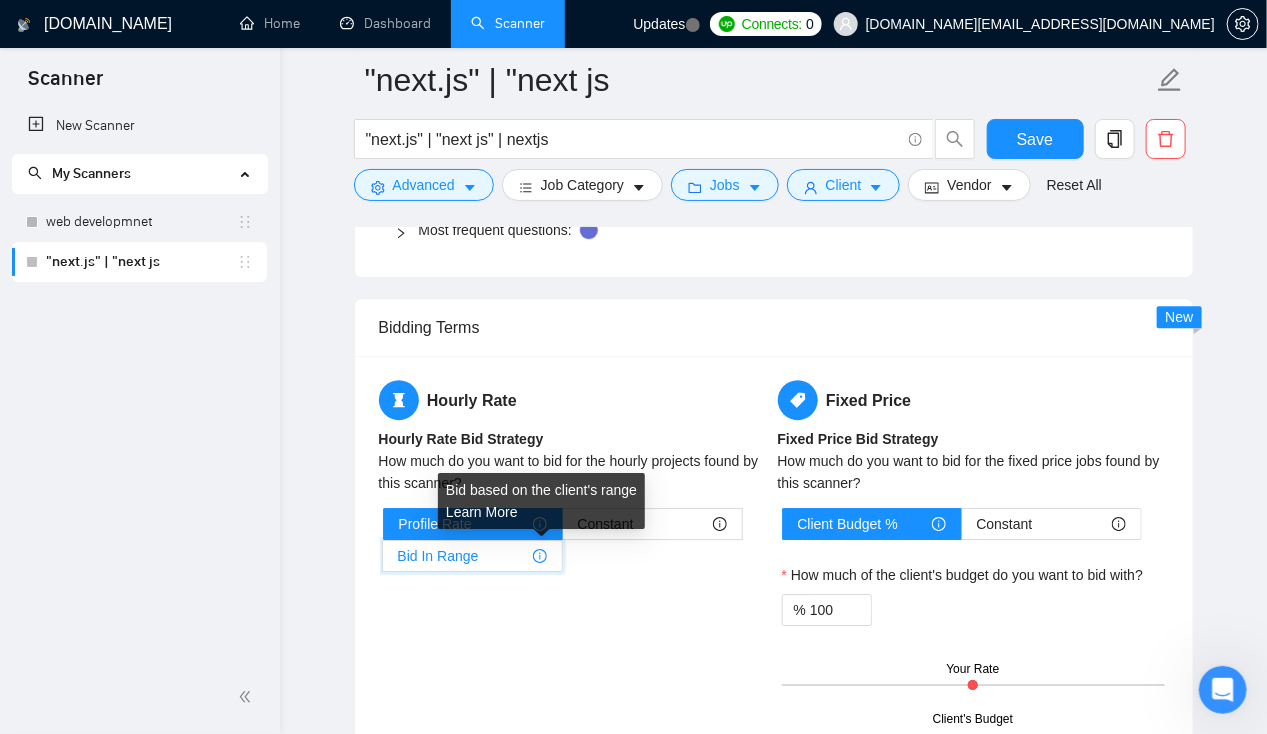 click on "Bid In Range" at bounding box center [383, 561] 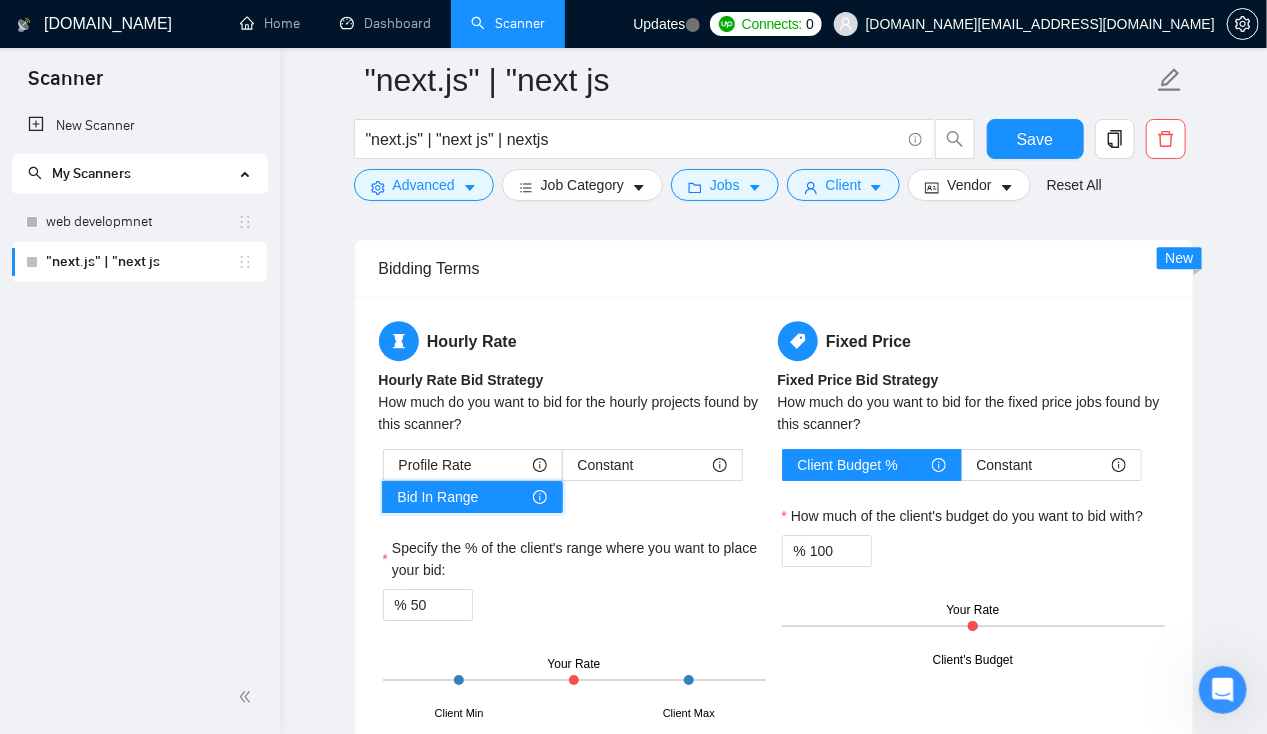 scroll, scrollTop: 2224, scrollLeft: 0, axis: vertical 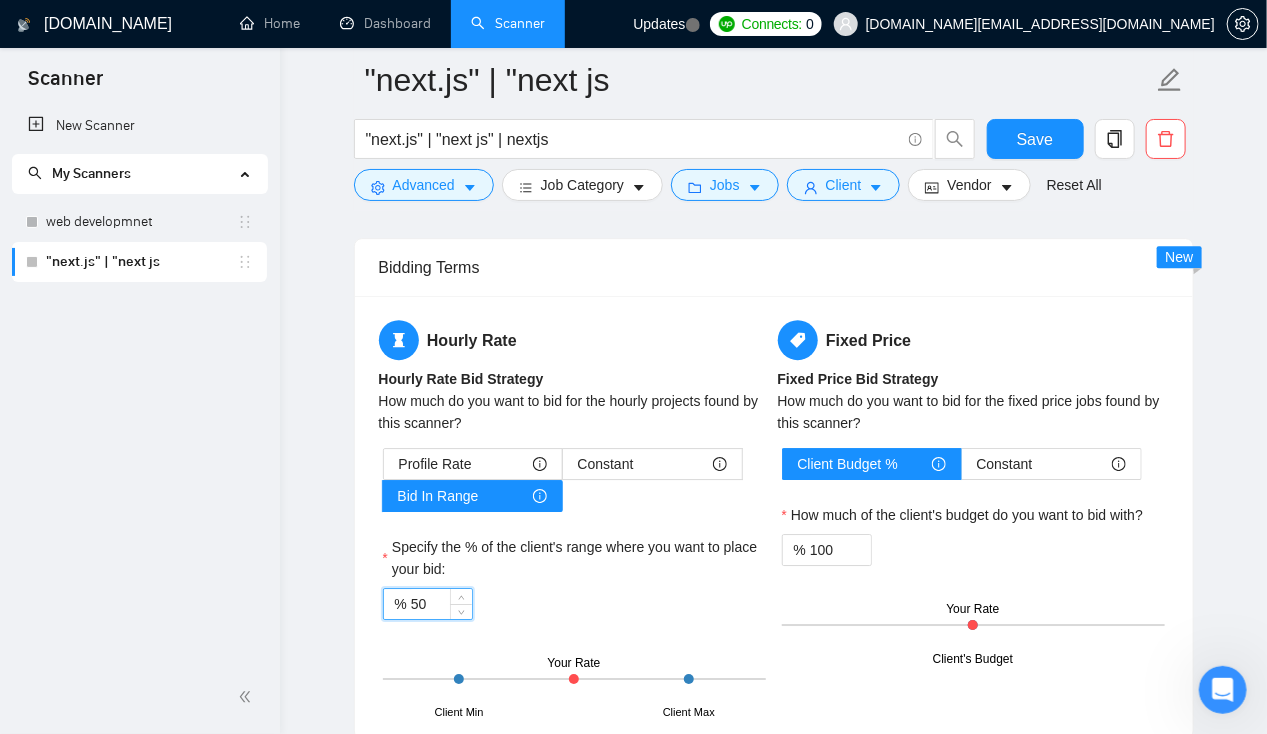 click on "50" at bounding box center [441, 604] 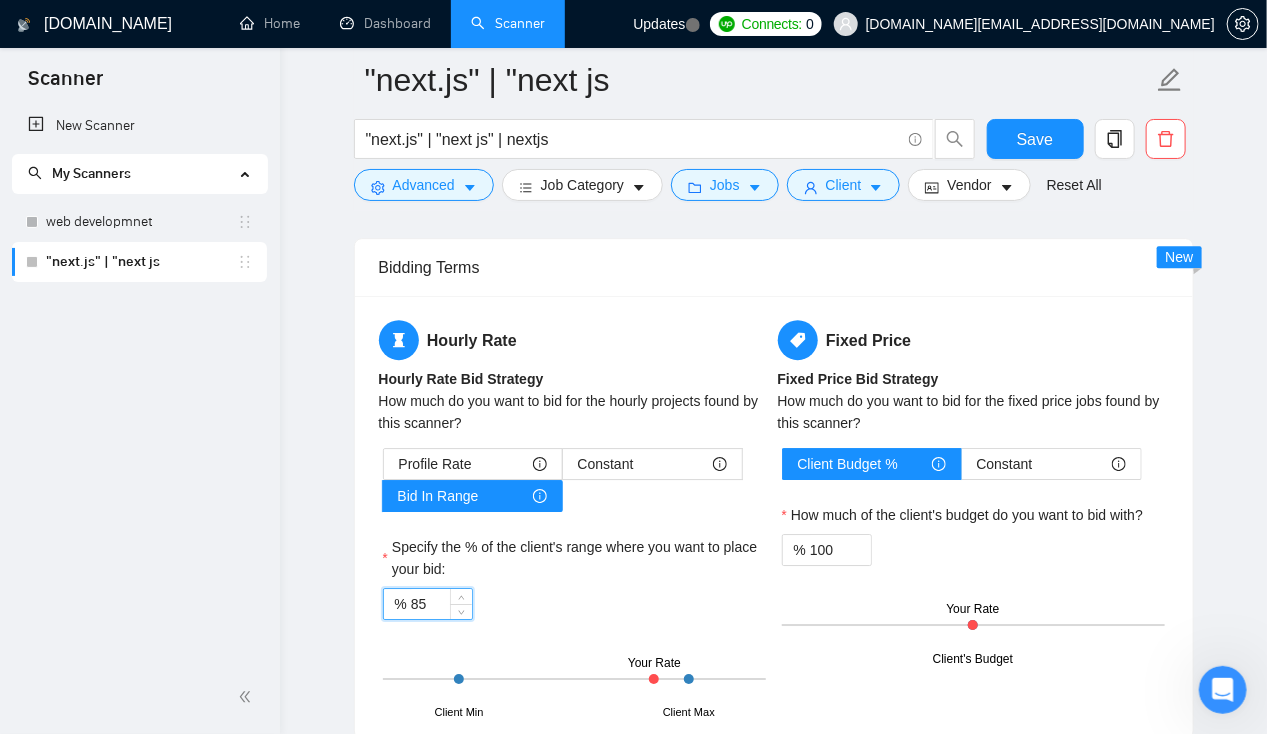 type on "85" 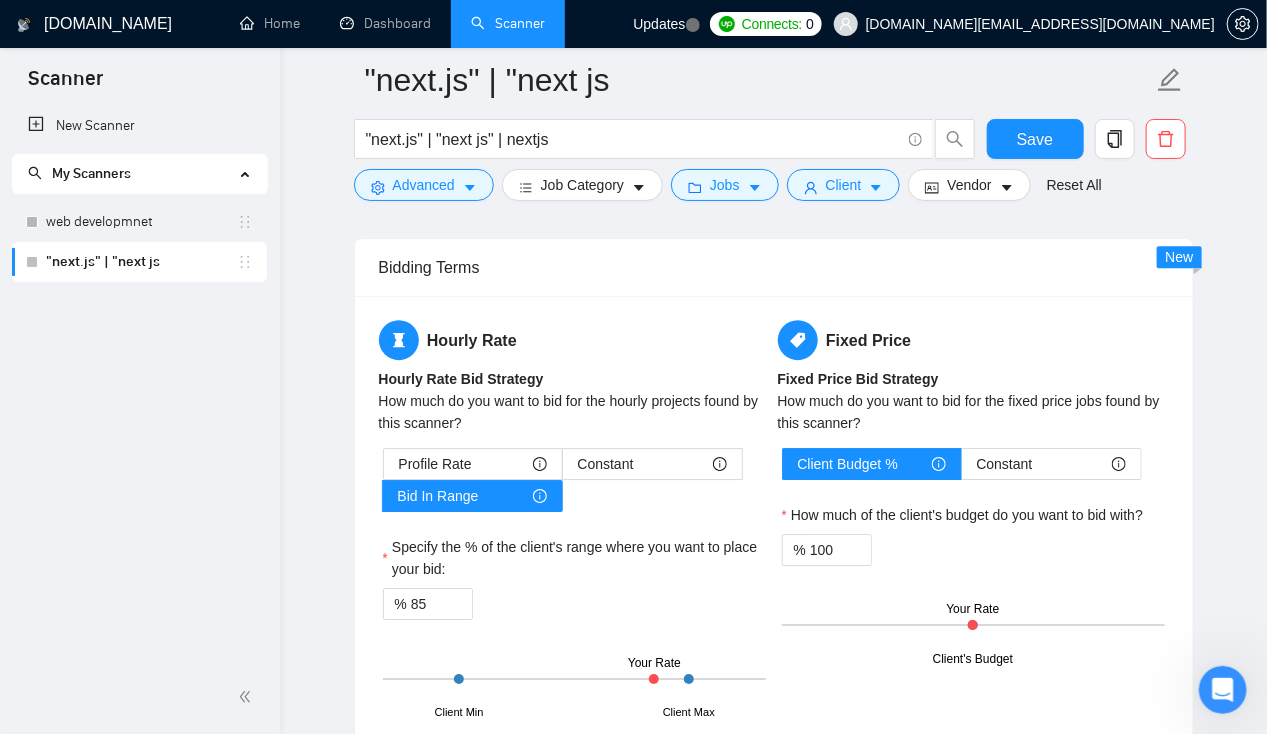 click on "Hourly Rate Hourly Rate Bid Strategy How much do you want to bid for the hourly projects found by this scanner? Profile Rate Constant  Bid In Range Specify the % of the client's range where you want to place your bid: % 85 Client Min Client Max Your Rate   Fixed Price Fixed Price Bid Strategy How much do you want to bid for the fixed price jobs found by this scanner? Client Budget % Constant  How much of the client's budget do you want to bid with? % 100 Client's Budget Your Rate" at bounding box center (774, 517) 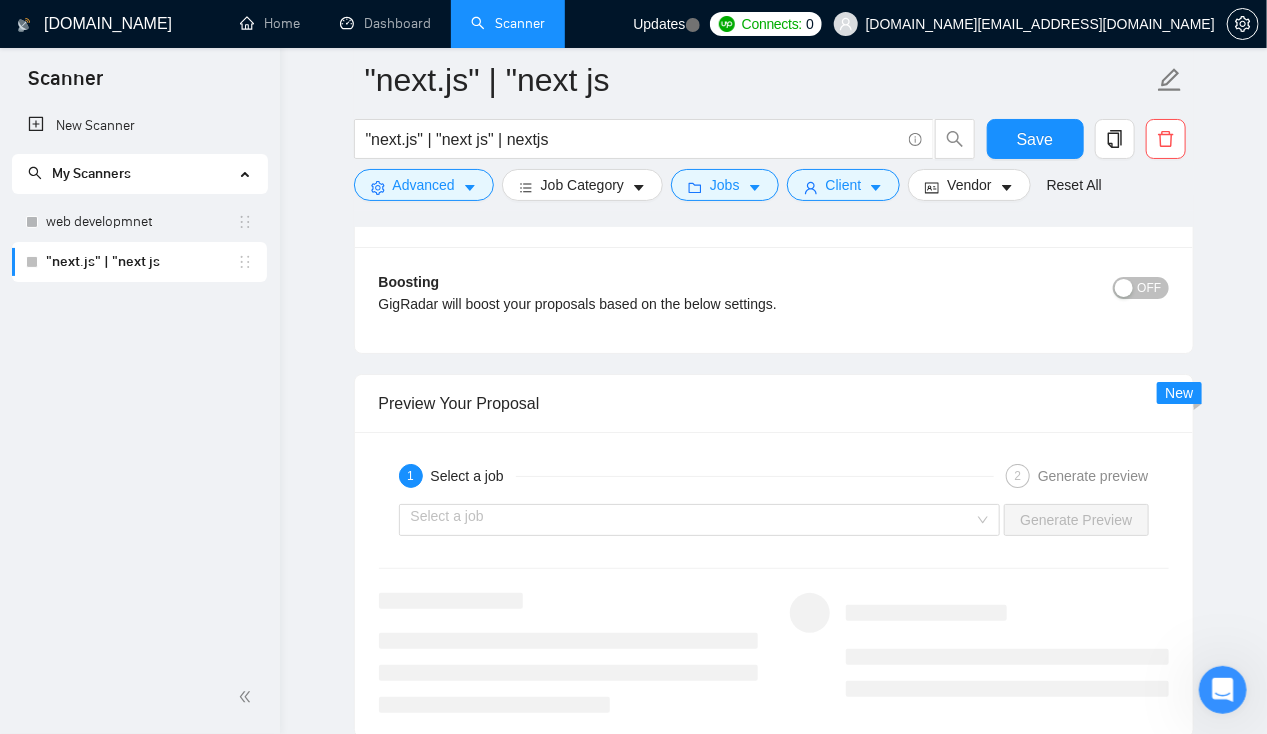 scroll, scrollTop: 2889, scrollLeft: 0, axis: vertical 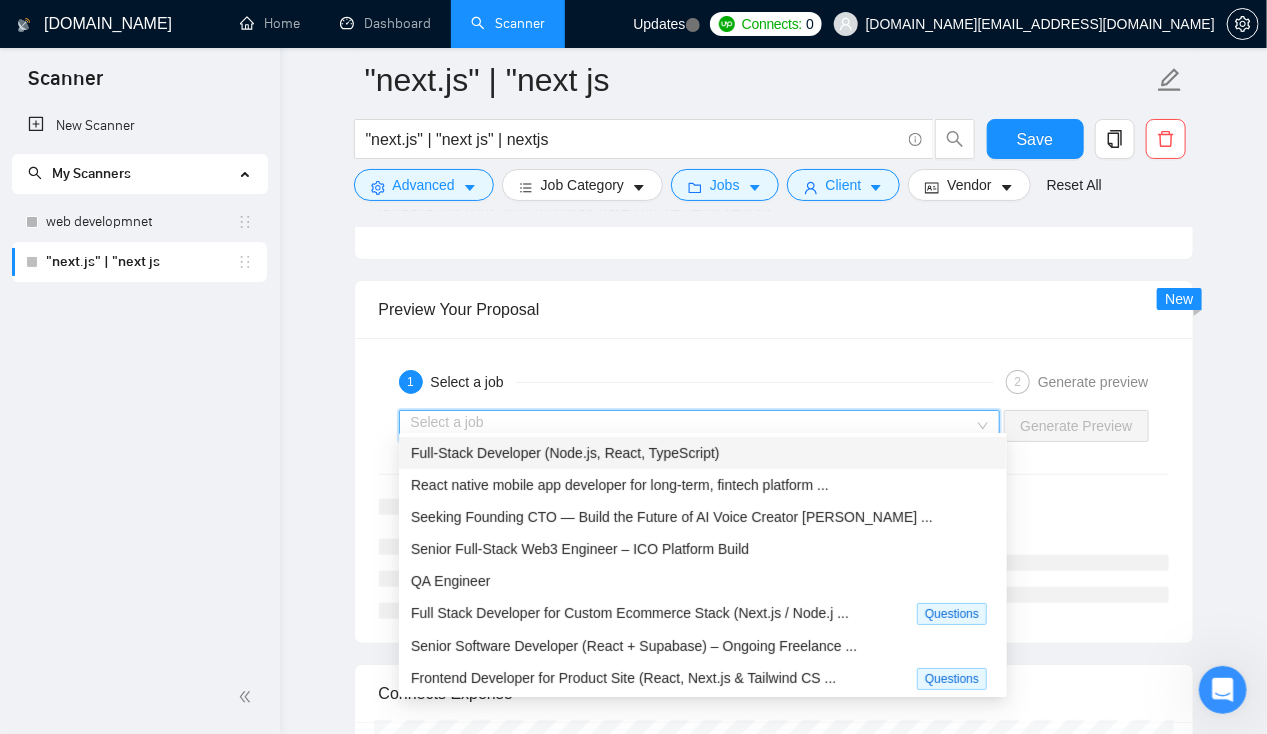 click at bounding box center [693, 426] 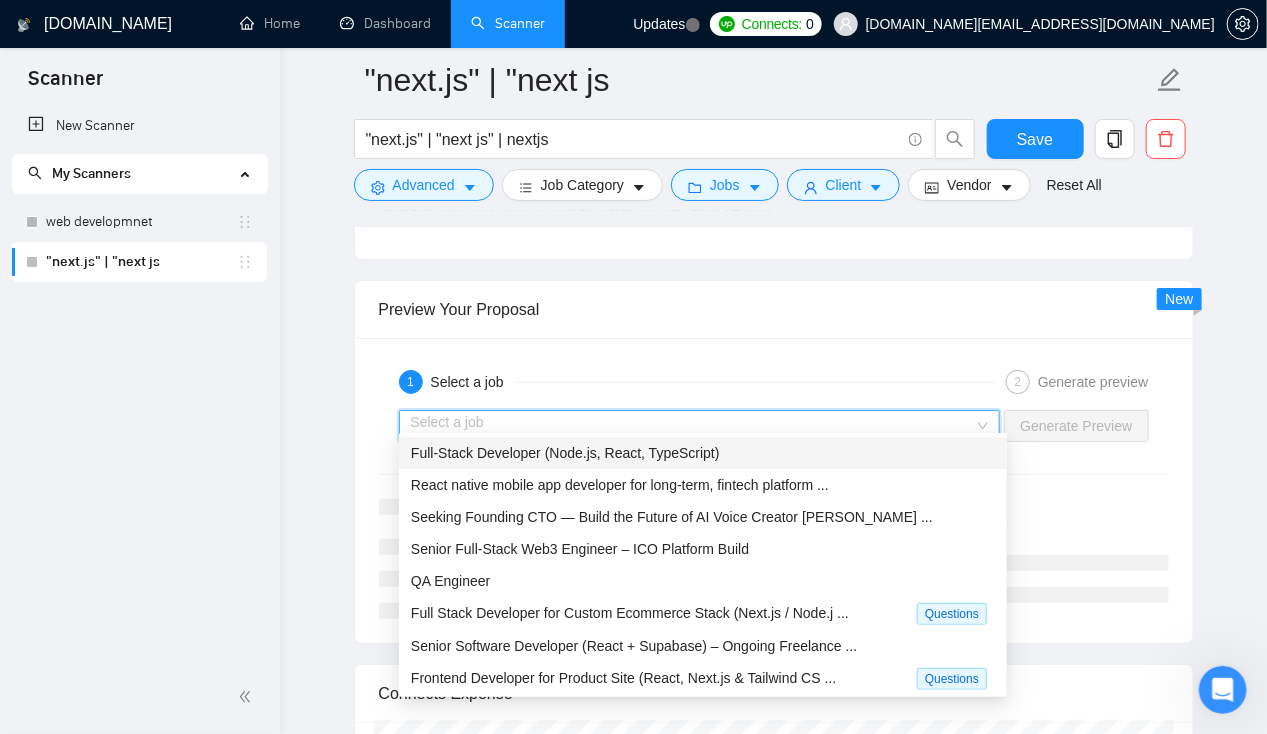 click on "Full-Stack Developer (Node.js, React, TypeScript)" at bounding box center [565, 453] 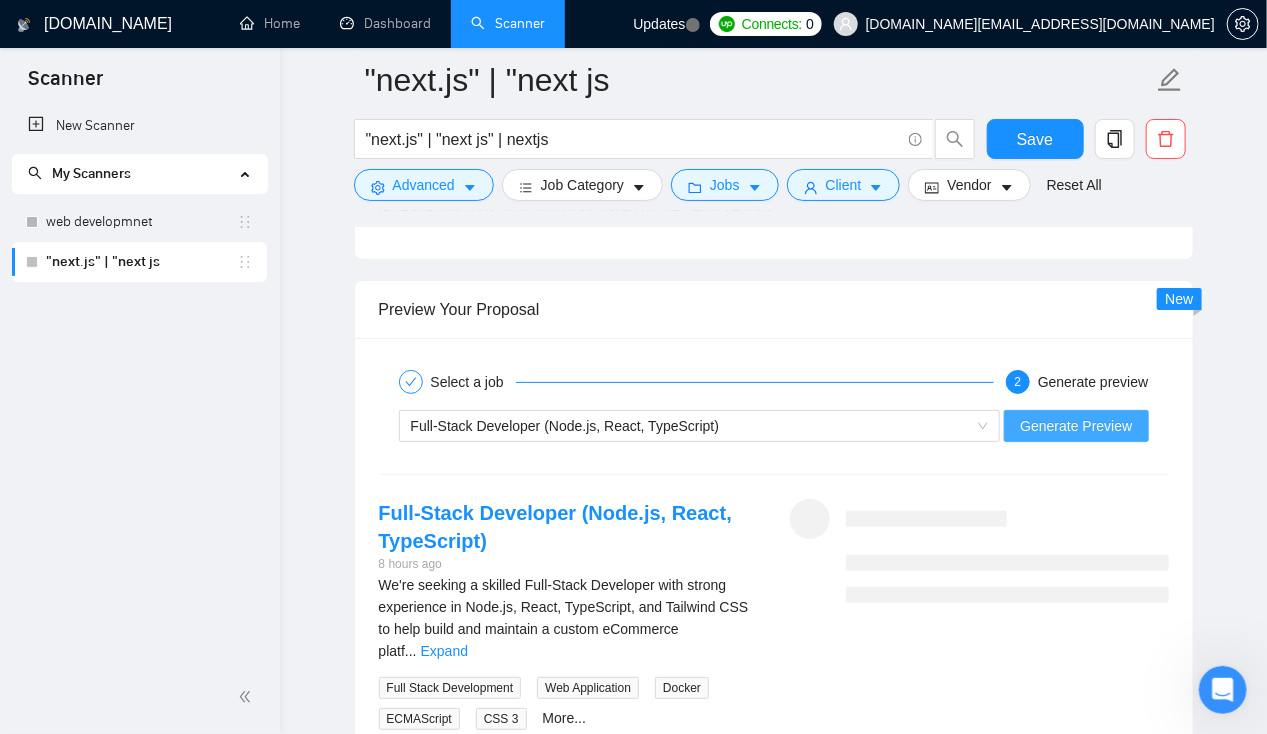 click on "Generate Preview" at bounding box center (1076, 426) 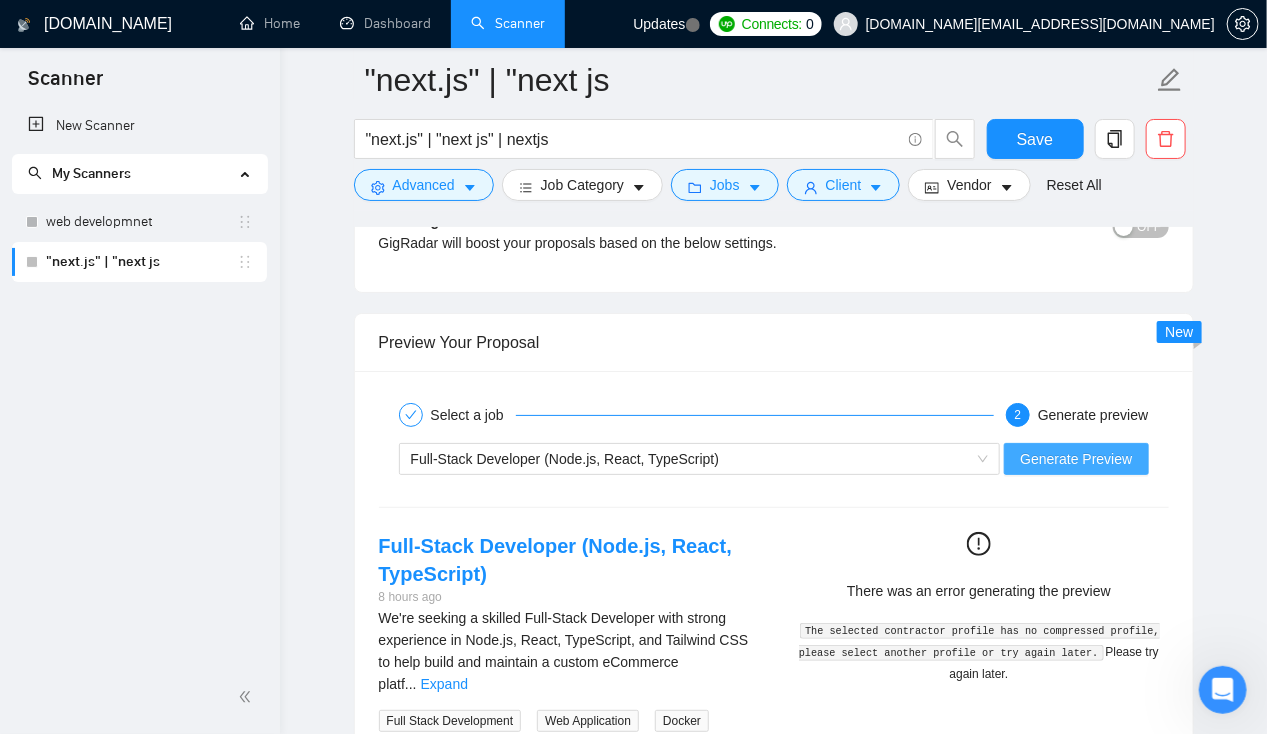 scroll, scrollTop: 2856, scrollLeft: 0, axis: vertical 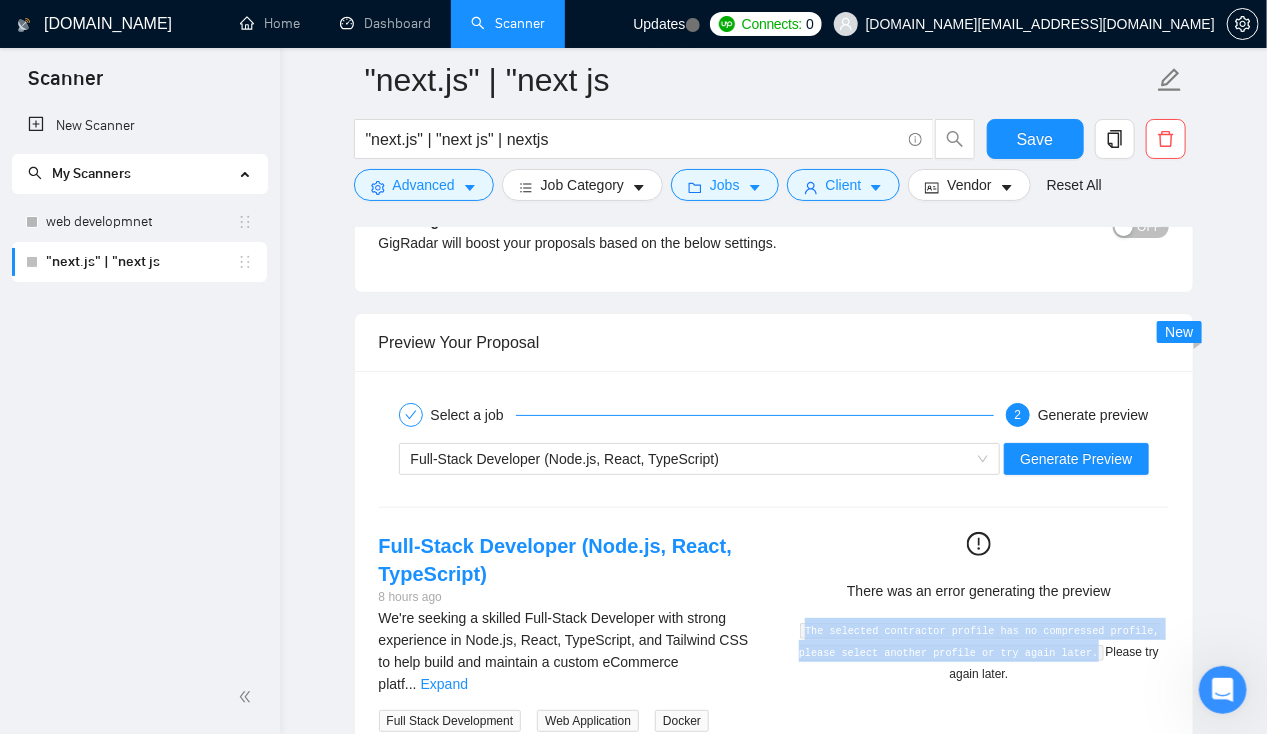 drag, startPoint x: 820, startPoint y: 613, endPoint x: 1084, endPoint y: 642, distance: 265.588 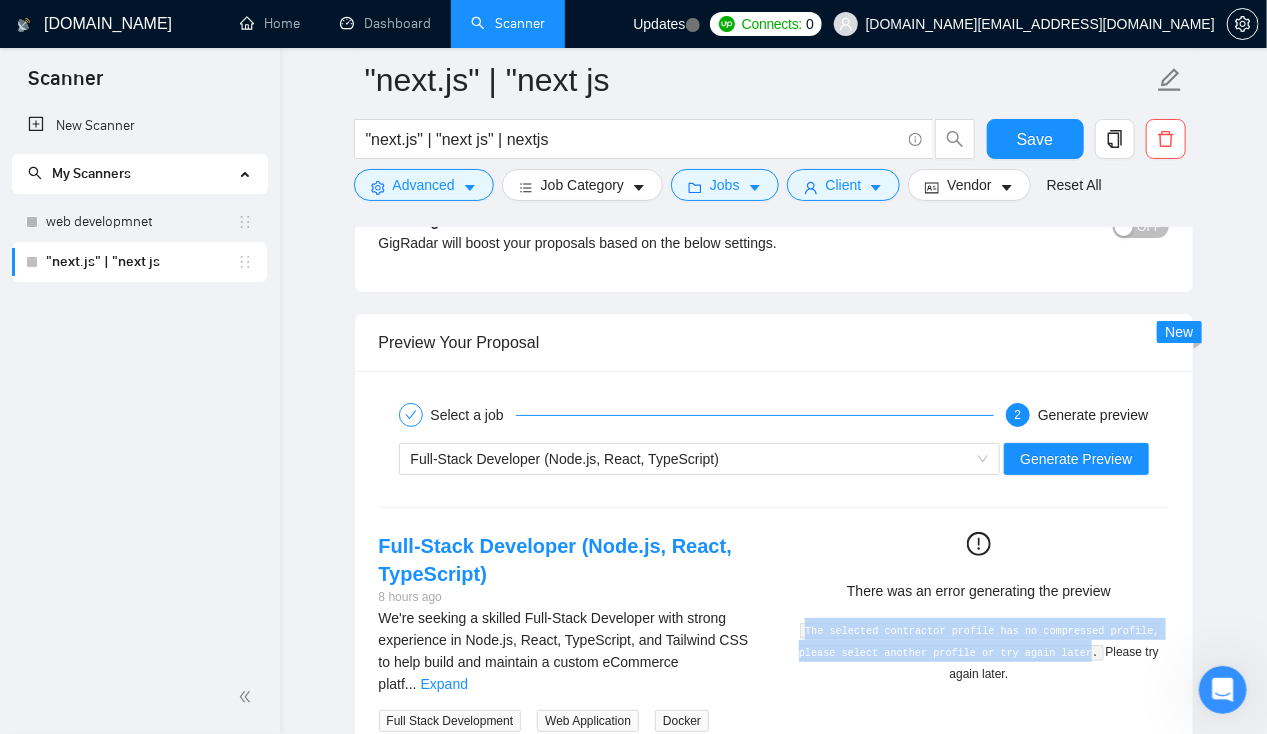 copy on "The selected contractor profile has no compressed profile, please select another profile or try again later" 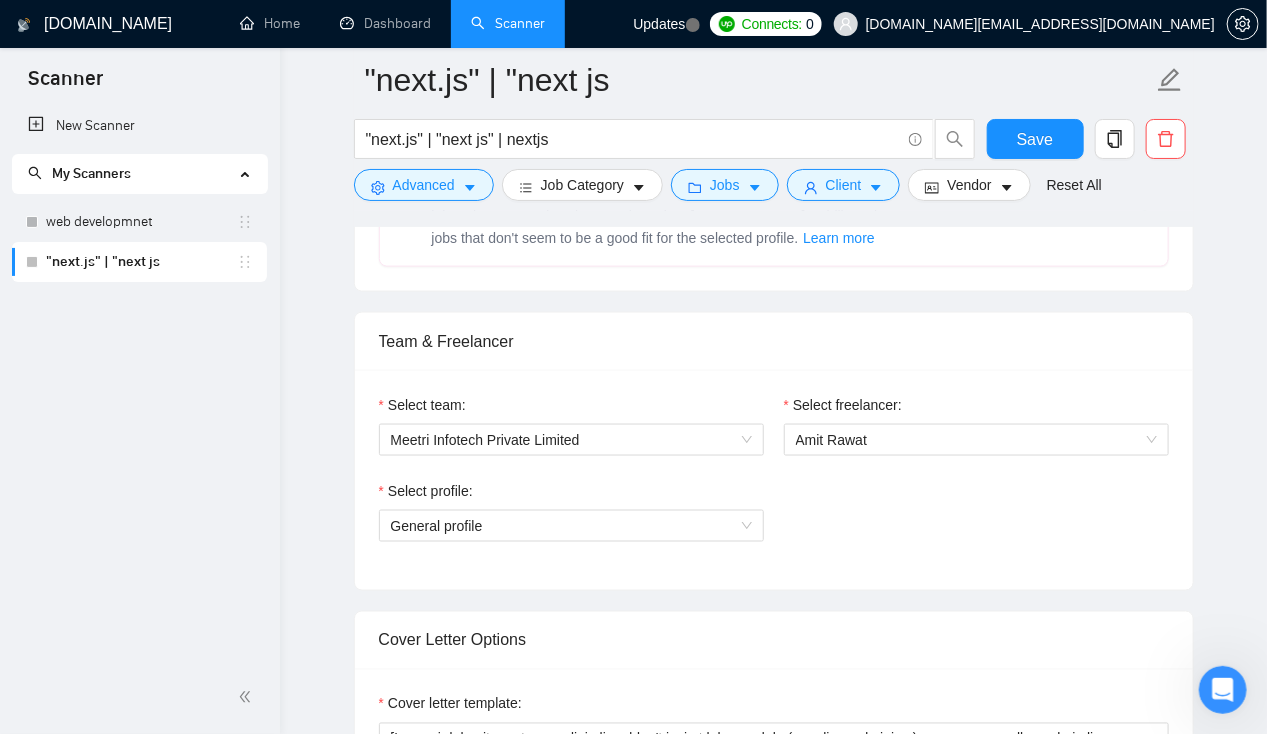 scroll, scrollTop: 874, scrollLeft: 0, axis: vertical 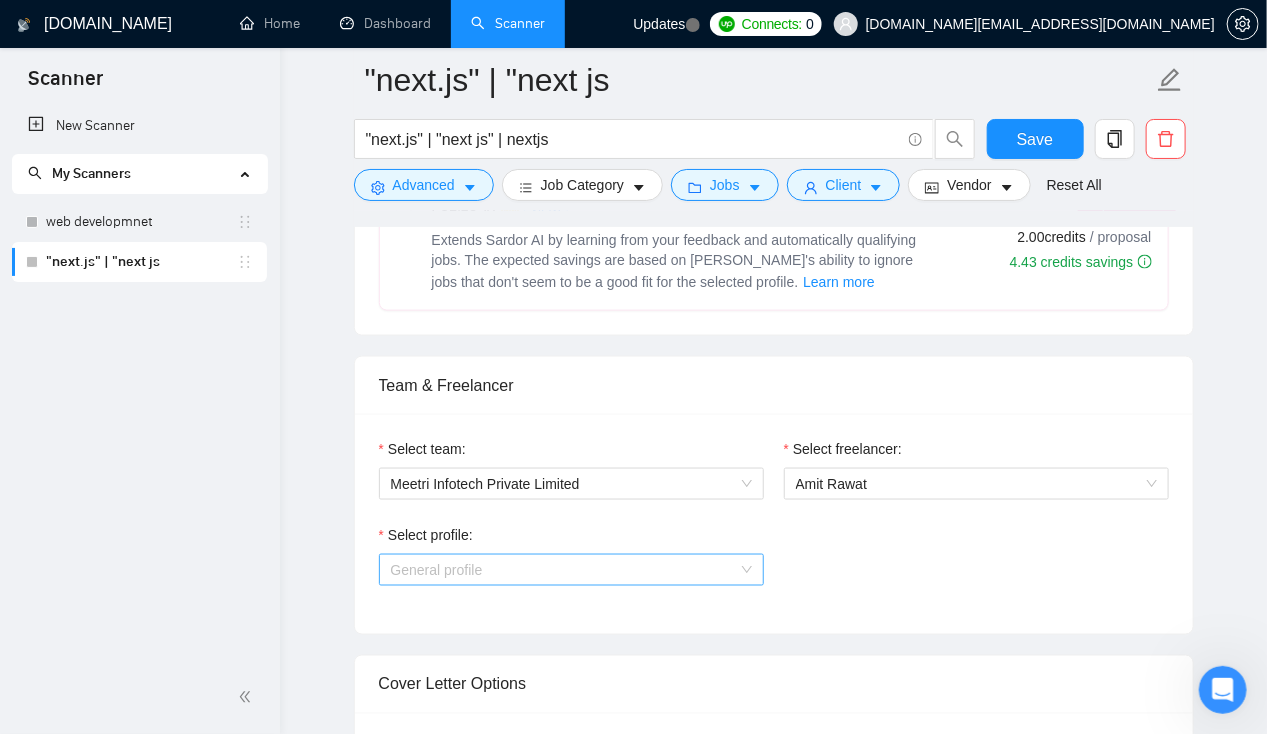 click on "General profile" at bounding box center [571, 570] 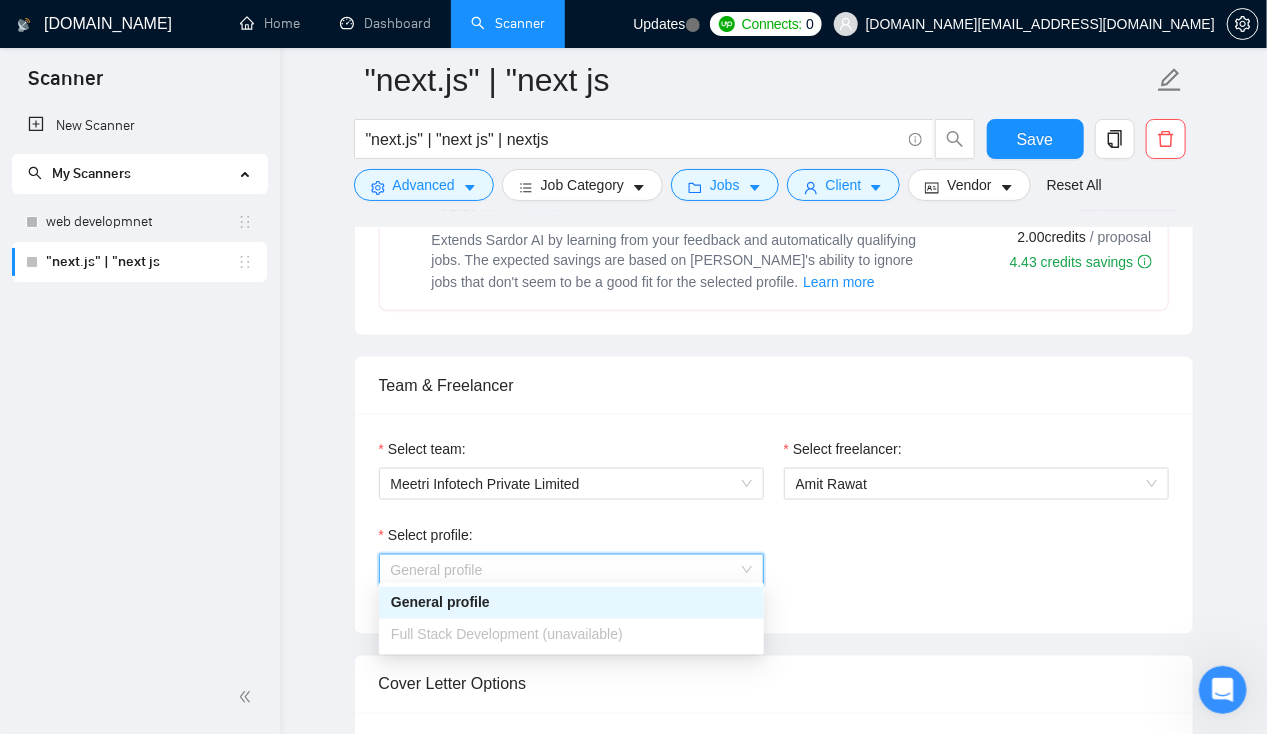 click on "Full Stack Development (unavailable)" at bounding box center [571, 635] 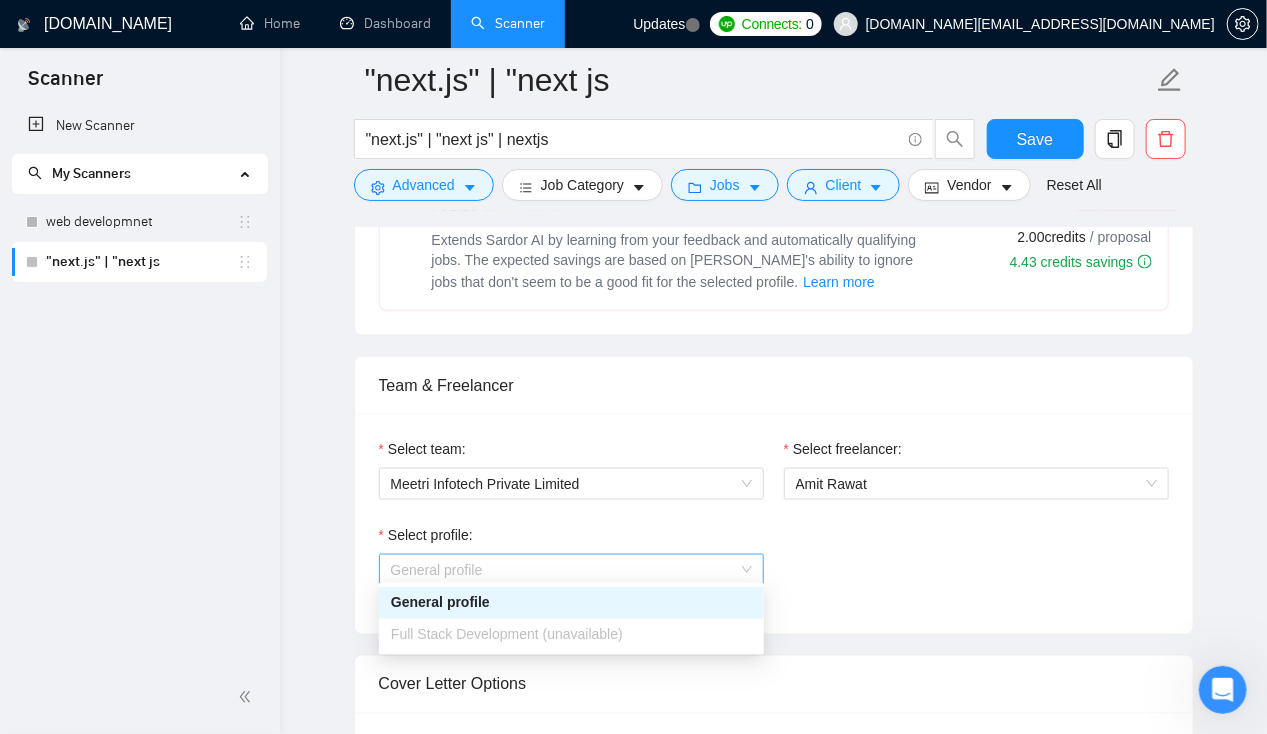click on "General profile" at bounding box center [571, 570] 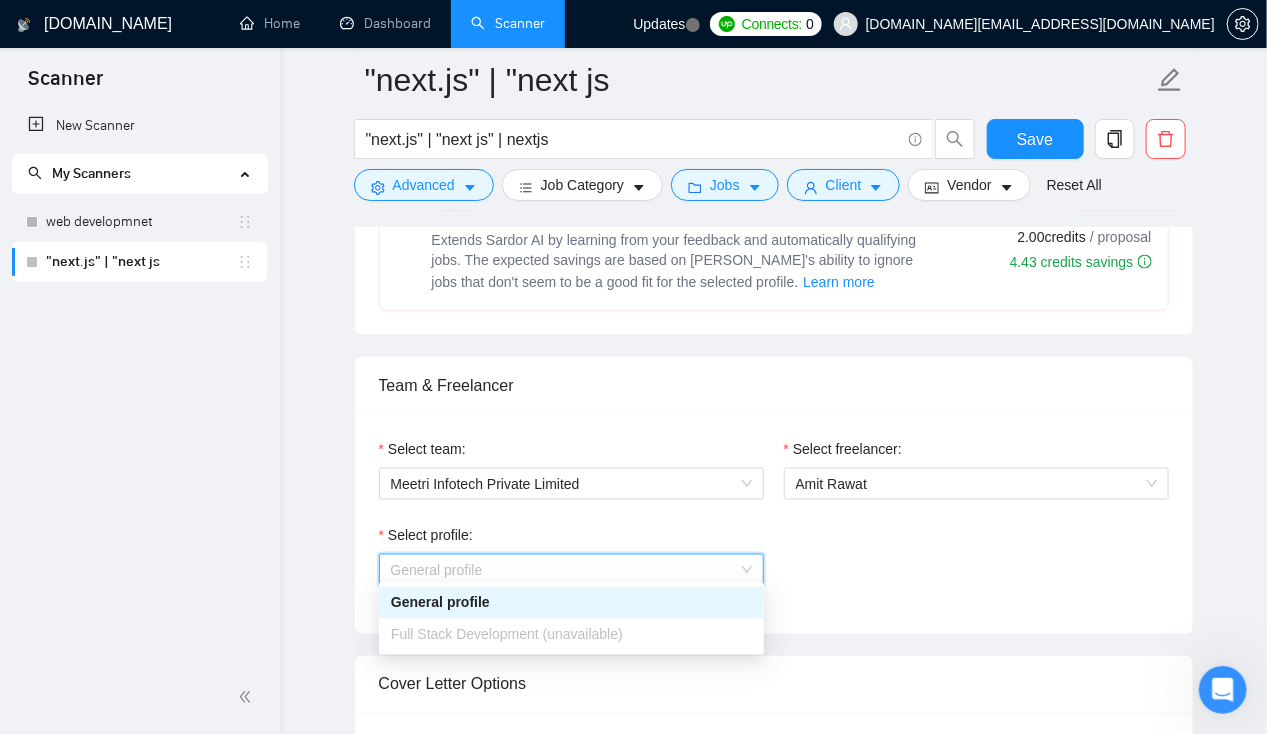click on "General profile" at bounding box center [571, 570] 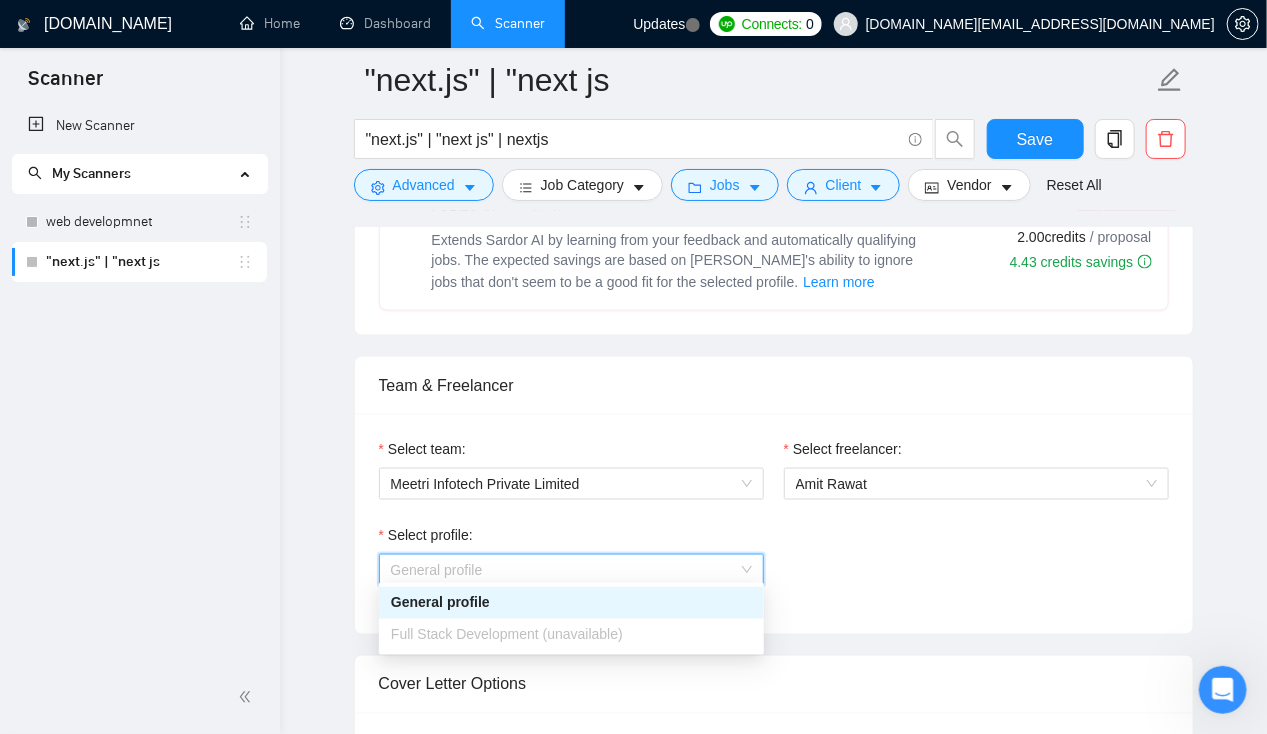 click on "General profile" at bounding box center [571, 570] 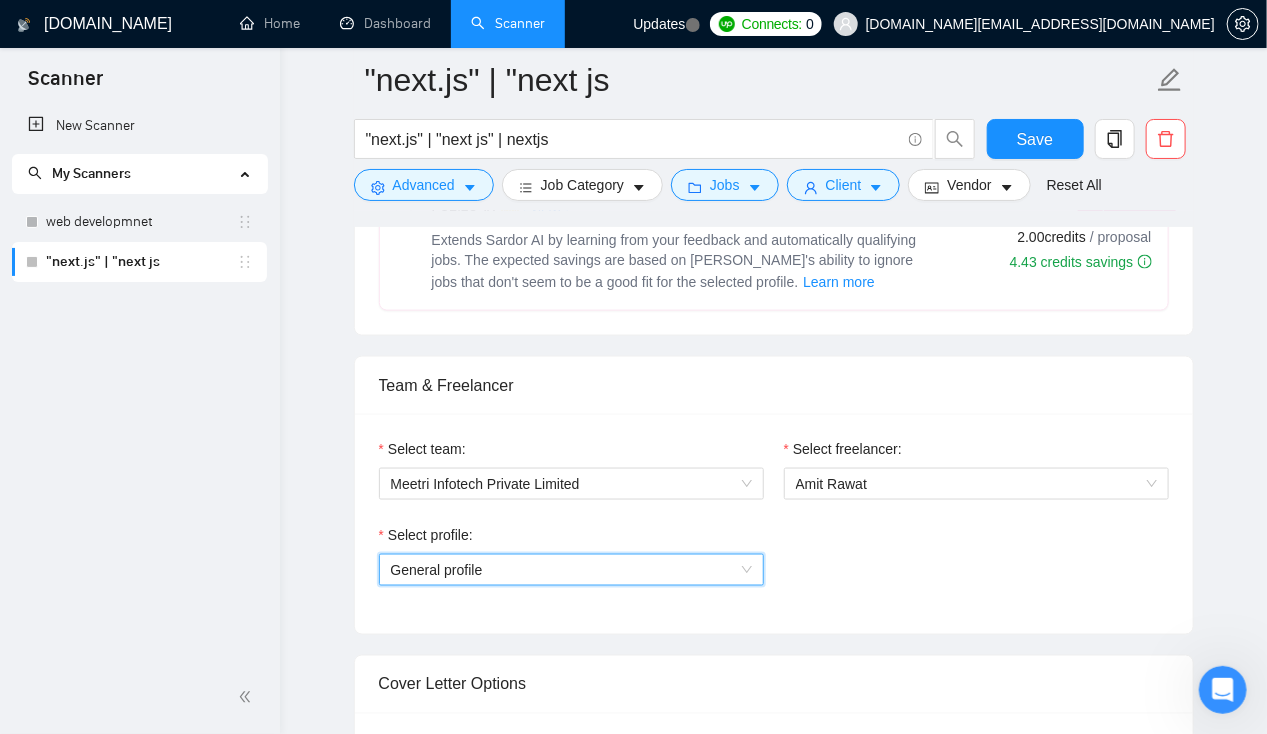 drag, startPoint x: 723, startPoint y: 563, endPoint x: 308, endPoint y: 500, distance: 419.7547 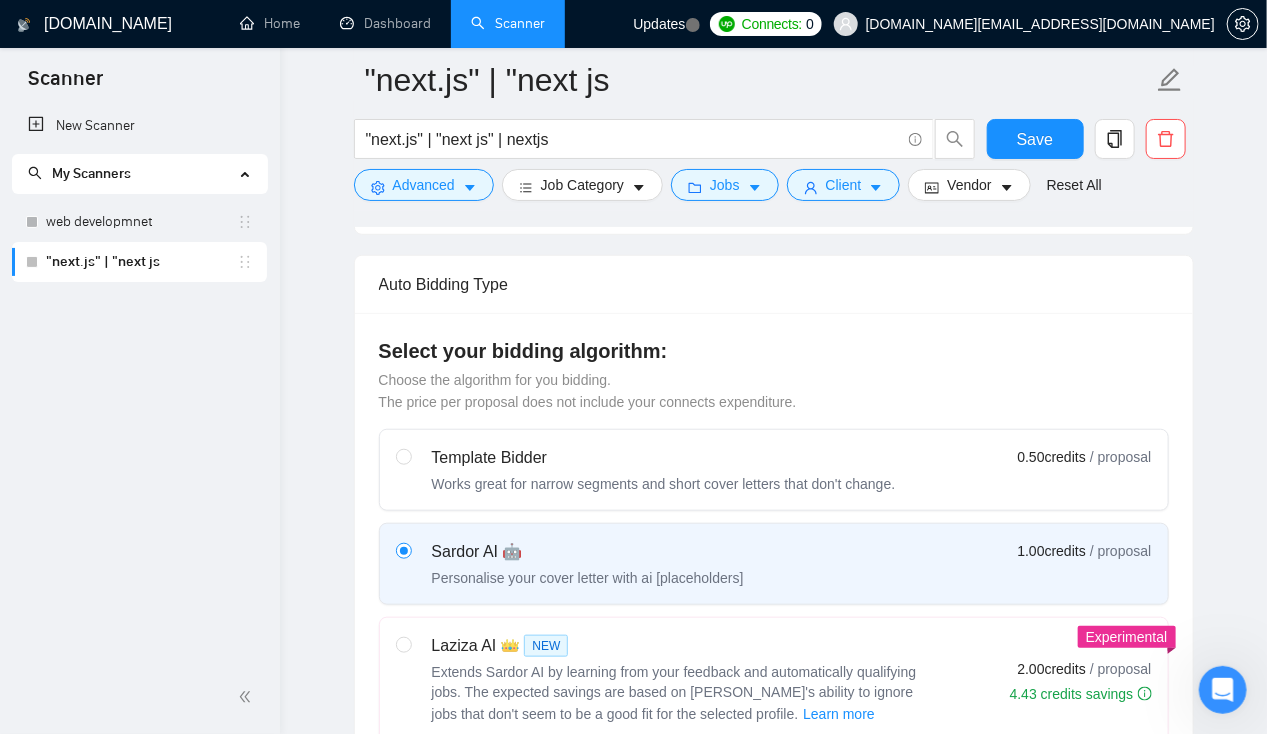 scroll, scrollTop: 364, scrollLeft: 0, axis: vertical 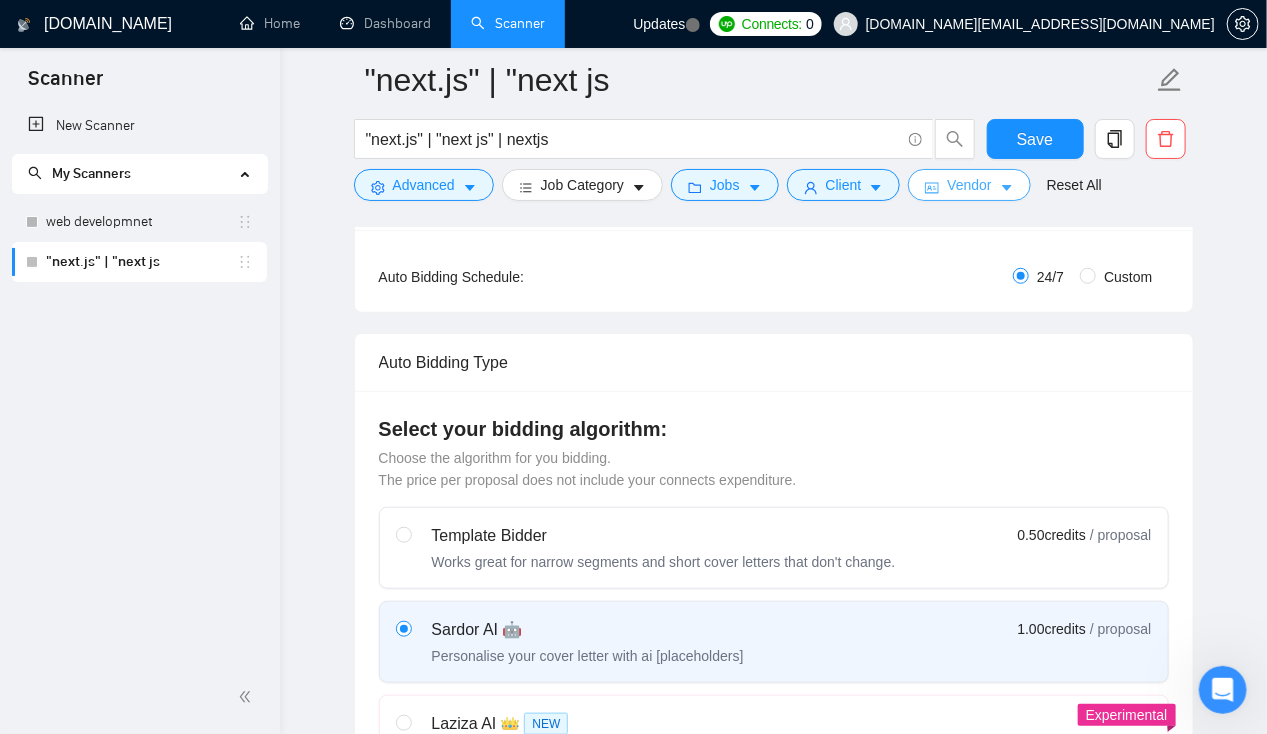 click 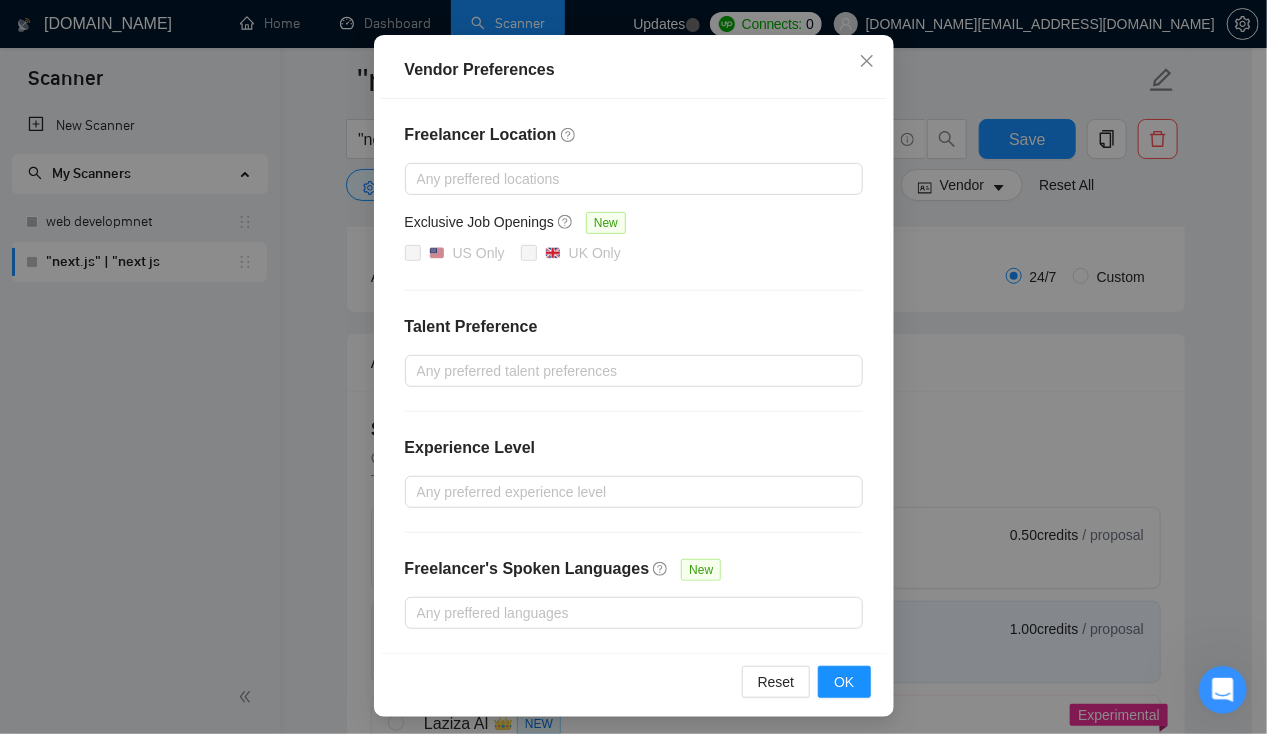 scroll, scrollTop: 0, scrollLeft: 0, axis: both 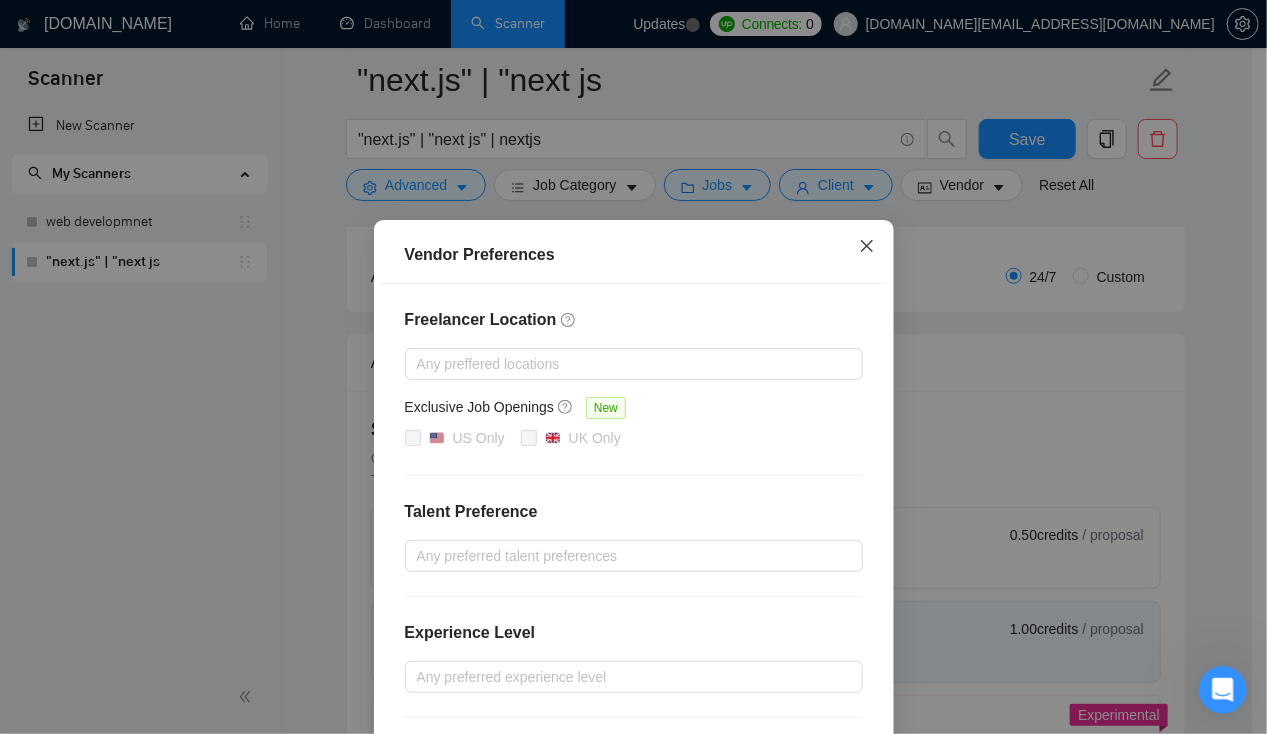 click 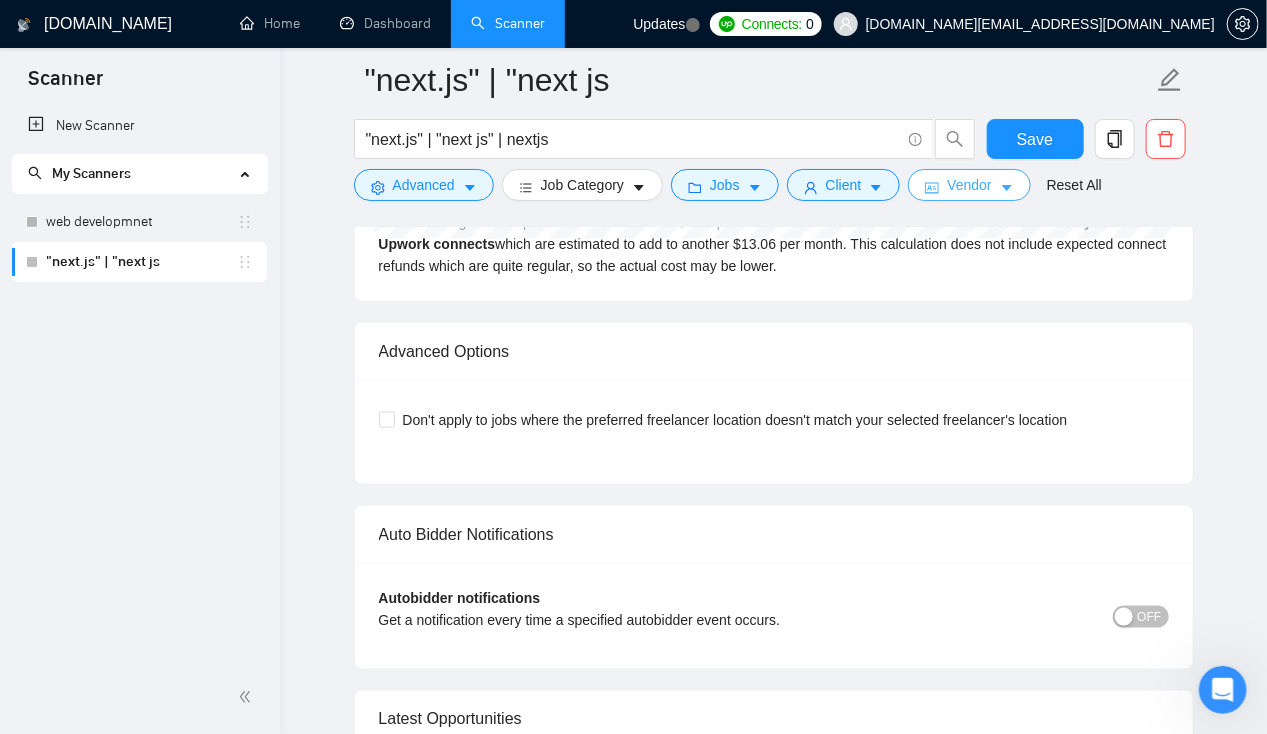 scroll, scrollTop: 3734, scrollLeft: 0, axis: vertical 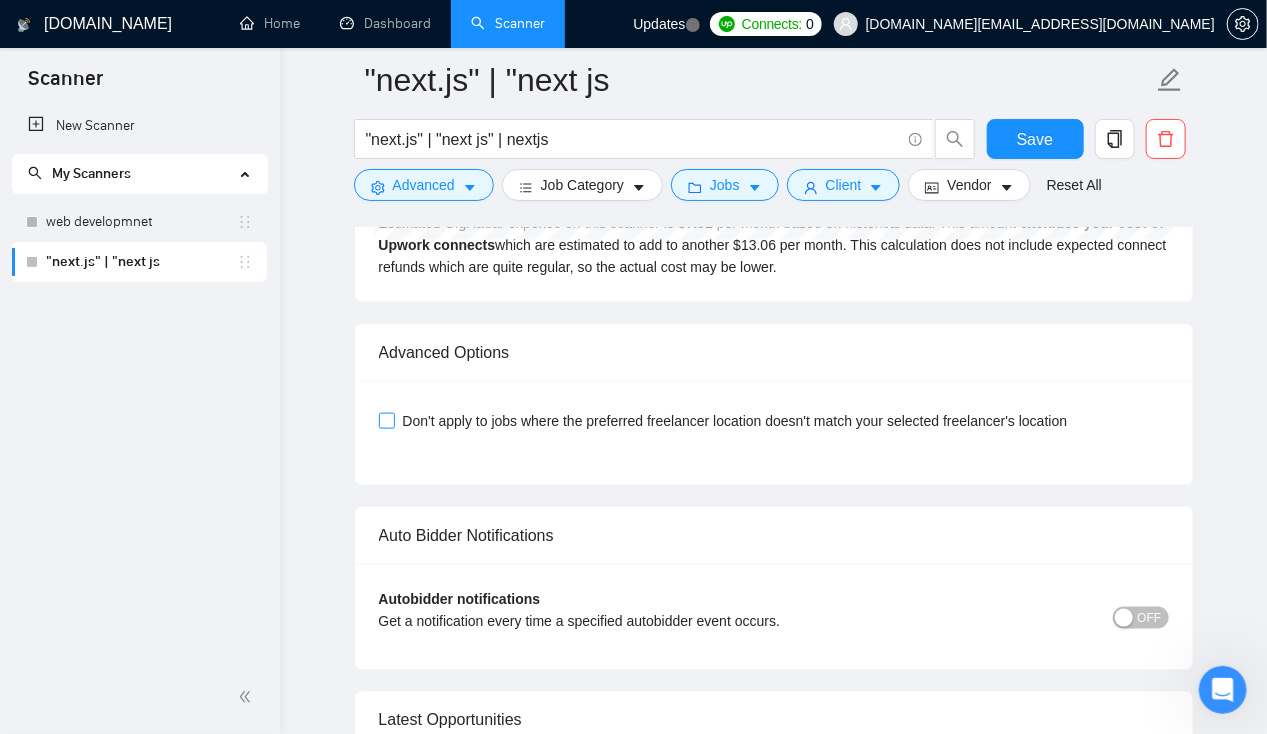 click on "Don't apply to jobs where the preferred freelancer location doesn't match your selected freelancer's location" at bounding box center (386, 420) 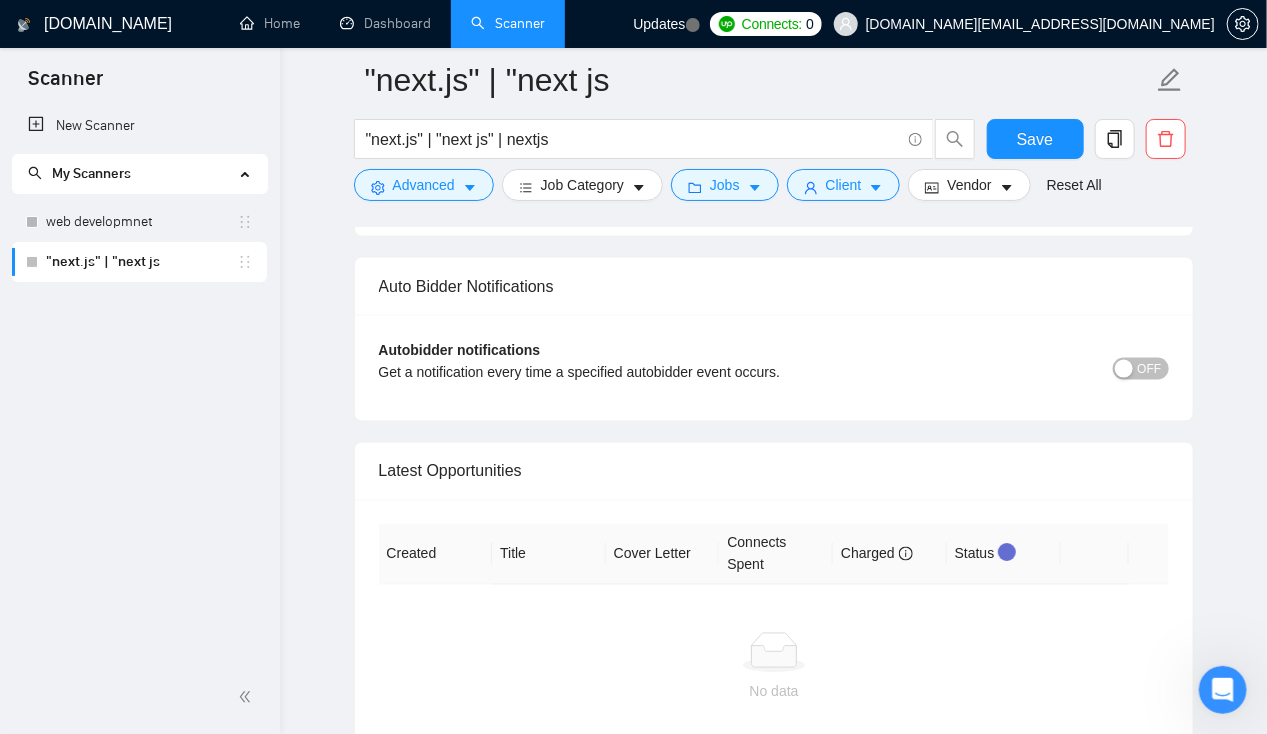 scroll, scrollTop: 3996, scrollLeft: 0, axis: vertical 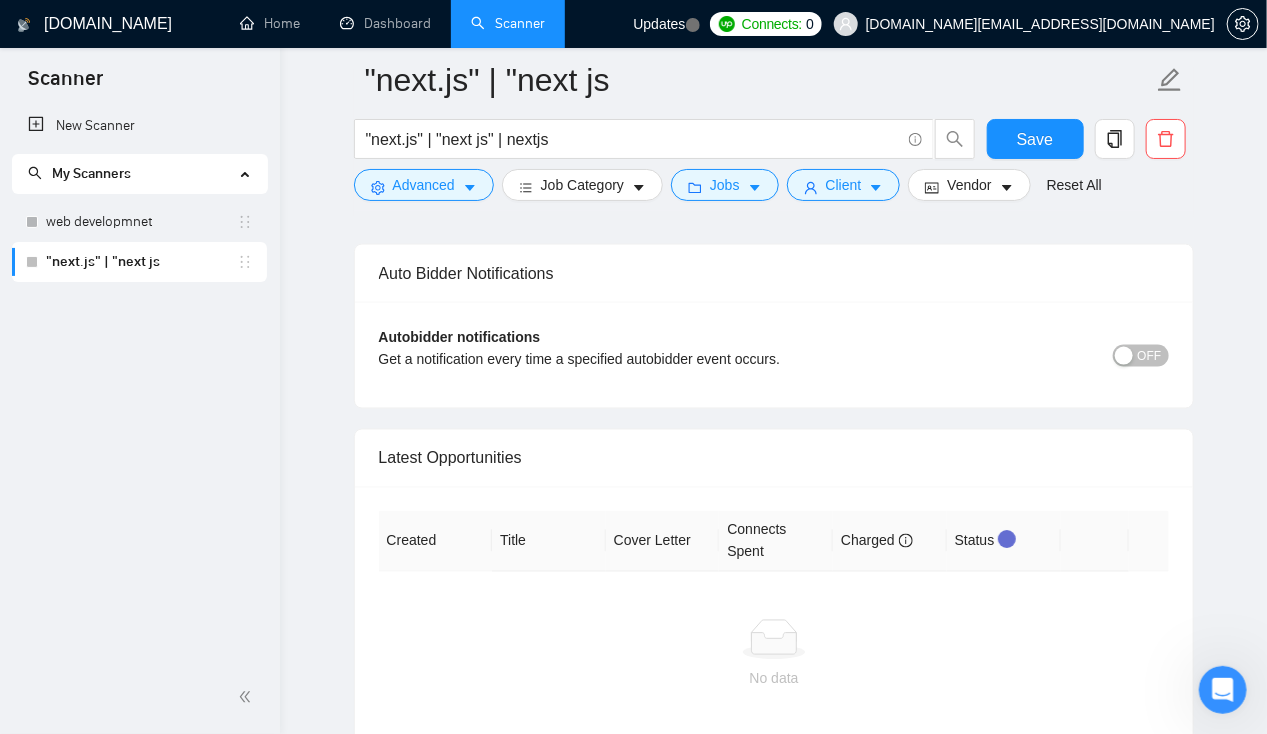 click on "OFF" at bounding box center [1150, 356] 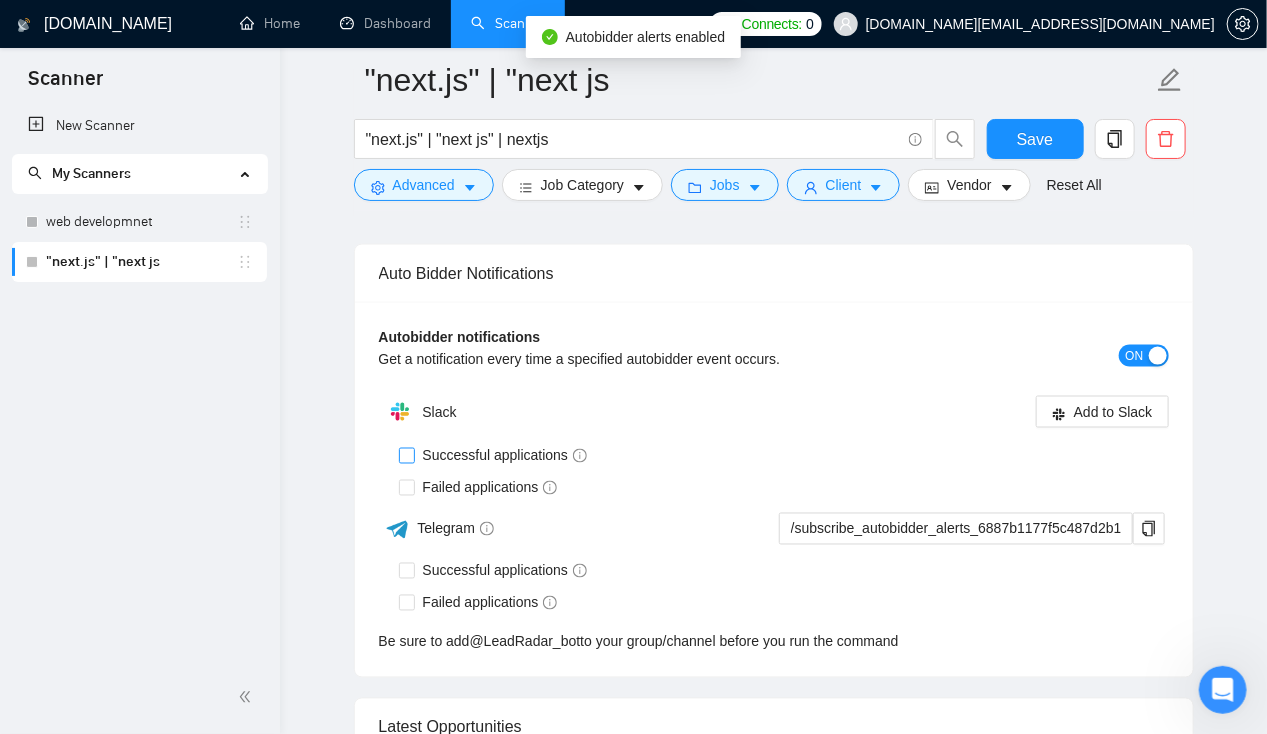 click on "Successful applications" at bounding box center (406, 455) 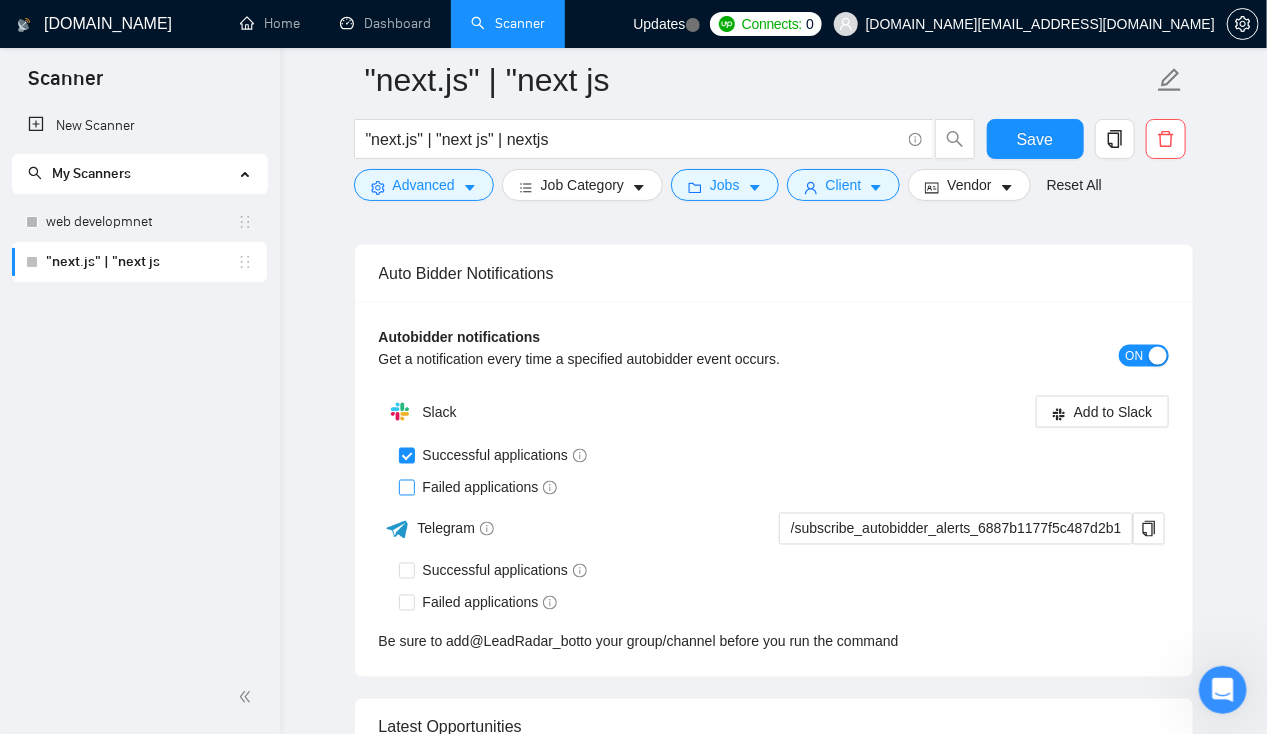 click on "Failed applications" at bounding box center [406, 487] 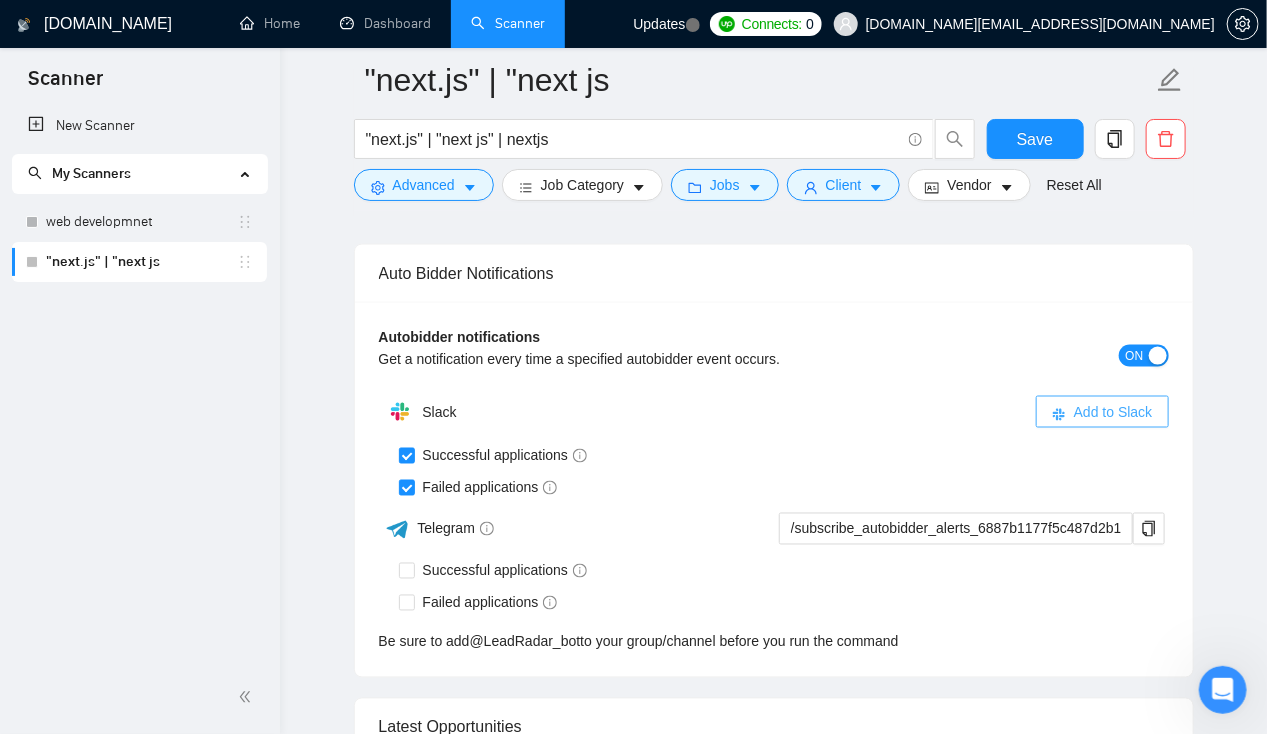 click on "Add to Slack" at bounding box center (1102, 412) 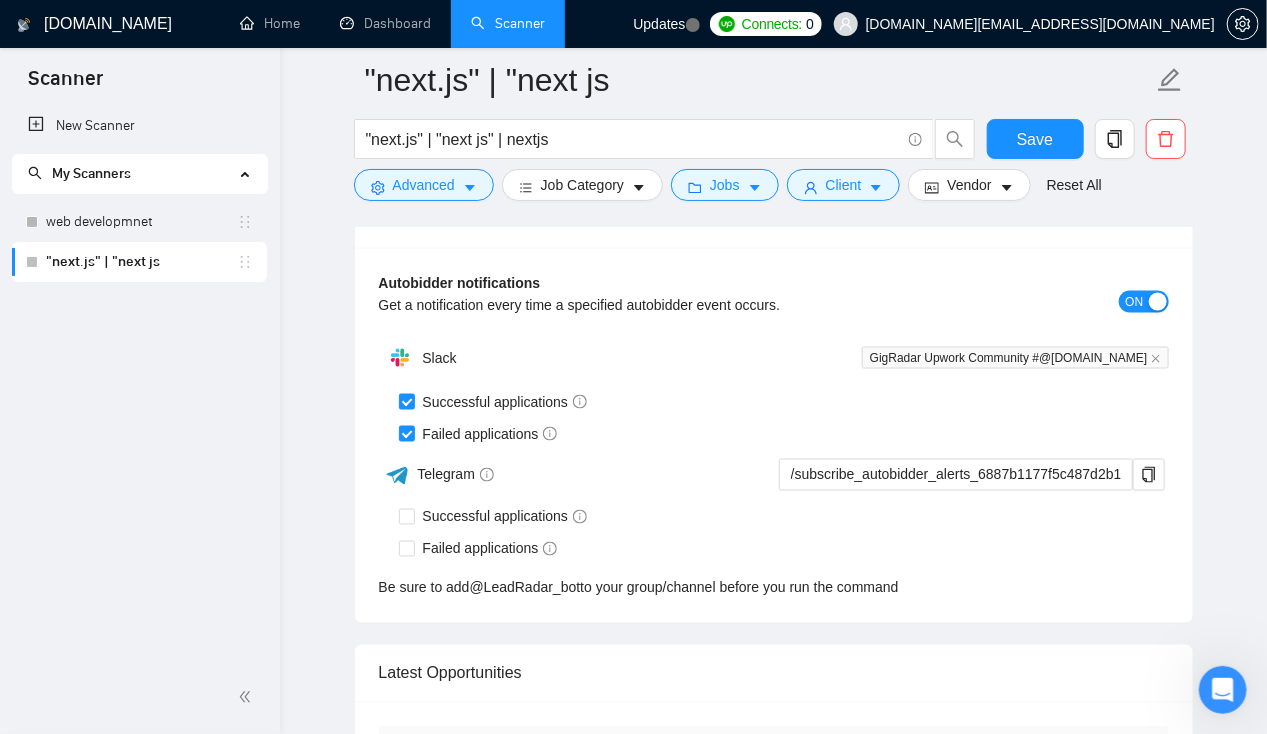 type 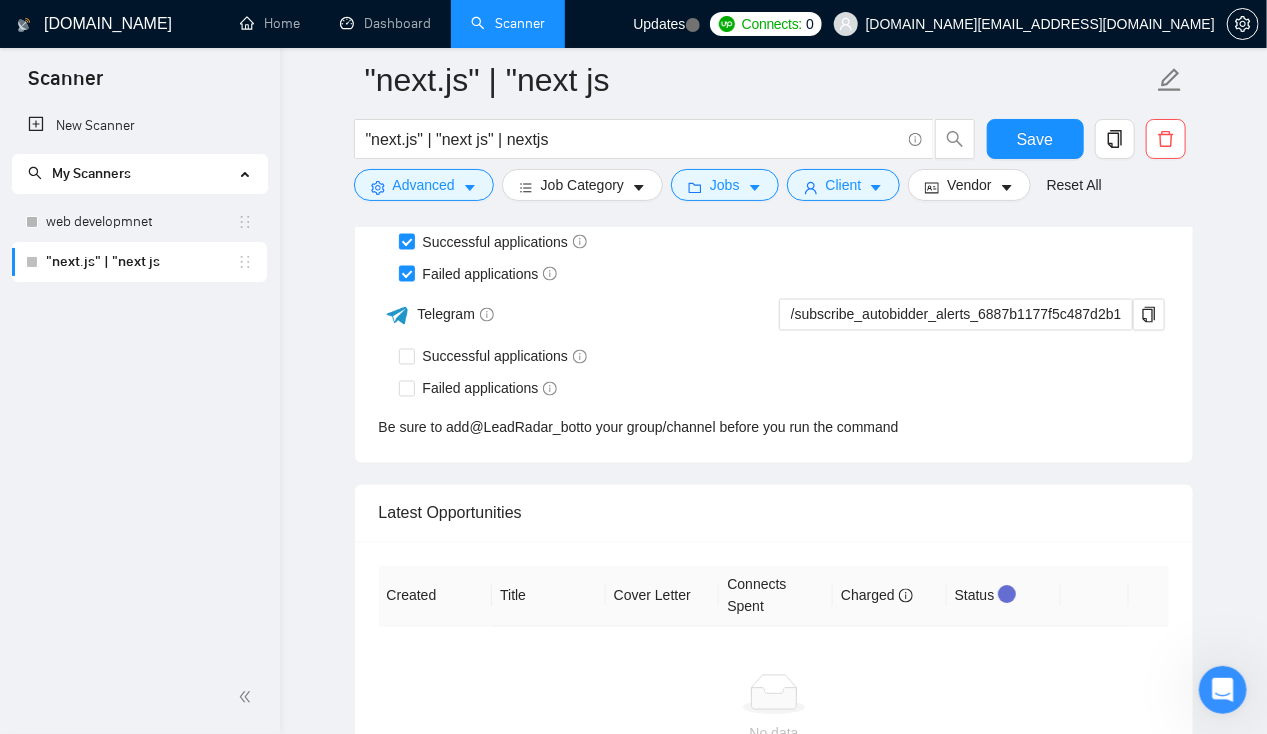 scroll, scrollTop: 4352, scrollLeft: 0, axis: vertical 